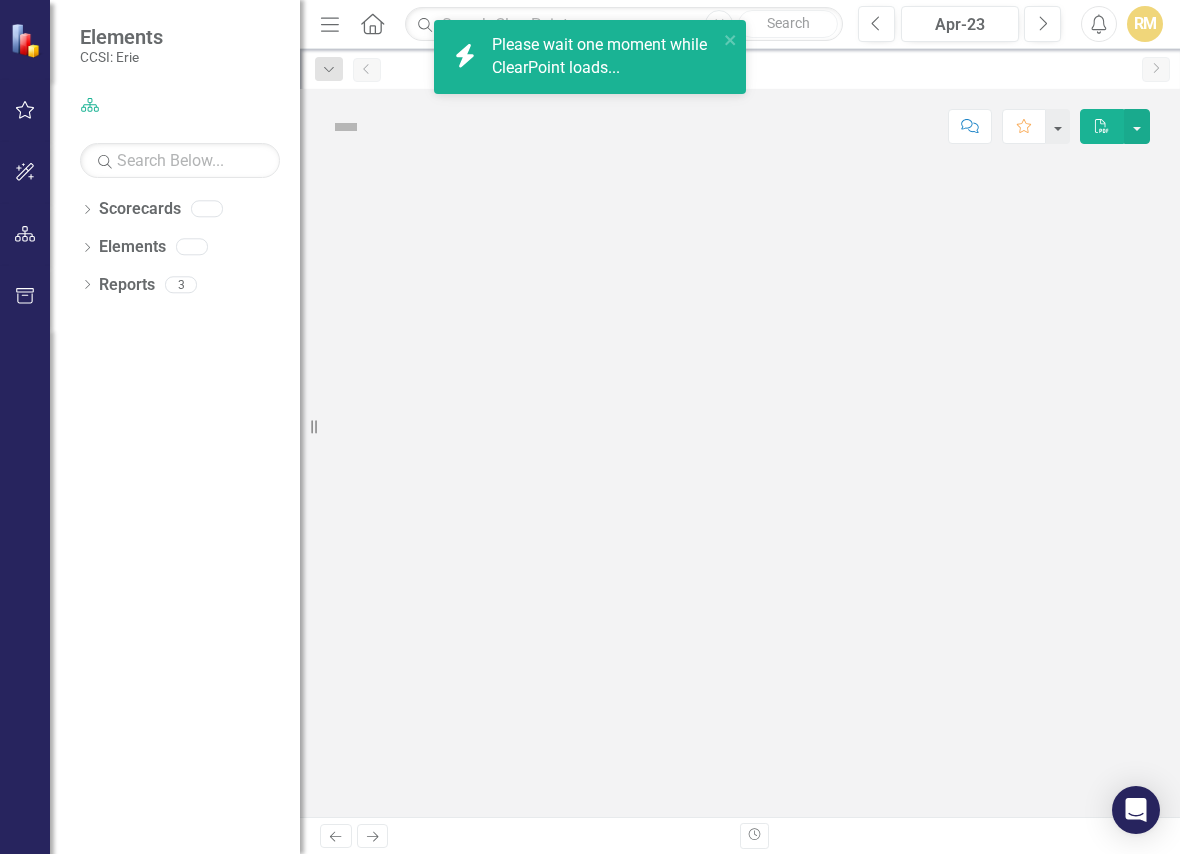 scroll, scrollTop: 0, scrollLeft: 0, axis: both 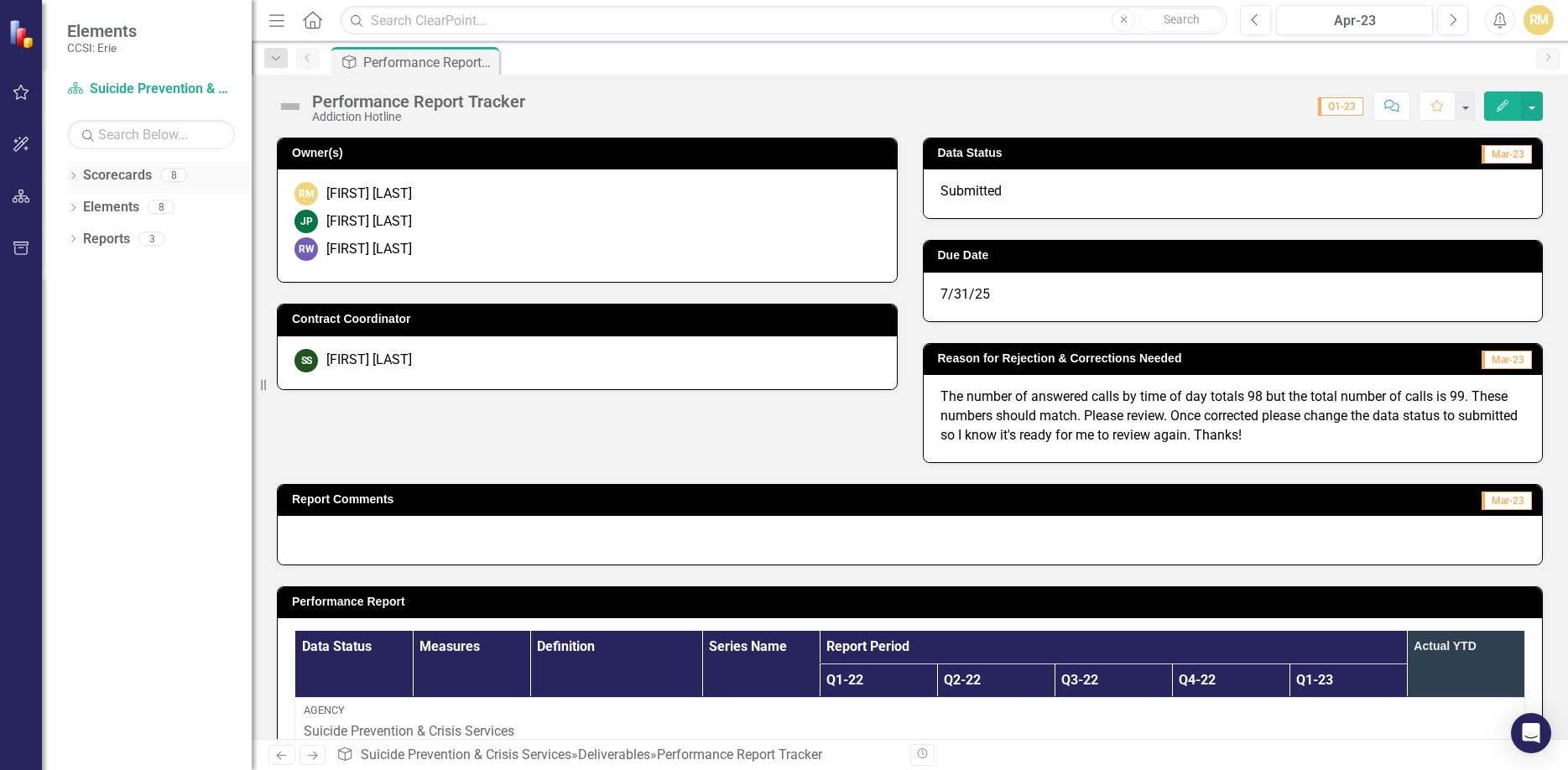 click on "Scorecards" at bounding box center [117, 175] 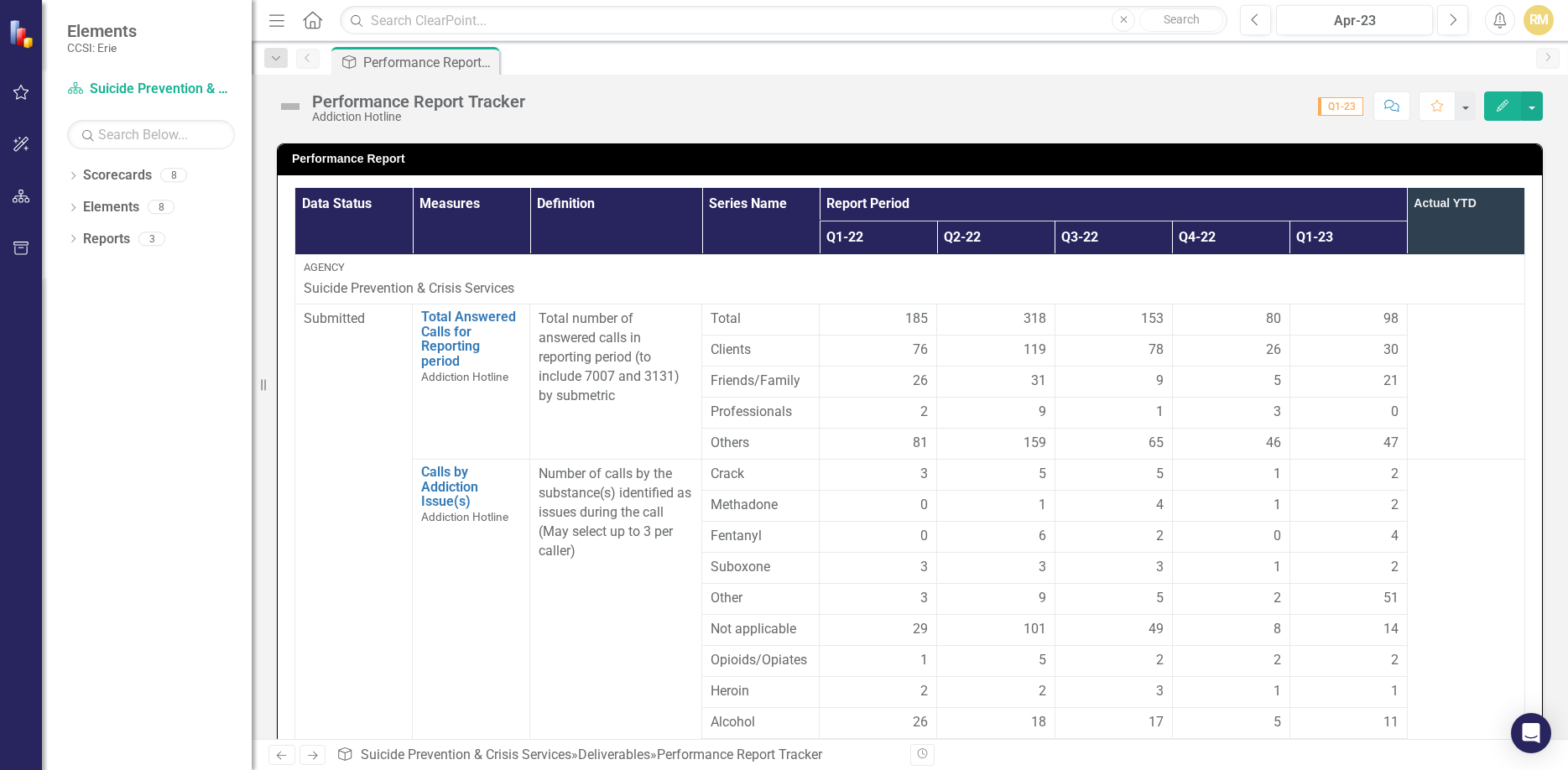 scroll, scrollTop: 478, scrollLeft: 0, axis: vertical 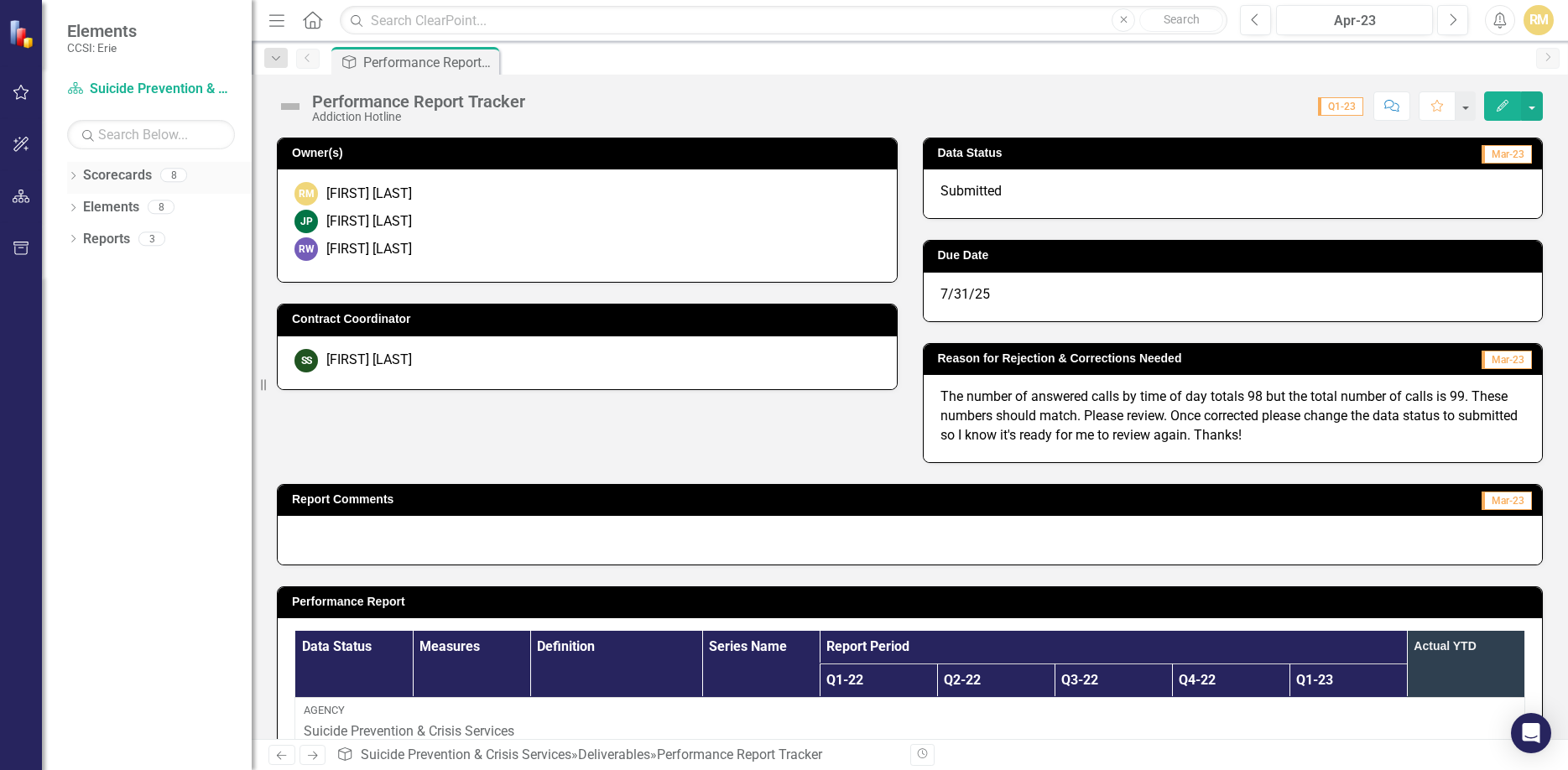 click on "Dropdown" 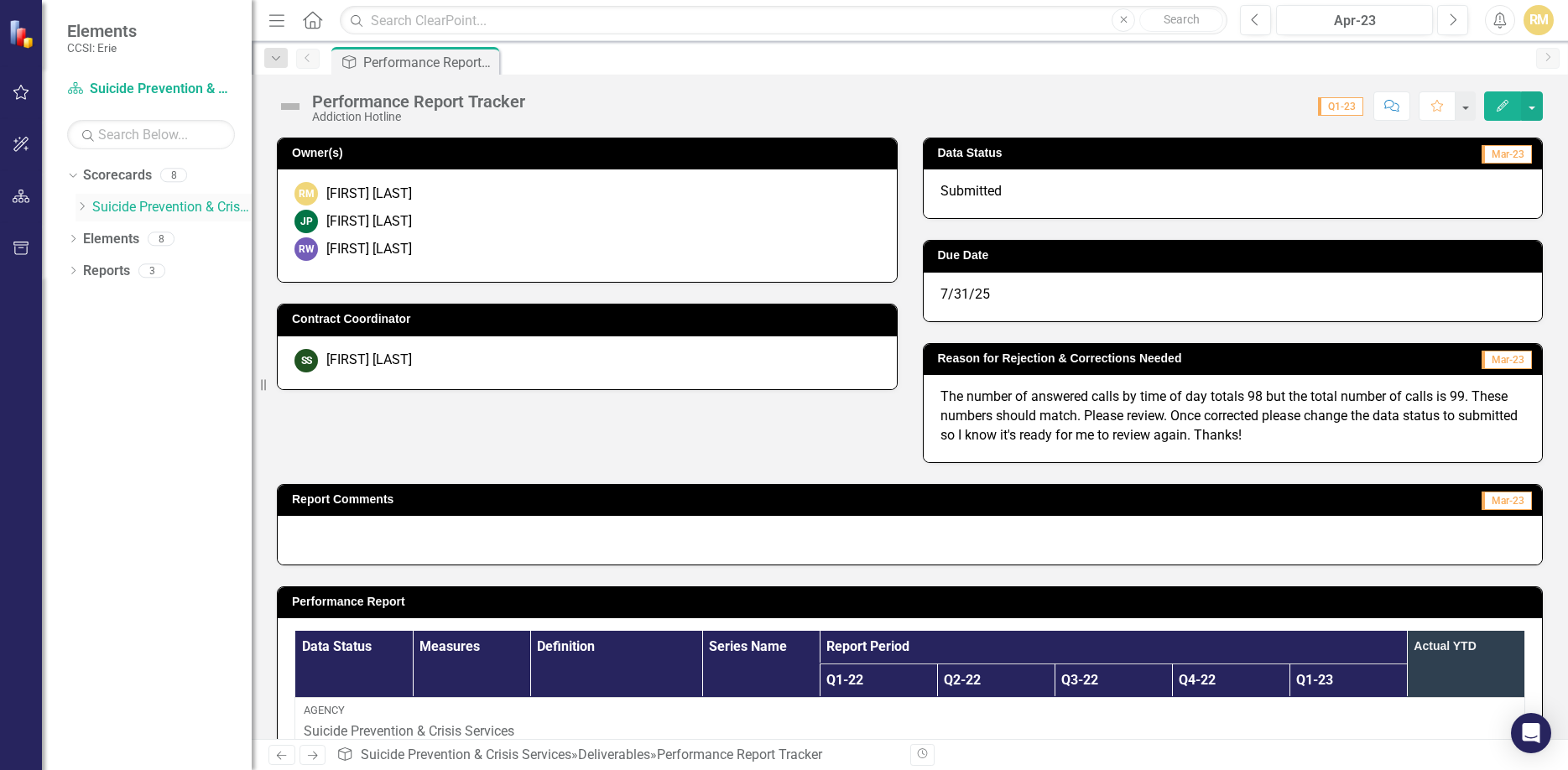 click on "Suicide Prevention & Crisis Services" at bounding box center (172, 207) 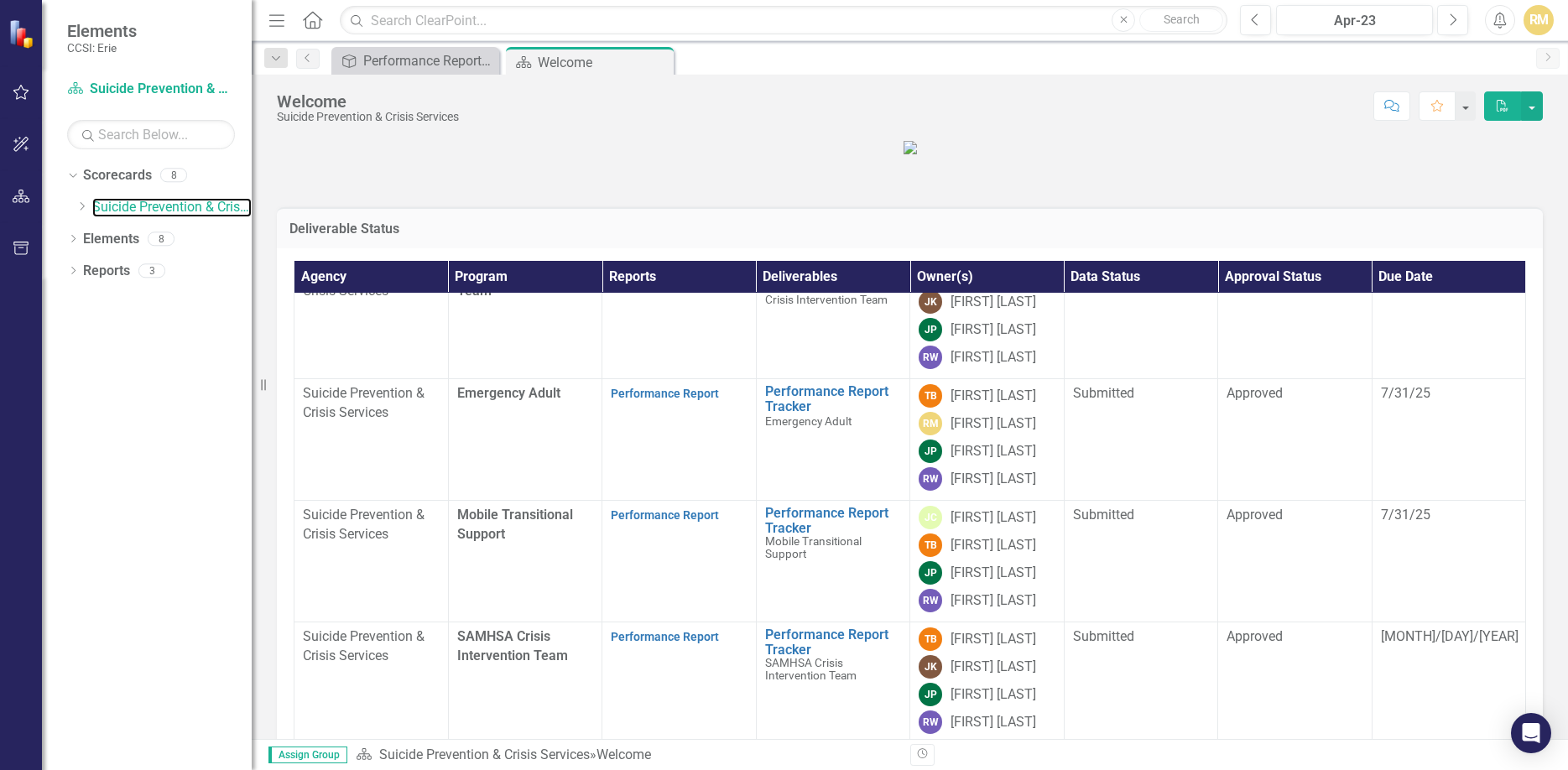 scroll, scrollTop: 411, scrollLeft: 0, axis: vertical 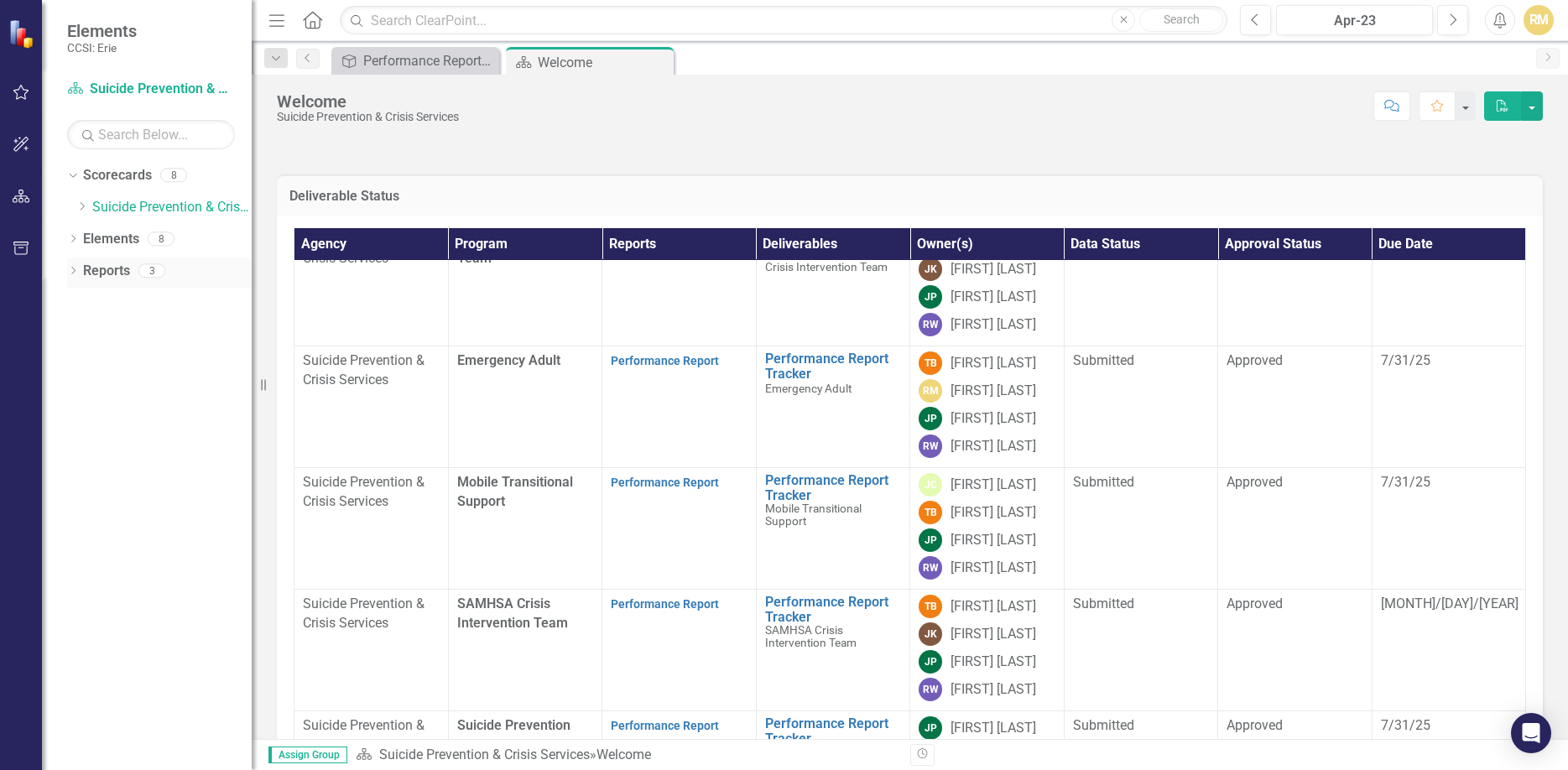 click on "Dropdown" 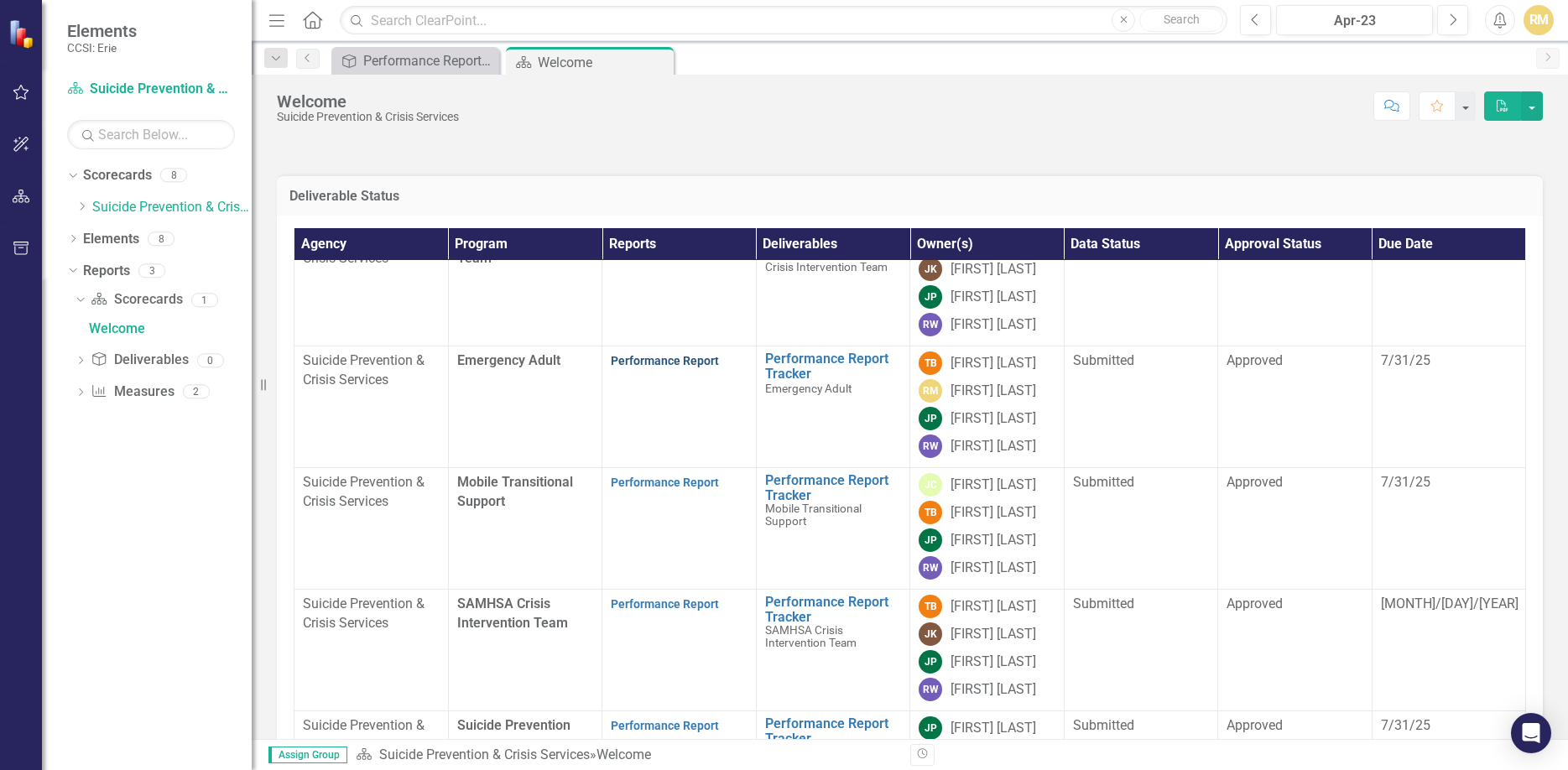 click on "Performance Report" at bounding box center (664, 361) 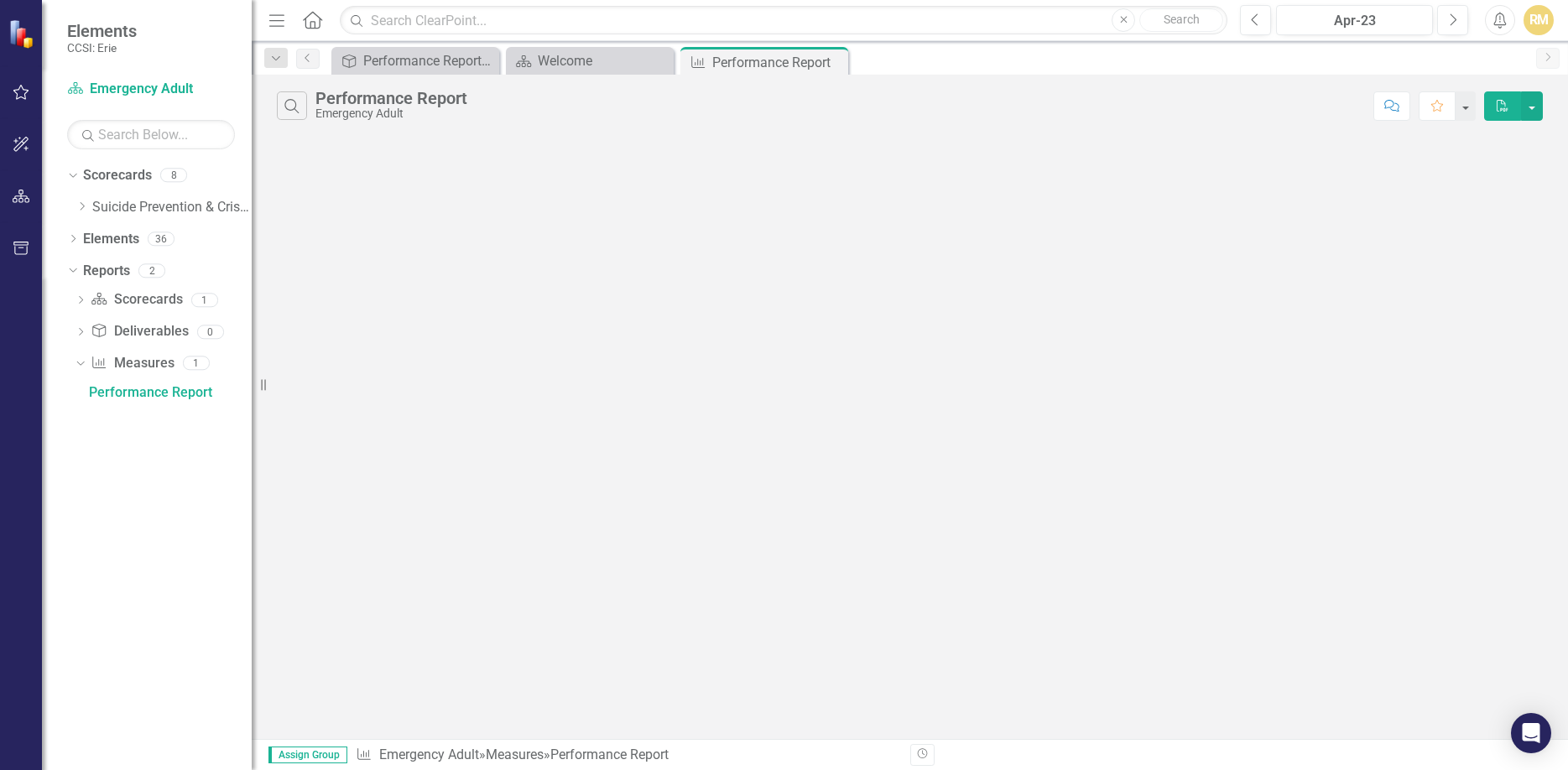 scroll, scrollTop: 0, scrollLeft: 0, axis: both 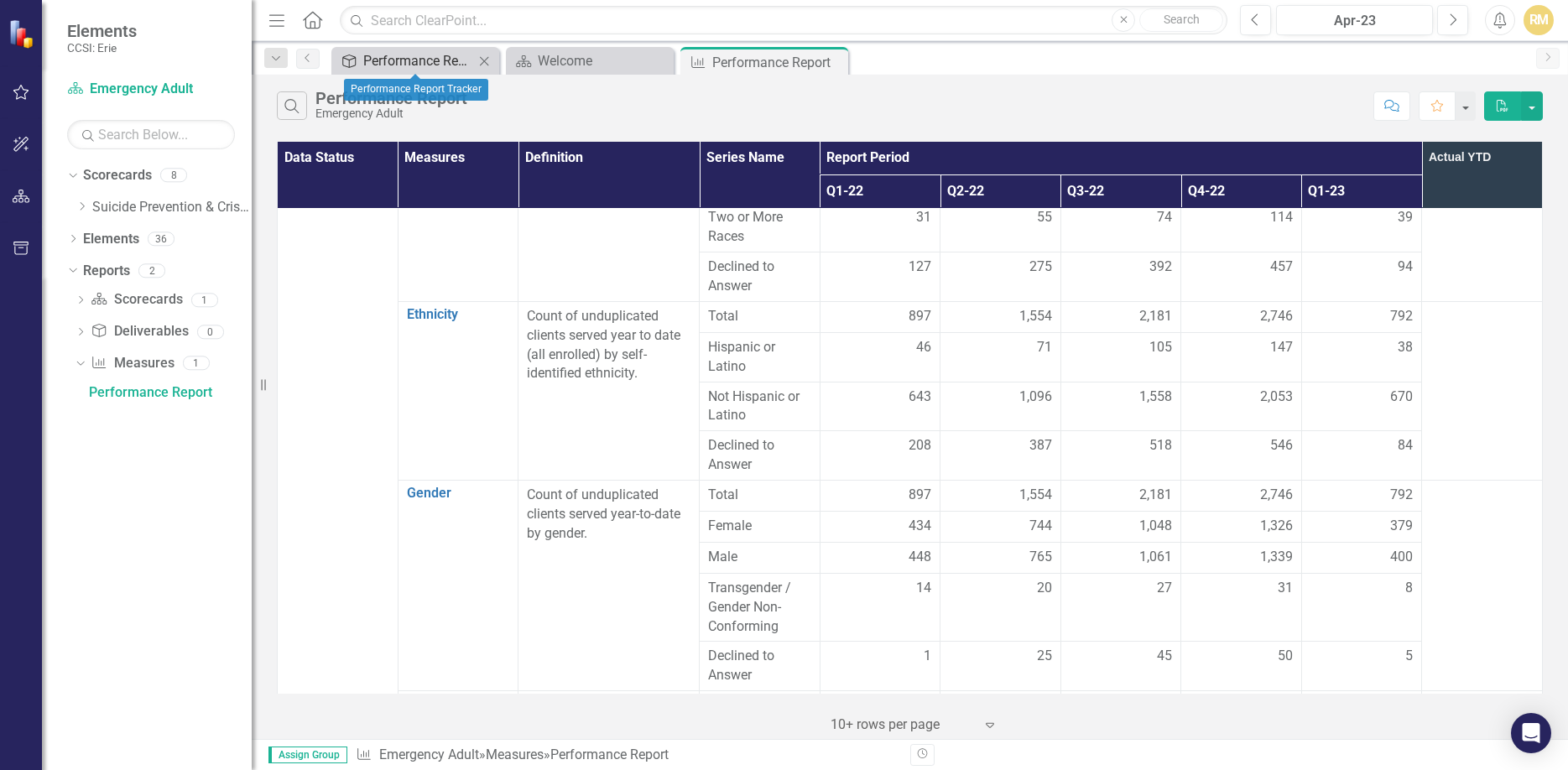 click on "Performance Report Tracker" at bounding box center [419, 60] 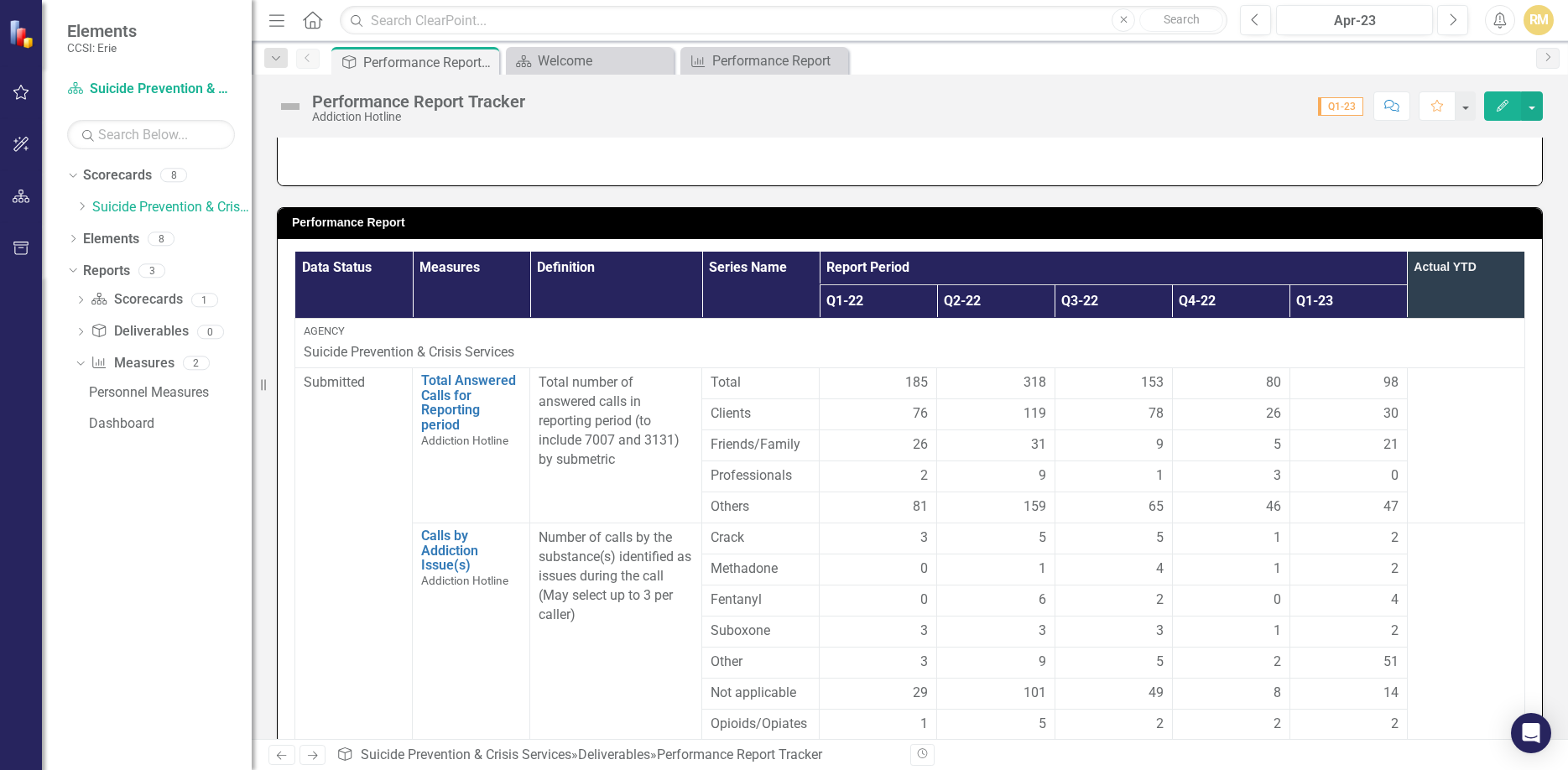 scroll, scrollTop: 382, scrollLeft: 0, axis: vertical 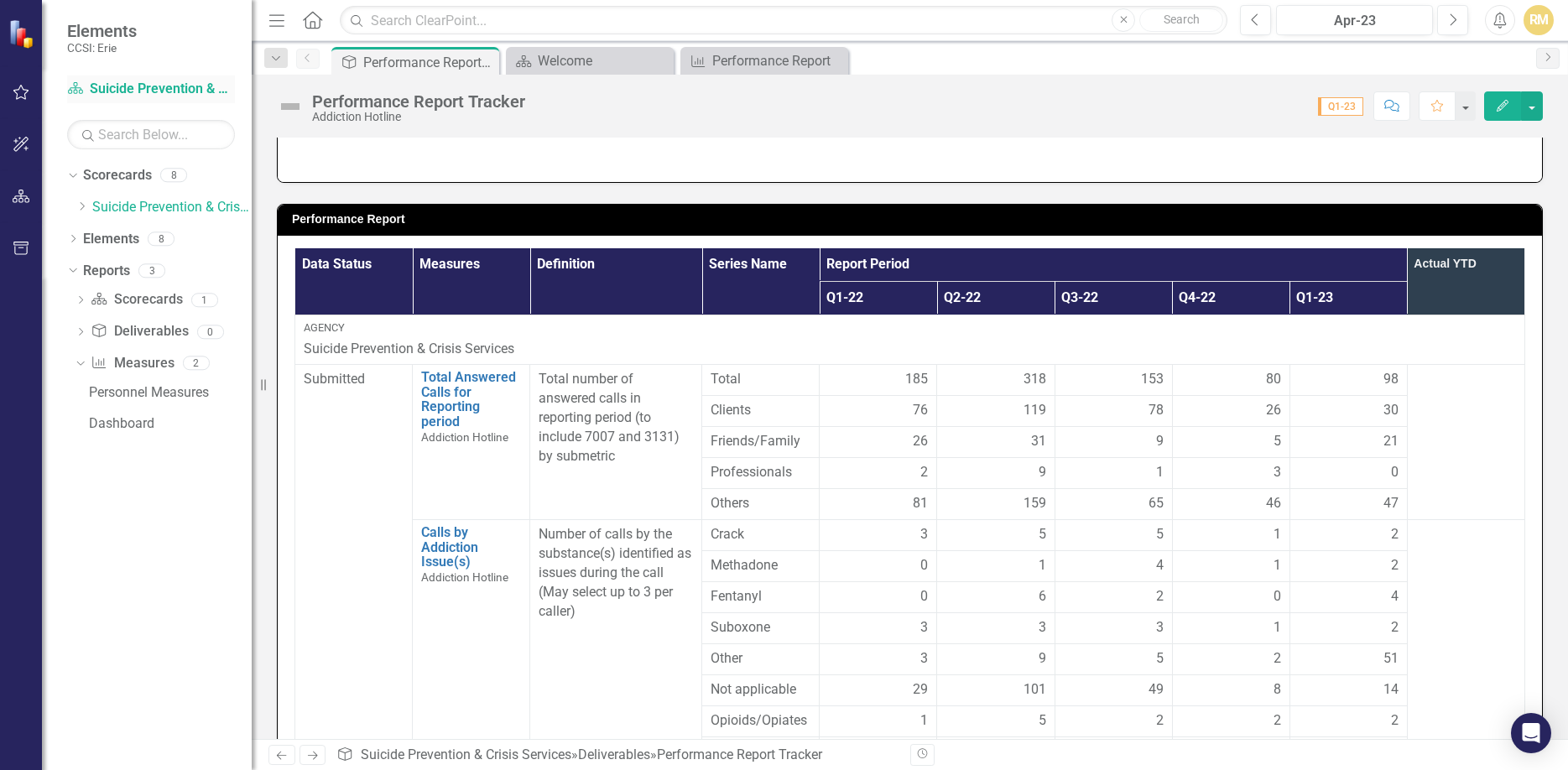 click on "Scorecard Suicide Prevention & Crisis Services" at bounding box center (151, 89) 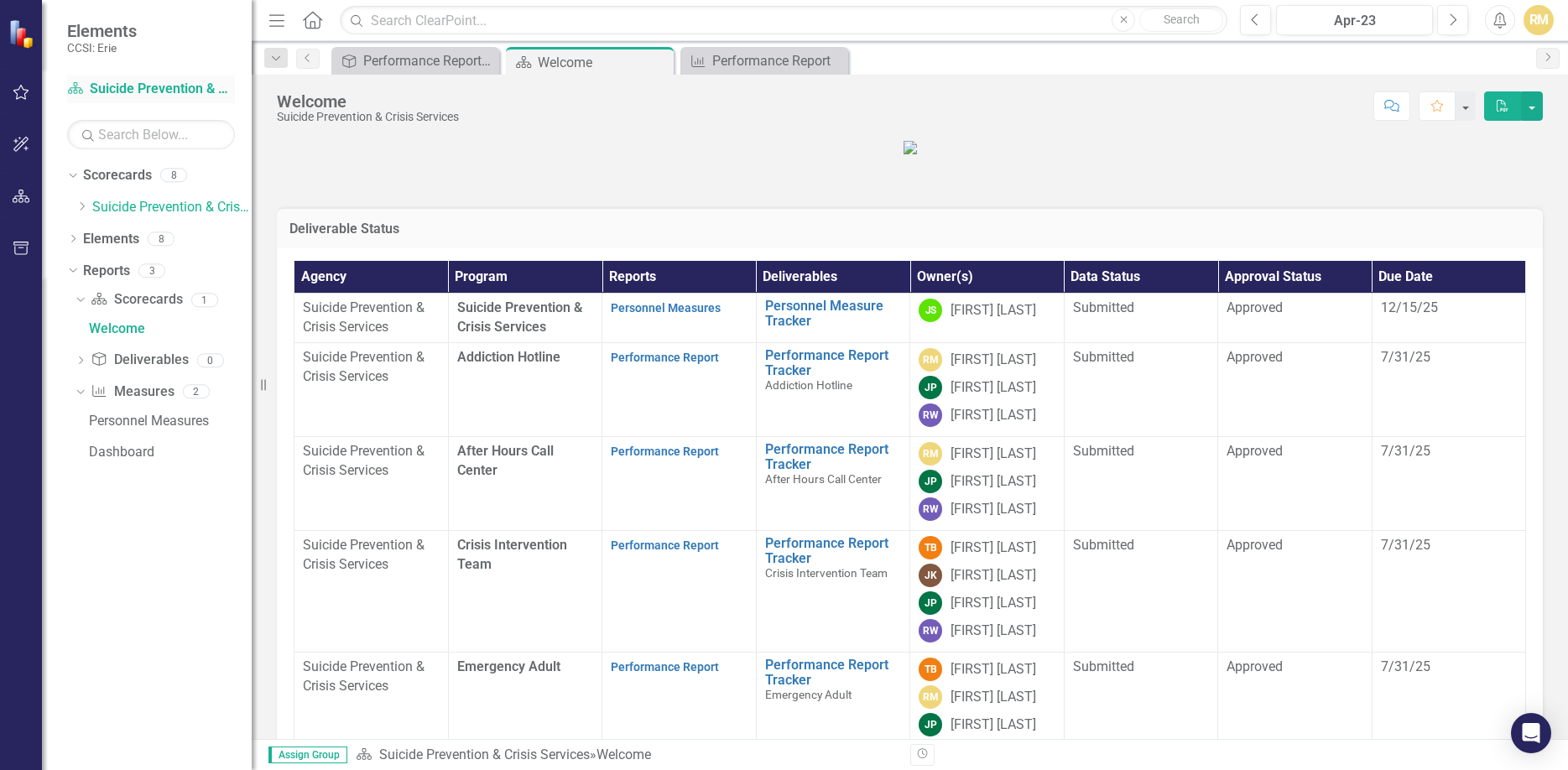 scroll, scrollTop: 0, scrollLeft: 0, axis: both 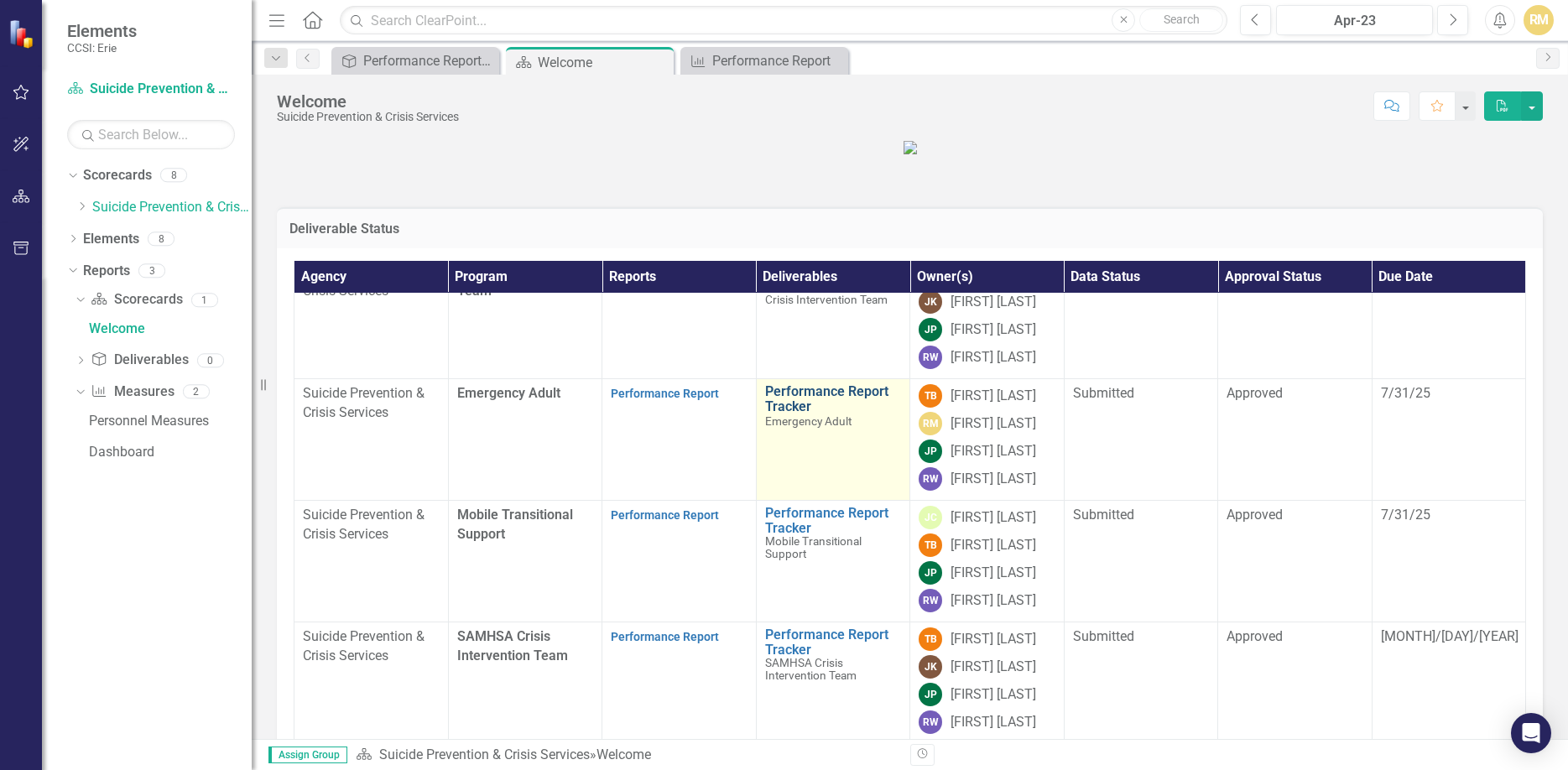 click on "Performance Report Tracker" at bounding box center [833, 398] 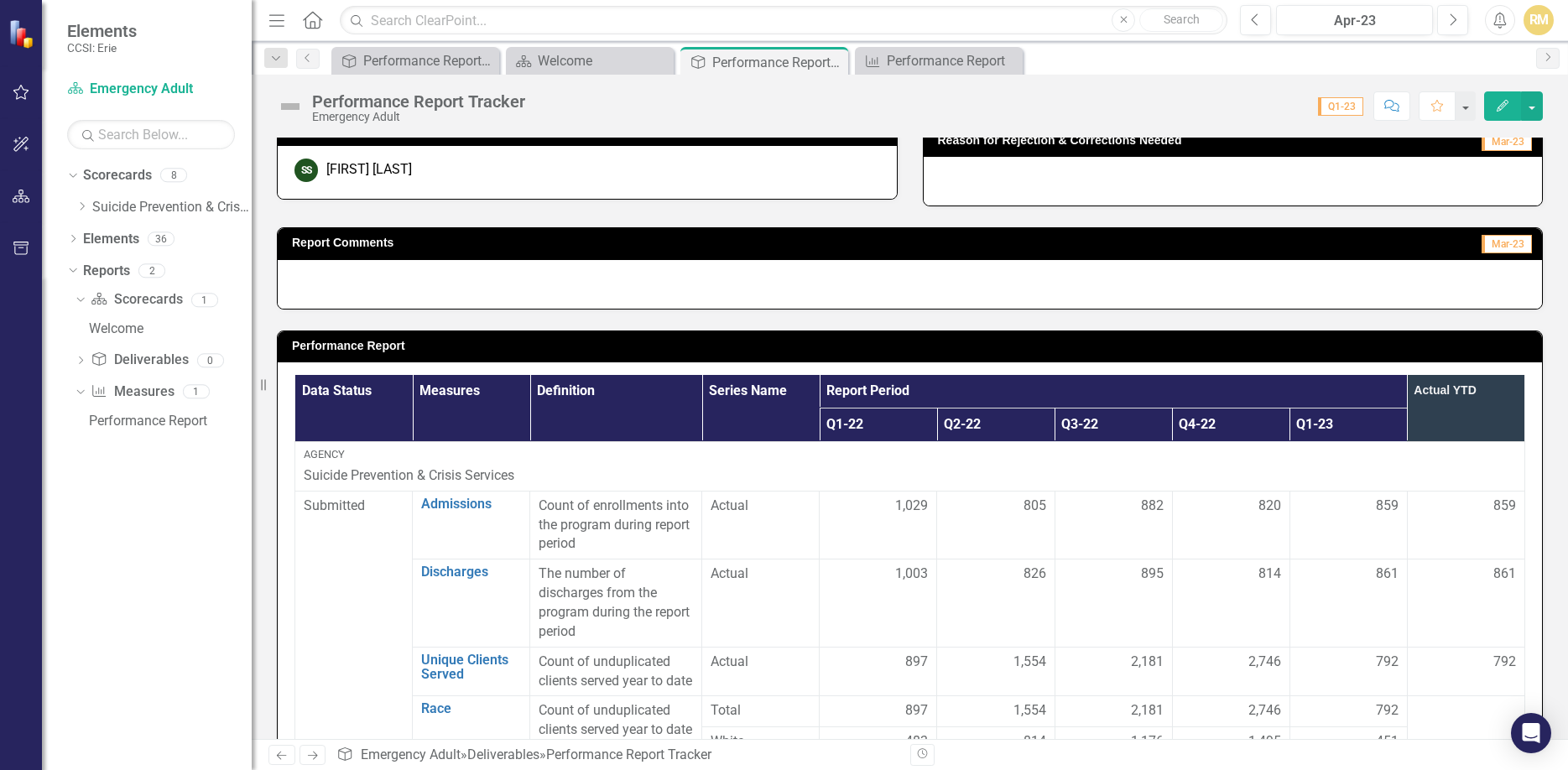 scroll, scrollTop: 96, scrollLeft: 0, axis: vertical 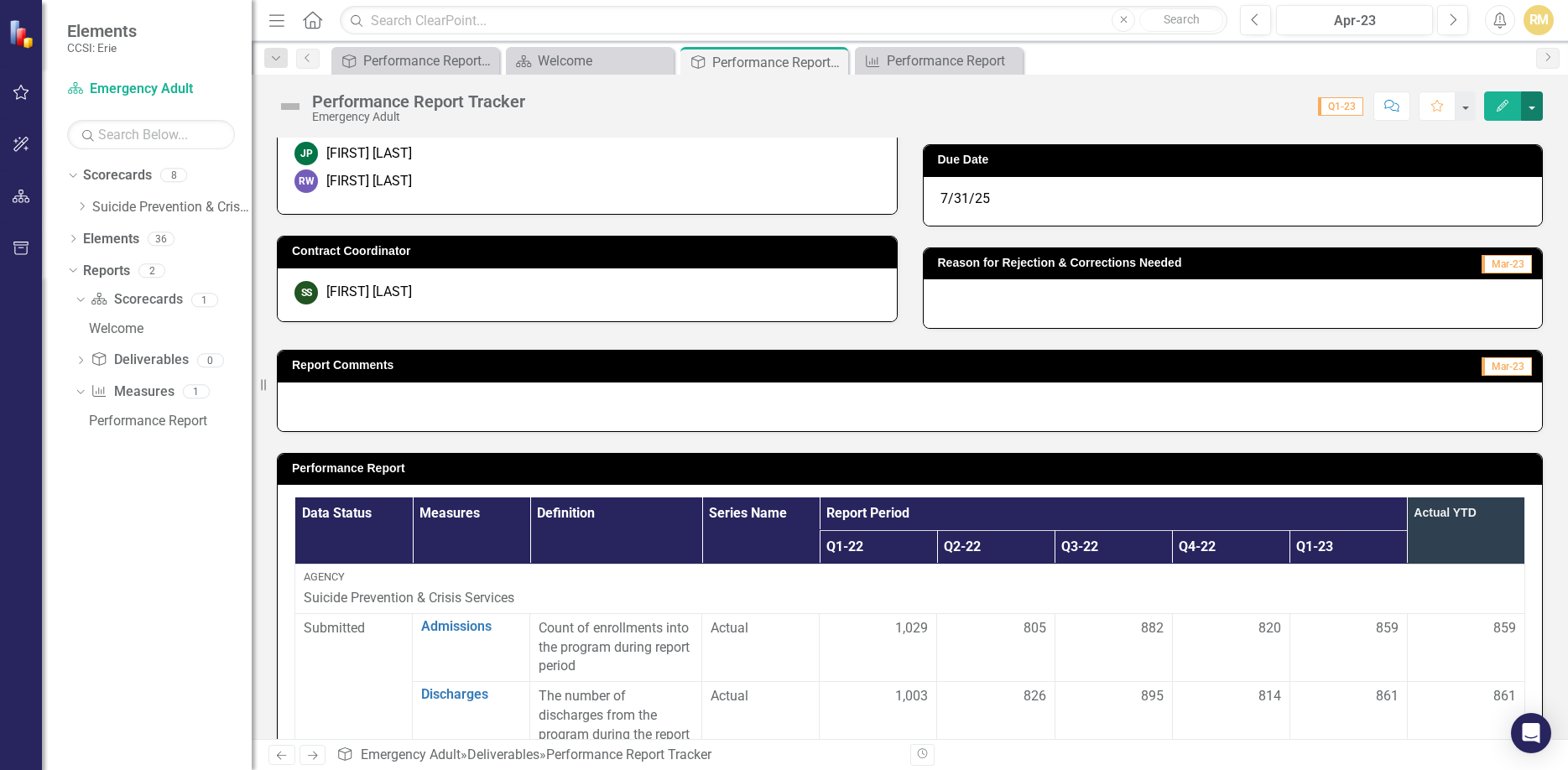click at bounding box center (1532, 106) 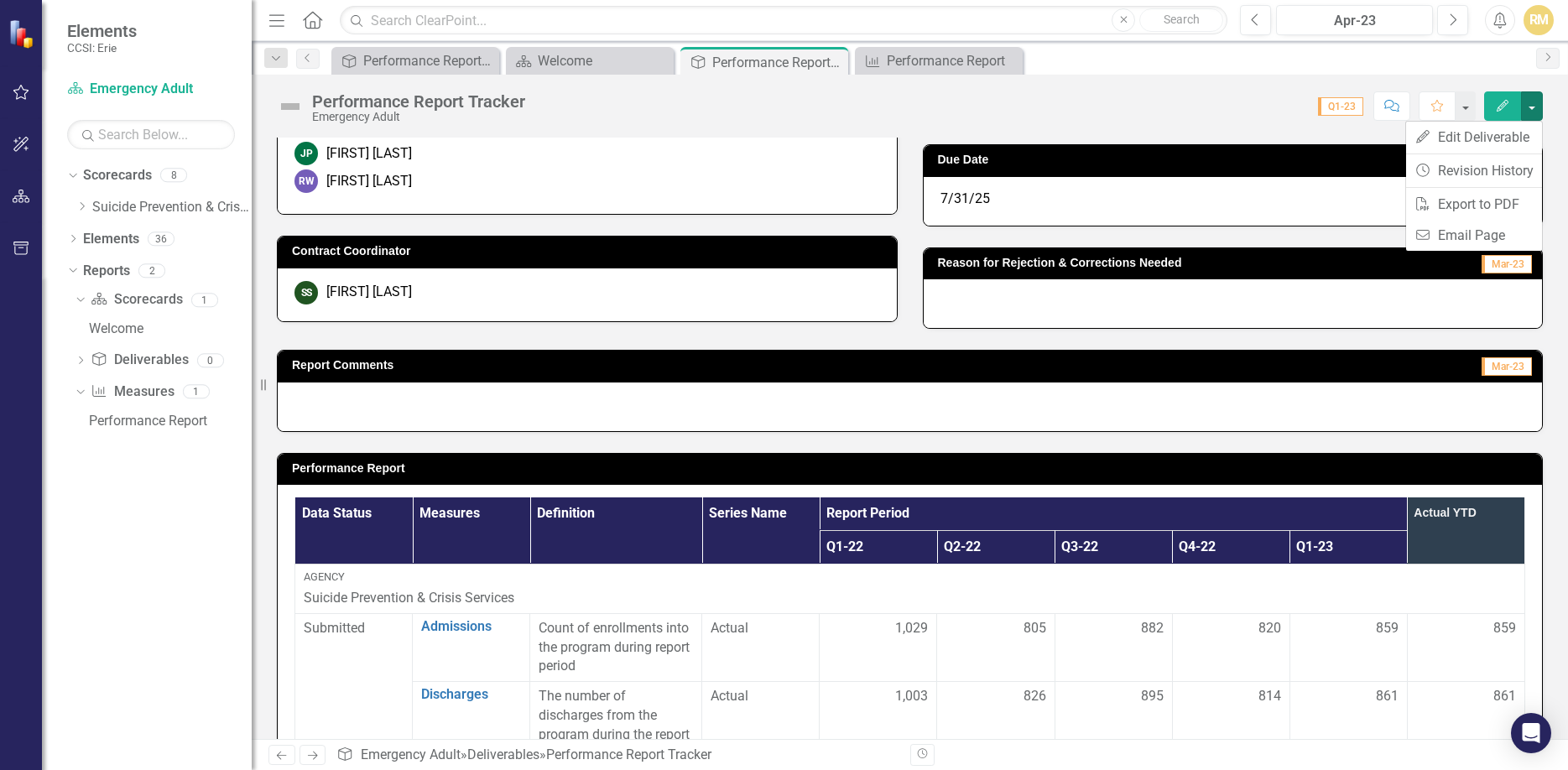 click on "Score: 0.00 Q1-23 Completed  Comment Favorite Edit" at bounding box center (1038, 106) 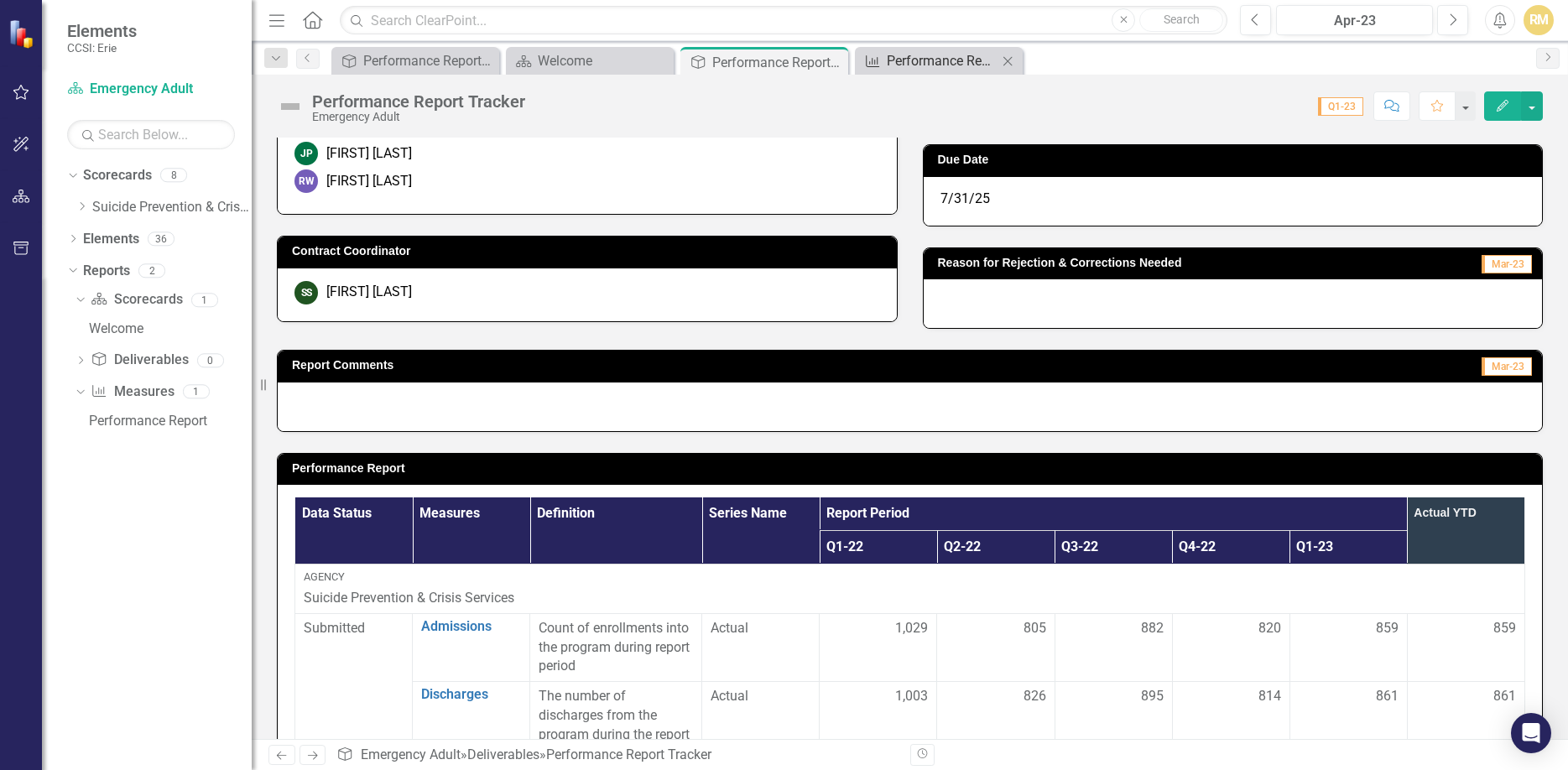 click on "Performance Report" at bounding box center [942, 60] 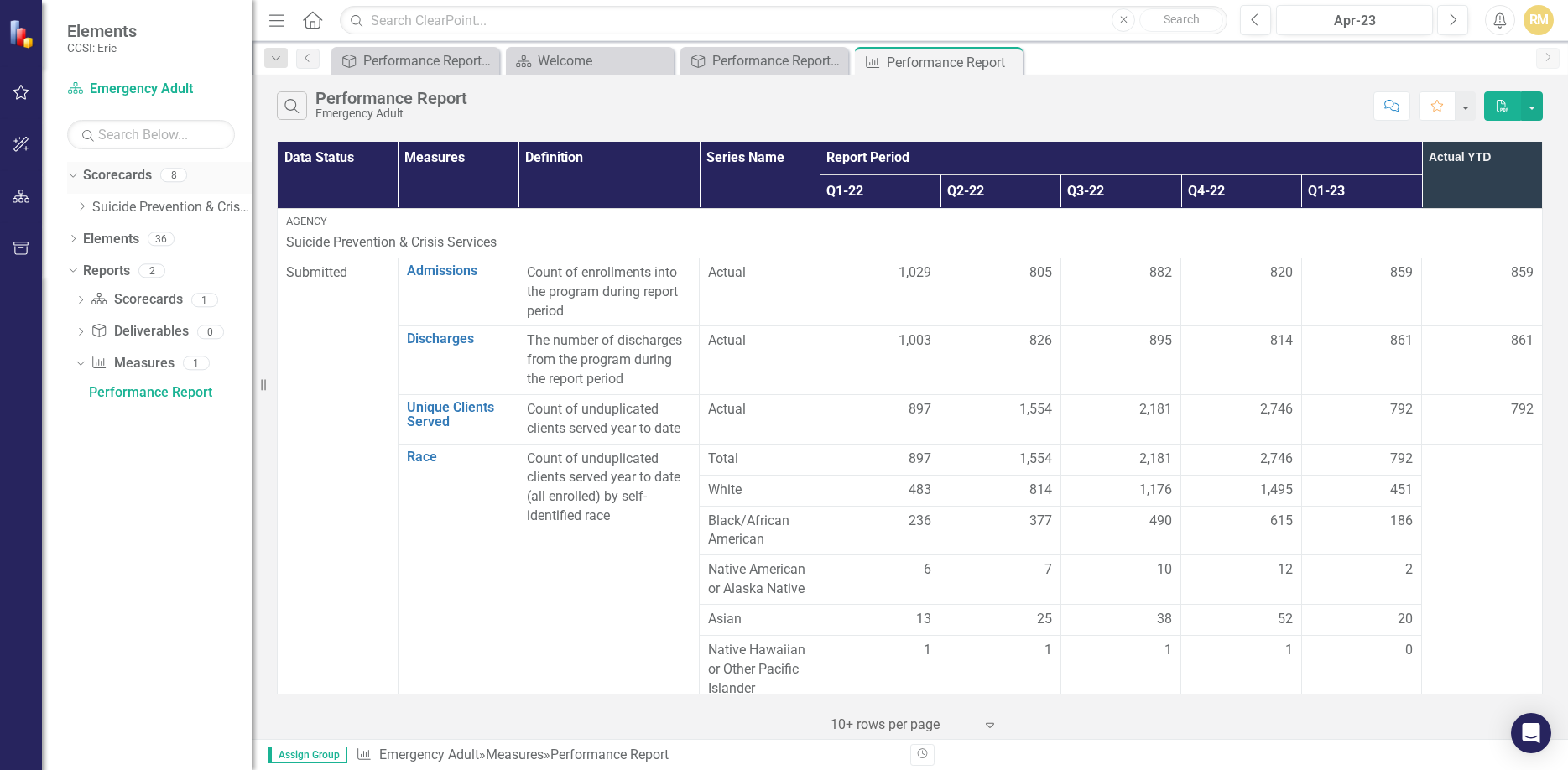 click on "Dropdown" 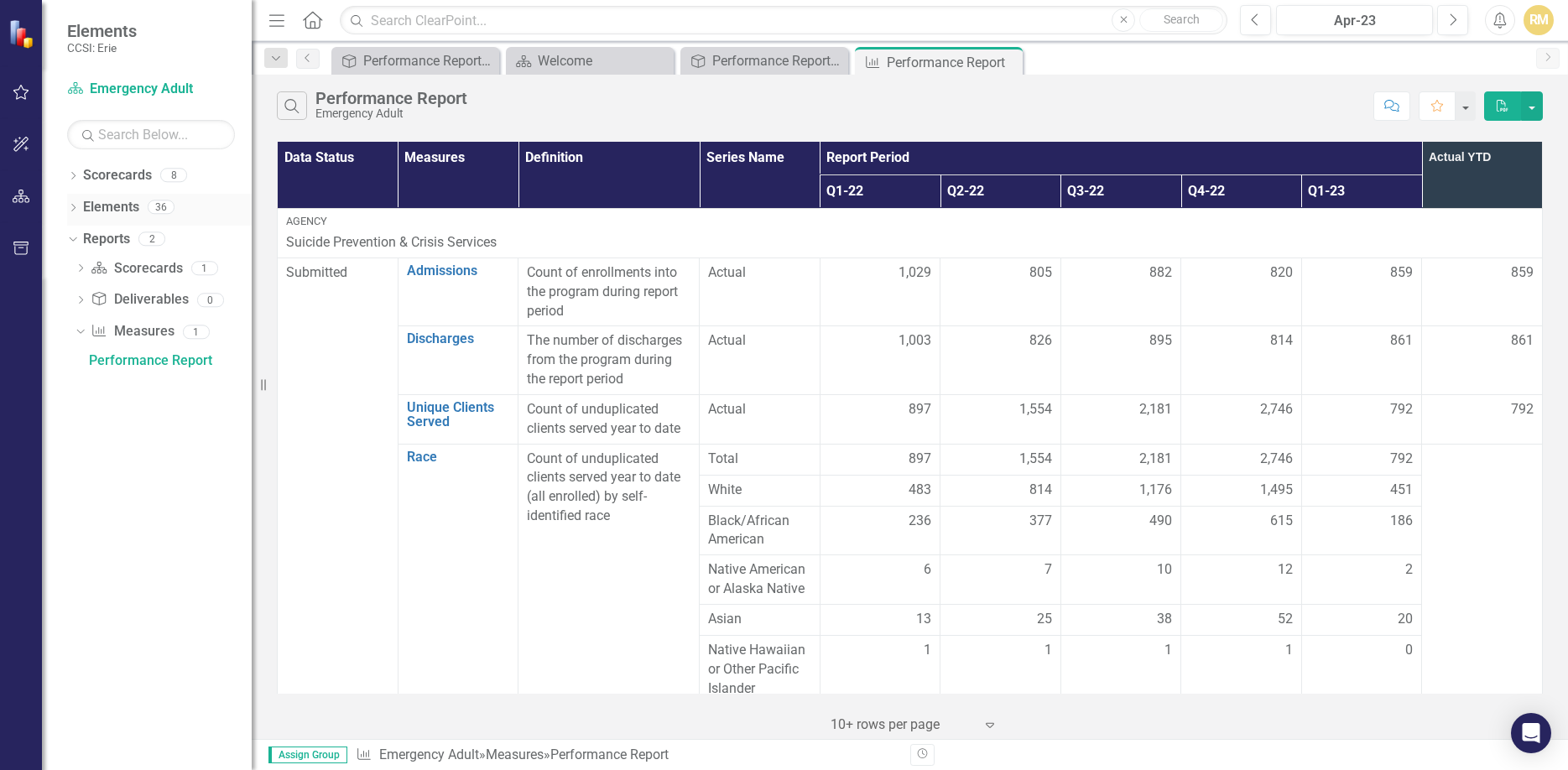 click on "Dropdown" at bounding box center [73, 209] 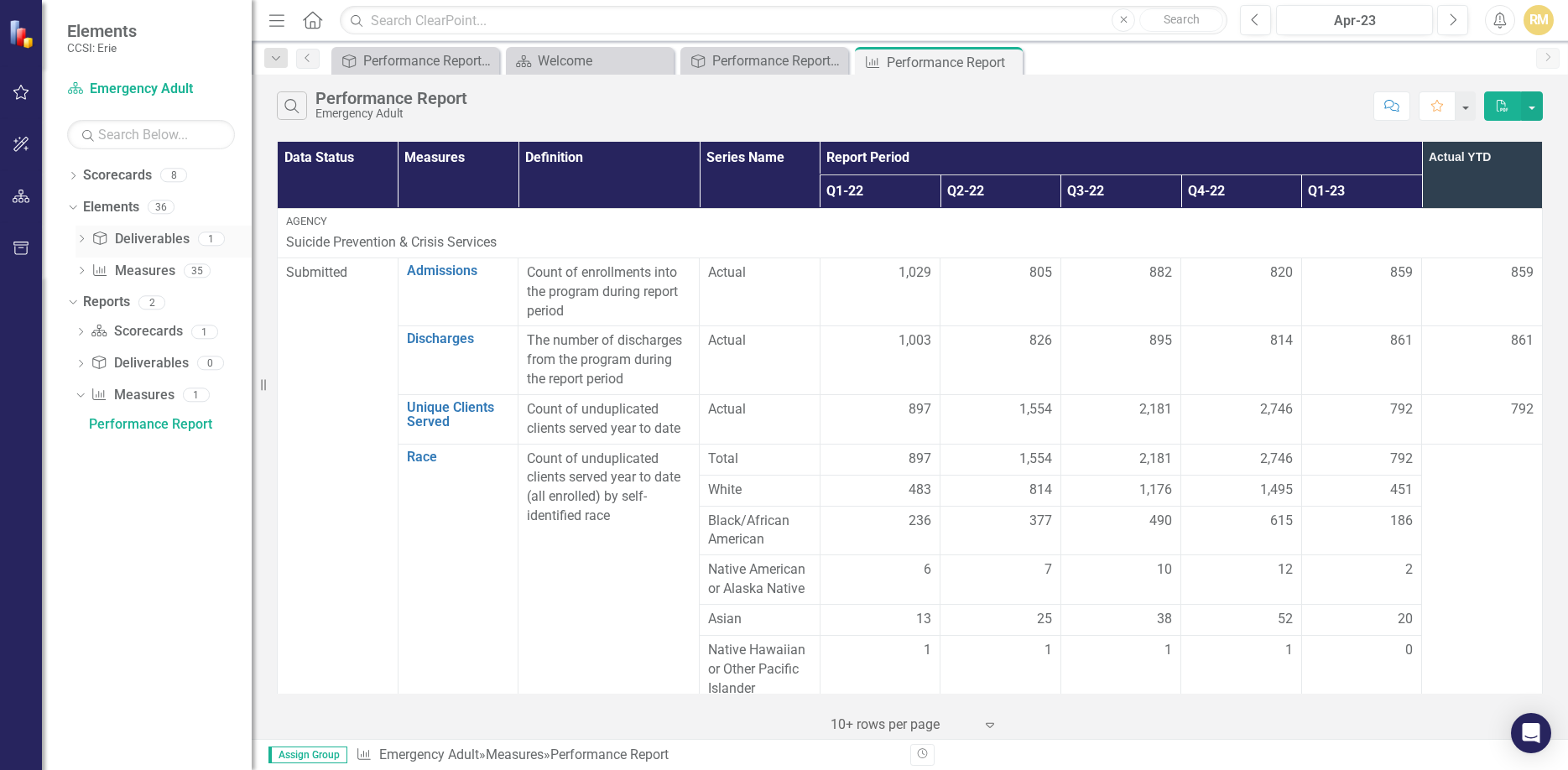 click on "Dropdown" at bounding box center [81, 241] 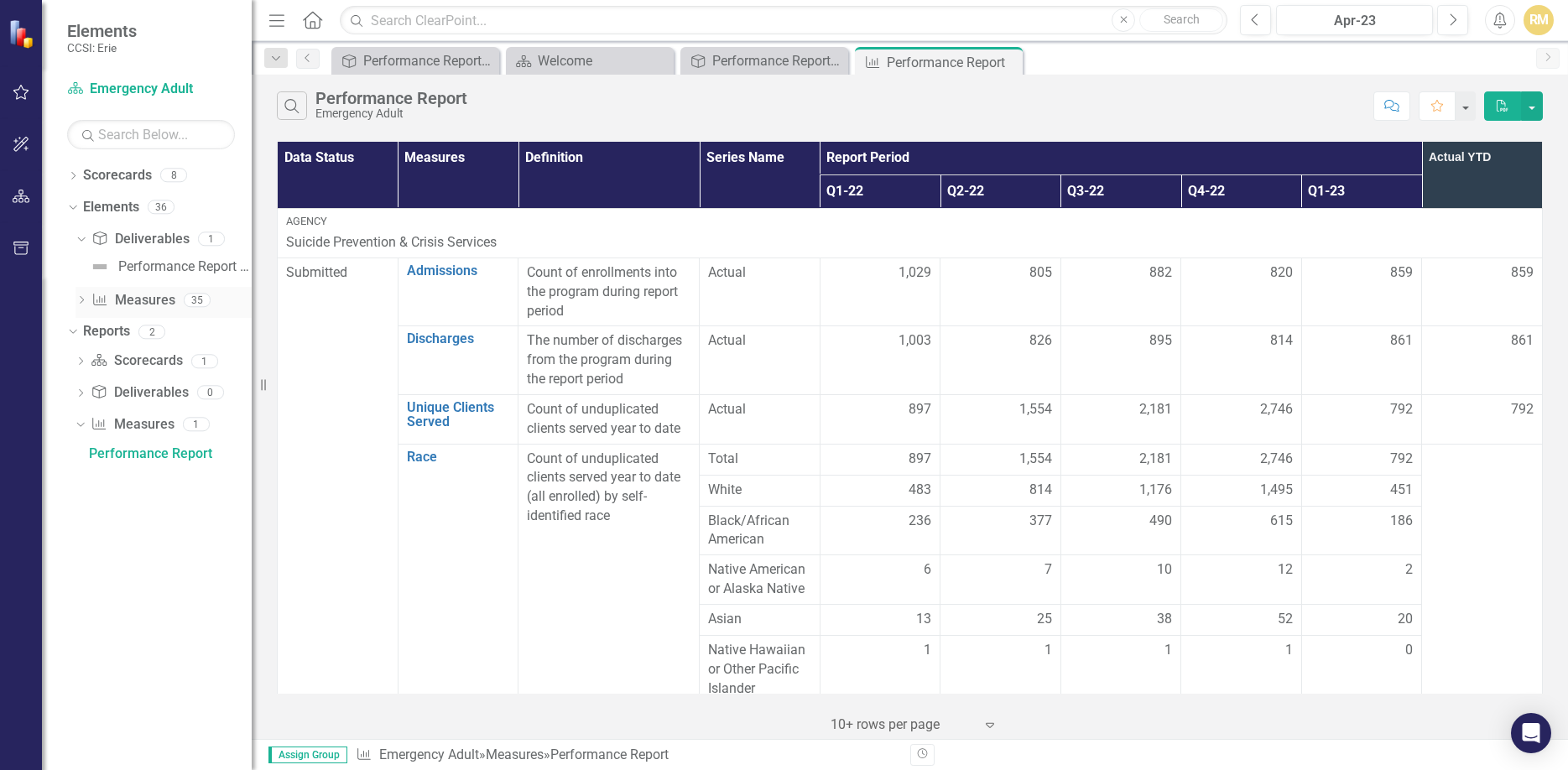click on "Dropdown" 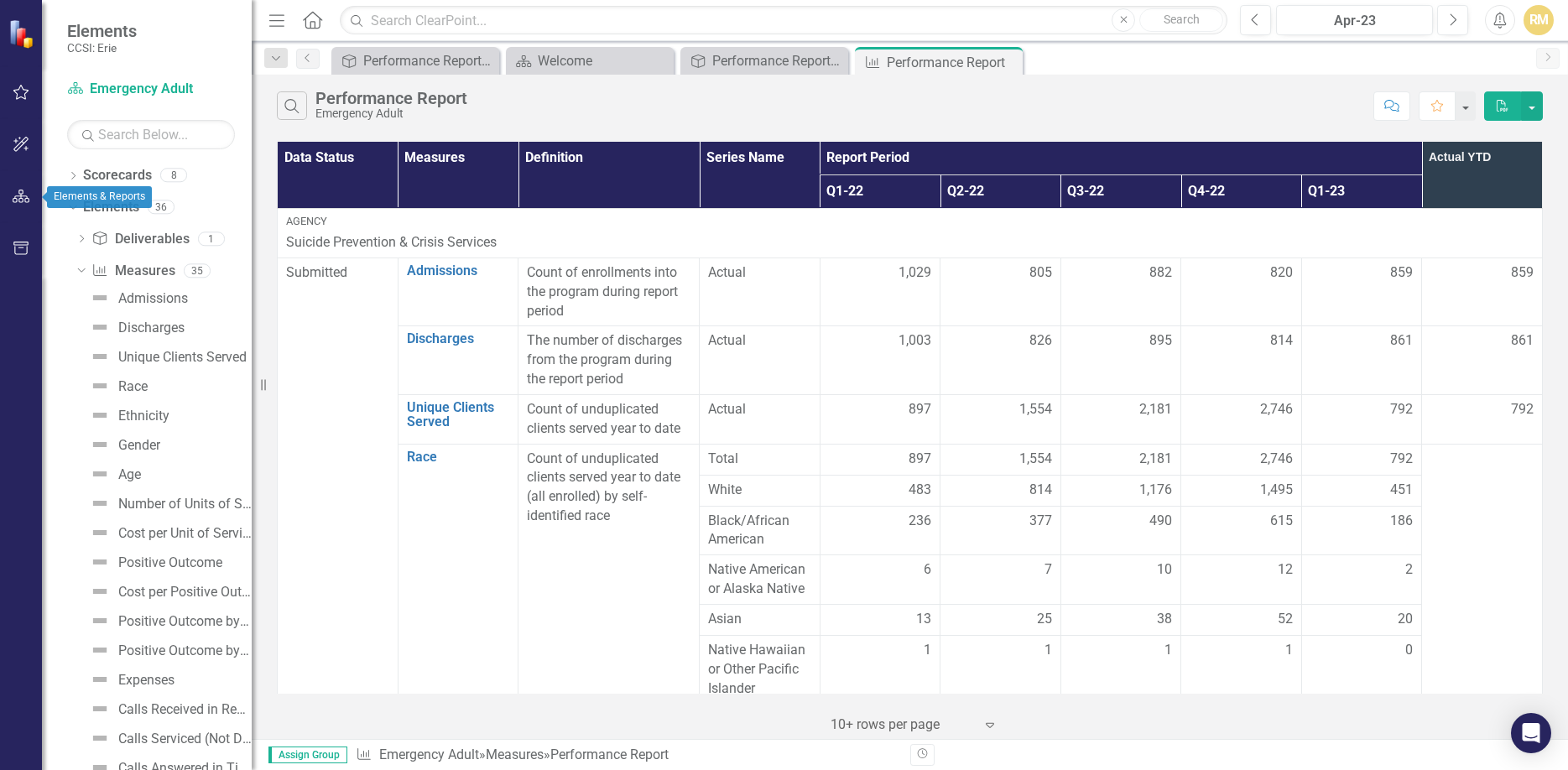 click 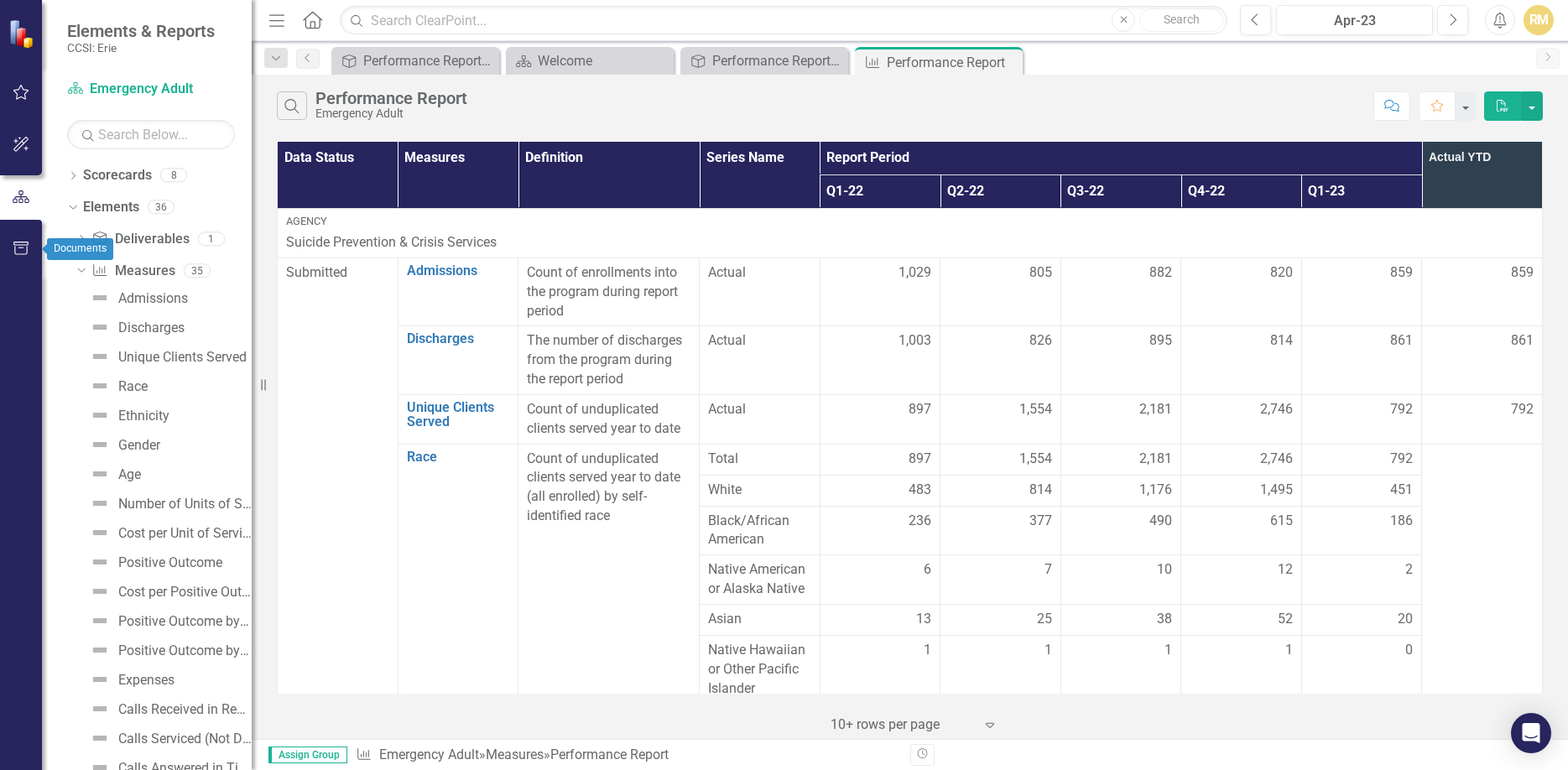 click 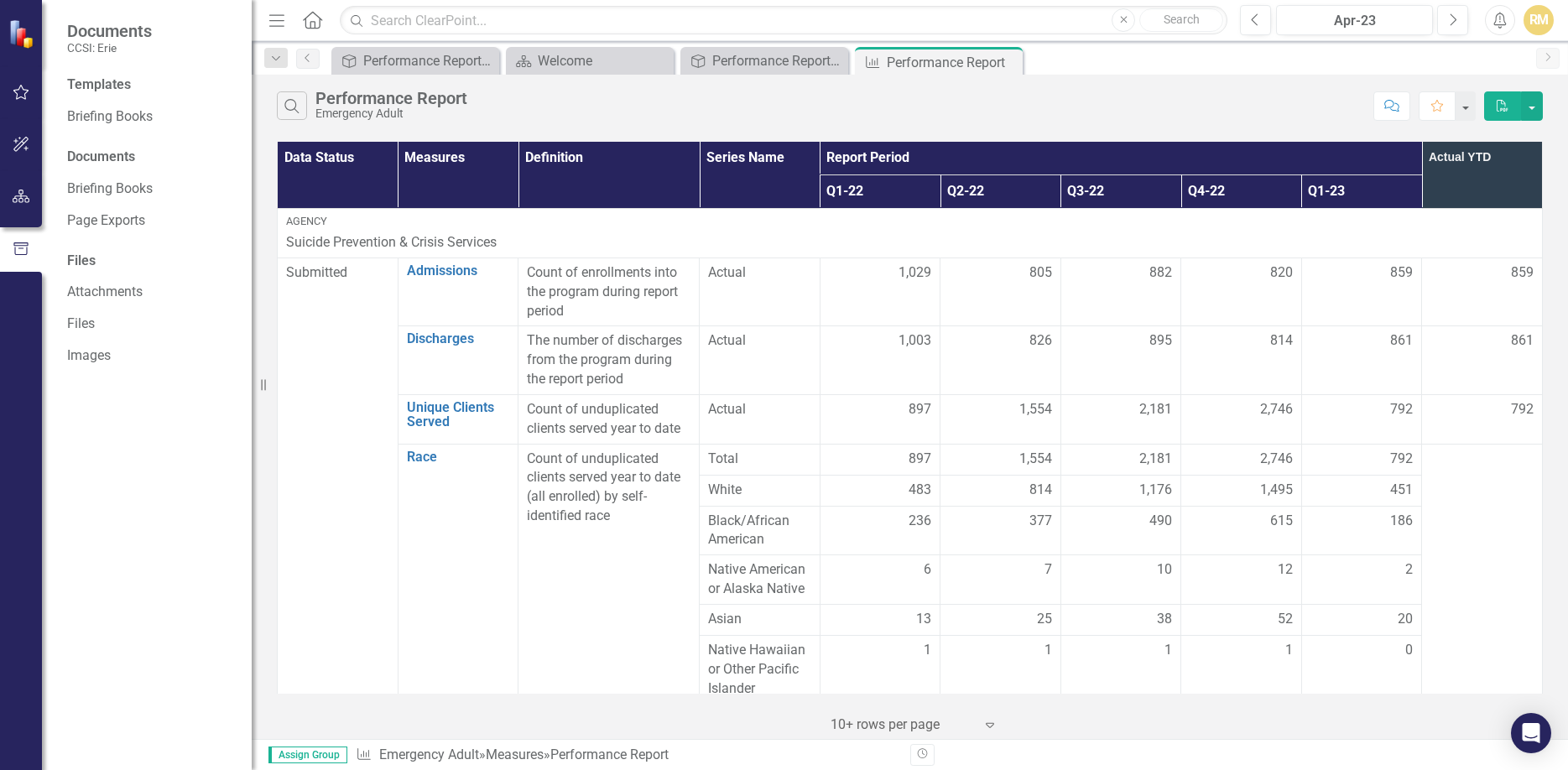 click at bounding box center [23, 34] 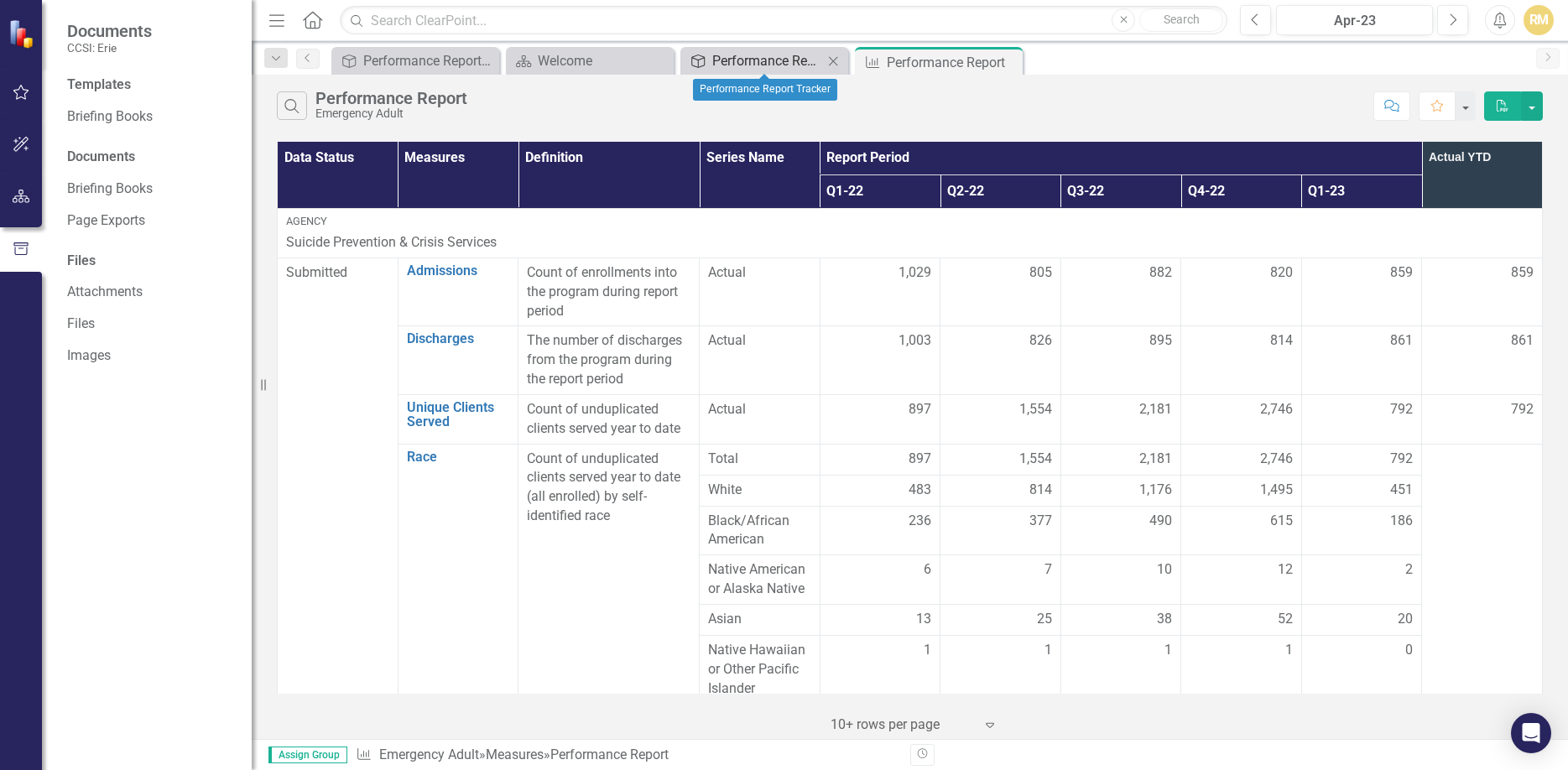 click on "Performance Report Tracker" at bounding box center [768, 60] 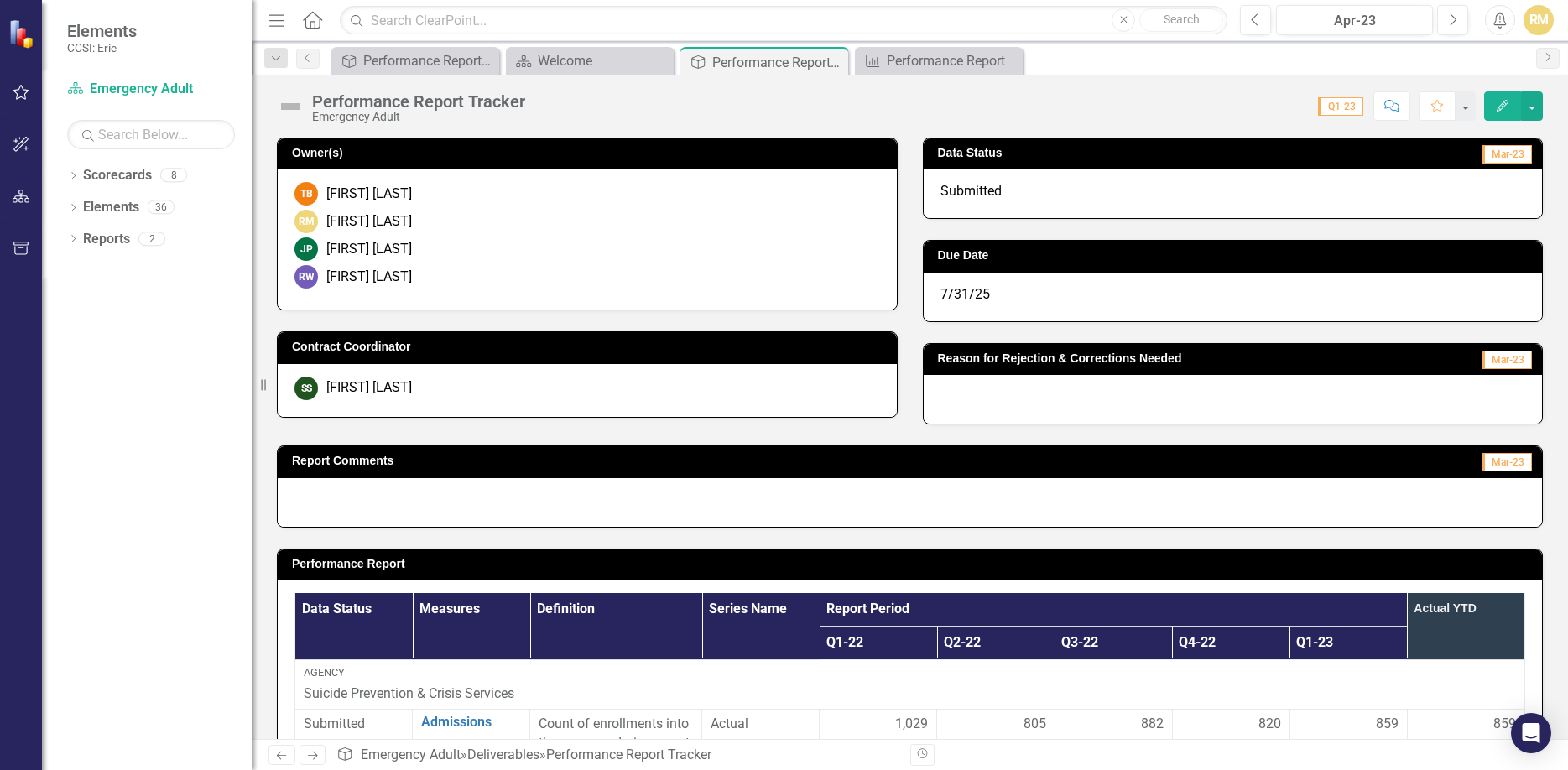 click on "7/31/25" at bounding box center [1233, 297] 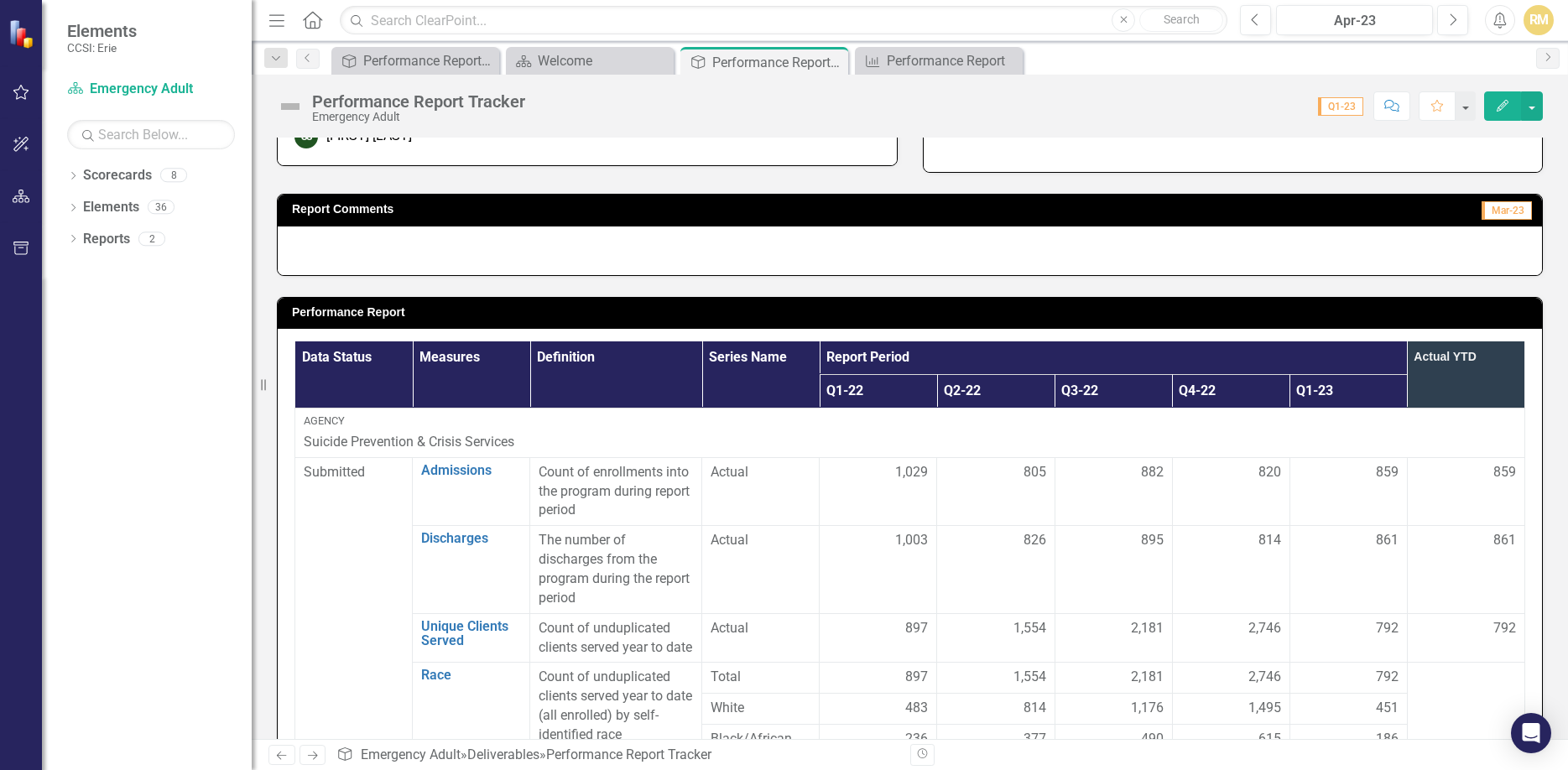 scroll, scrollTop: 287, scrollLeft: 0, axis: vertical 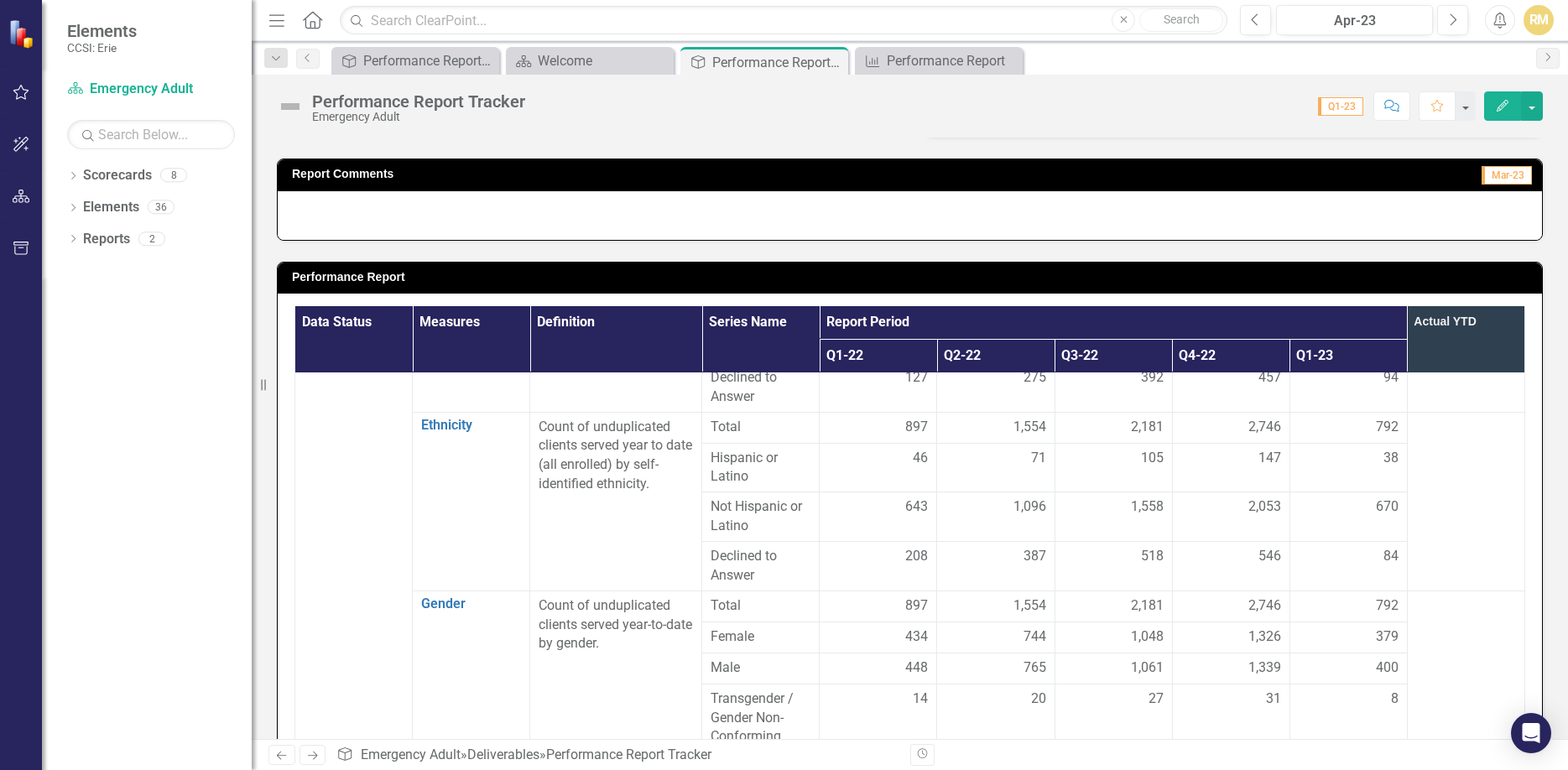 click on "Actual YTD" at bounding box center [1466, 339] 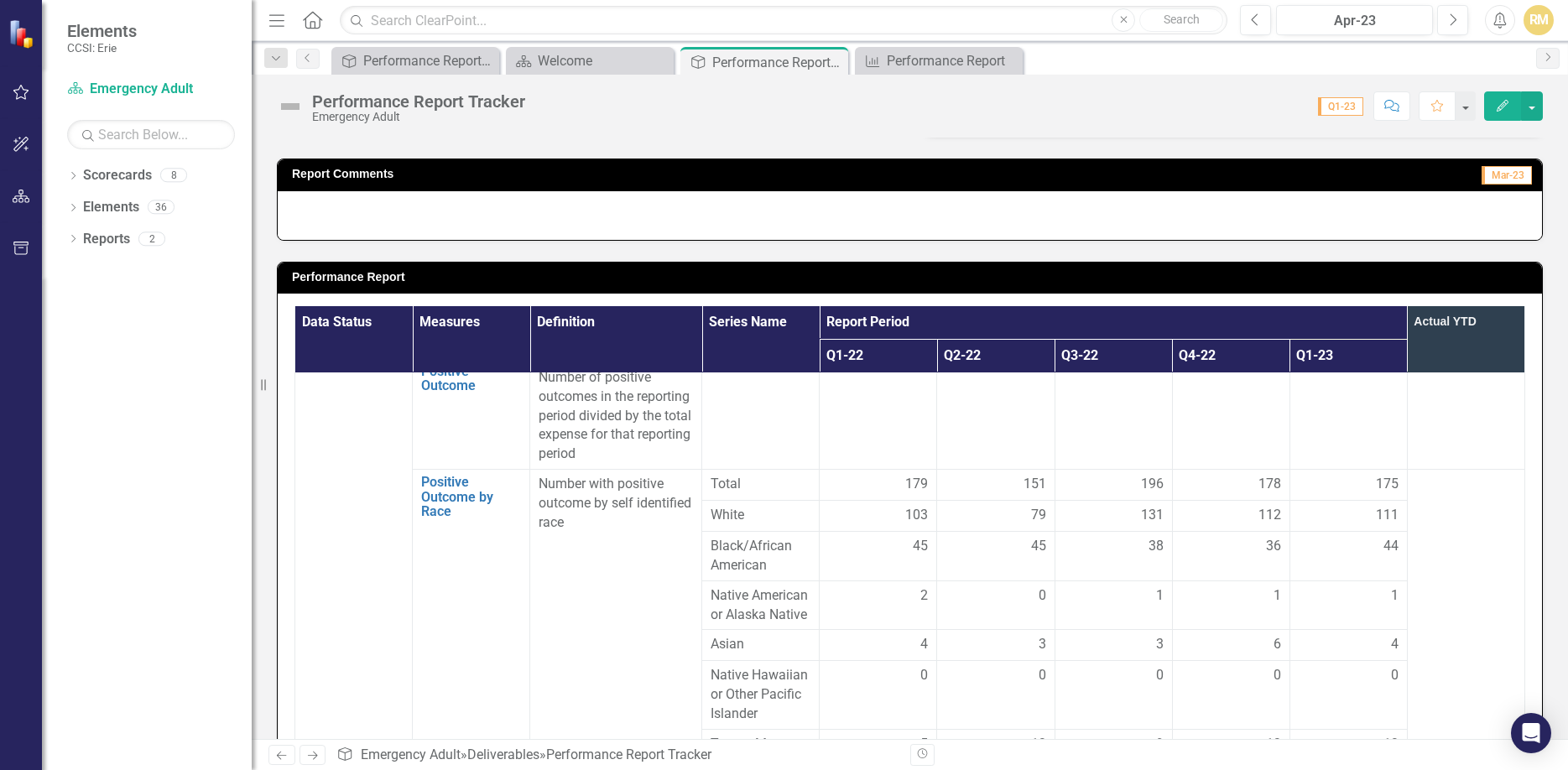 scroll, scrollTop: 1530, scrollLeft: 0, axis: vertical 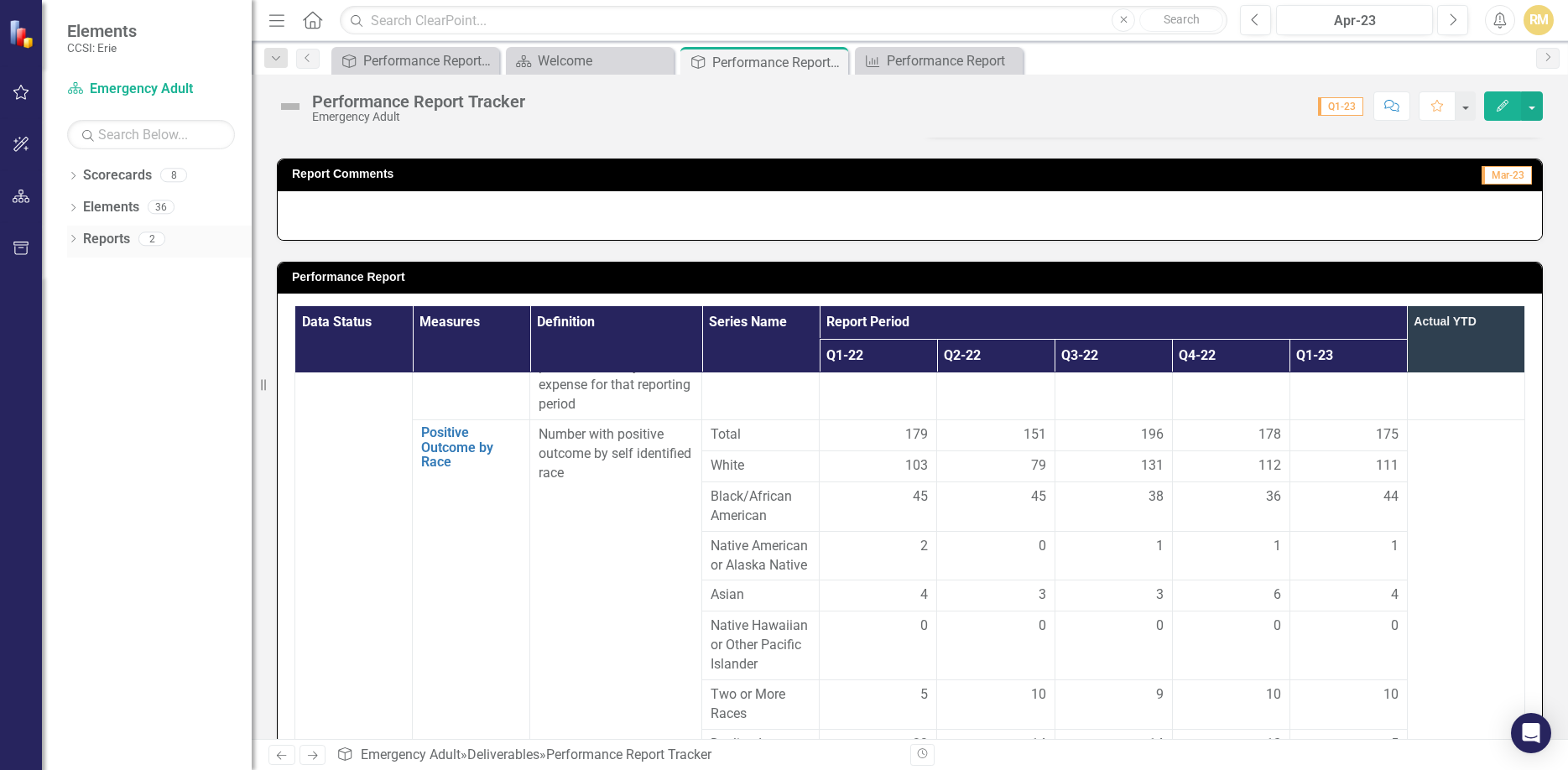 click on "Dropdown" 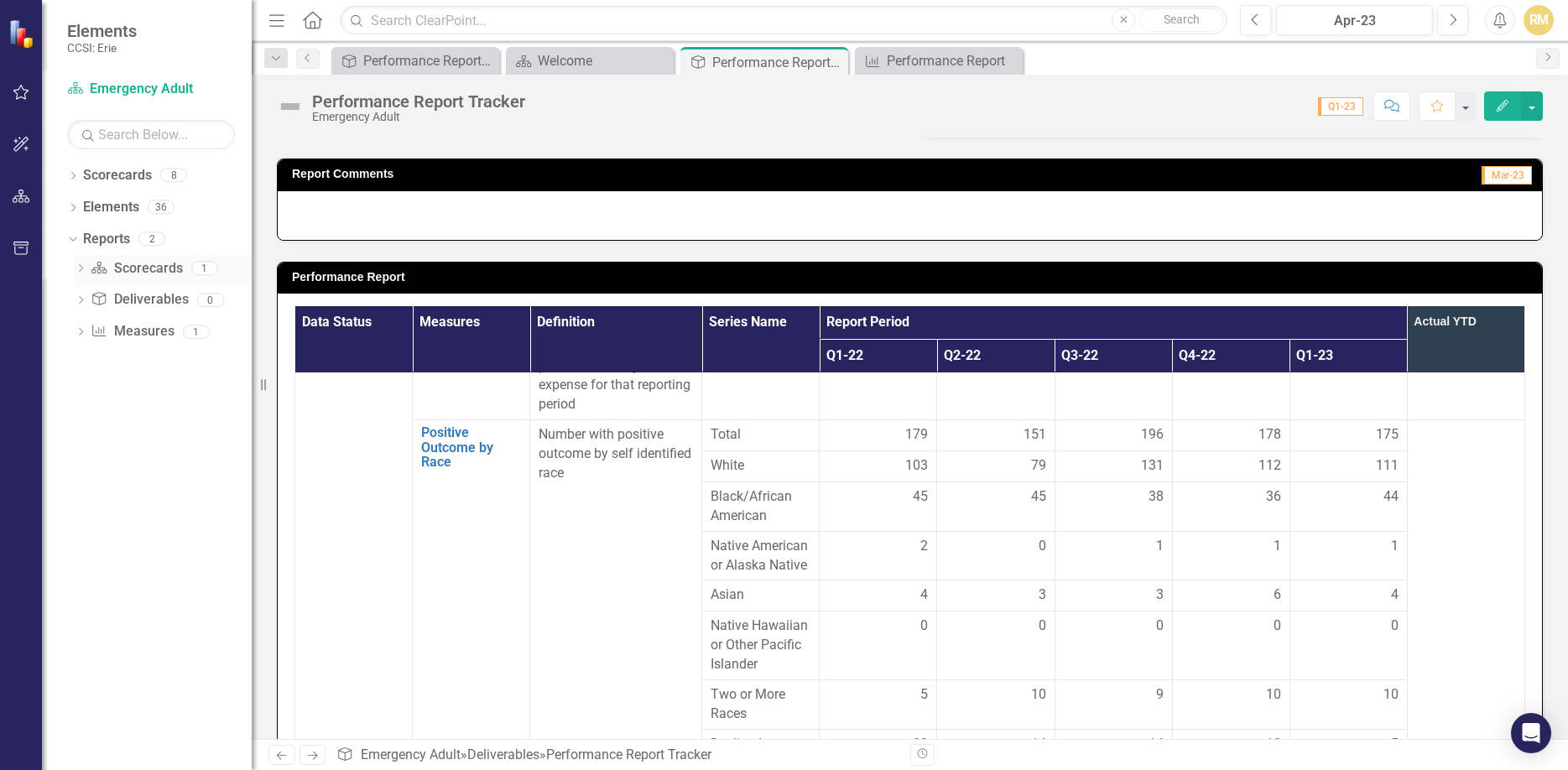 click on "Dropdown" 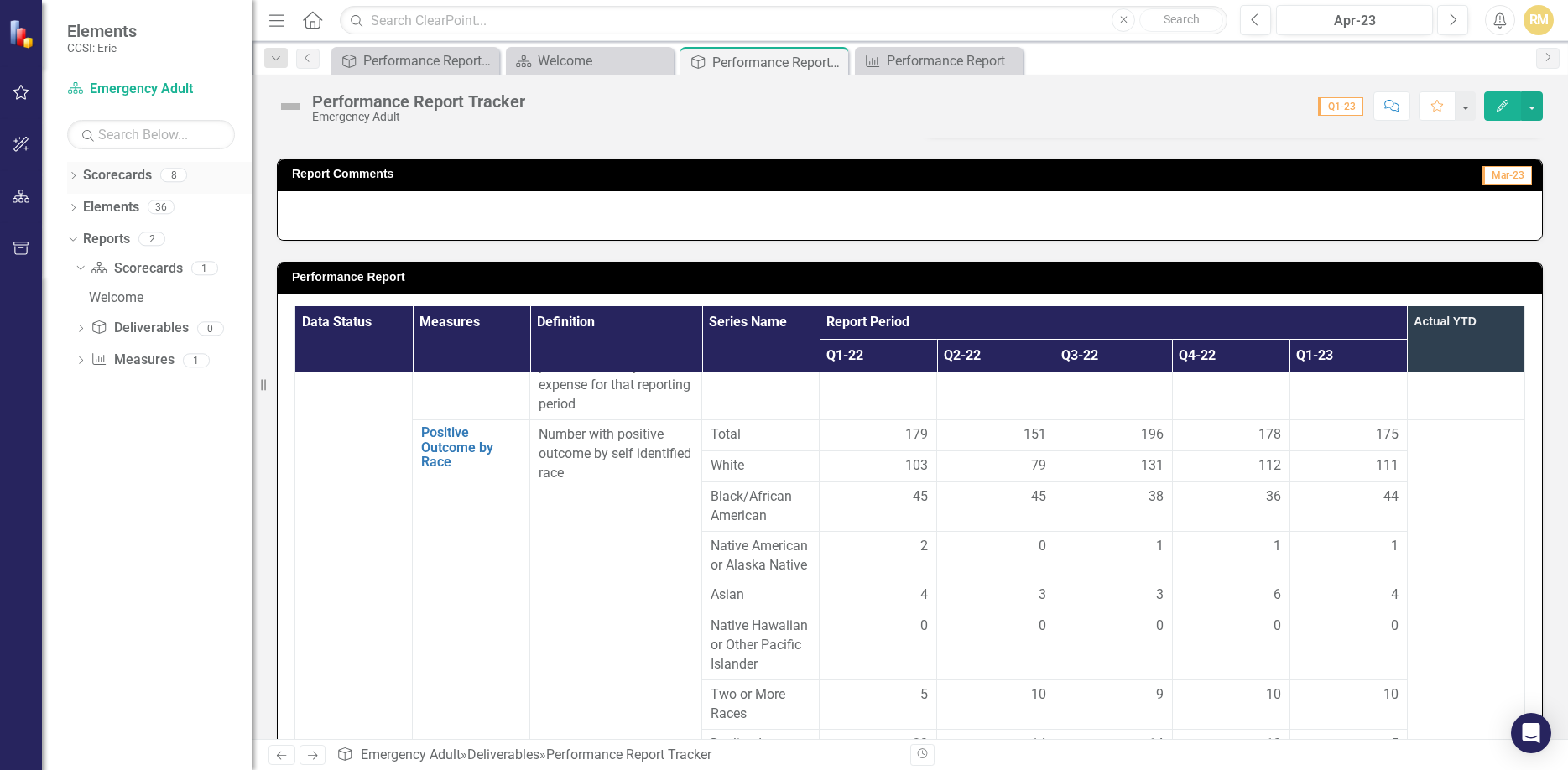 click 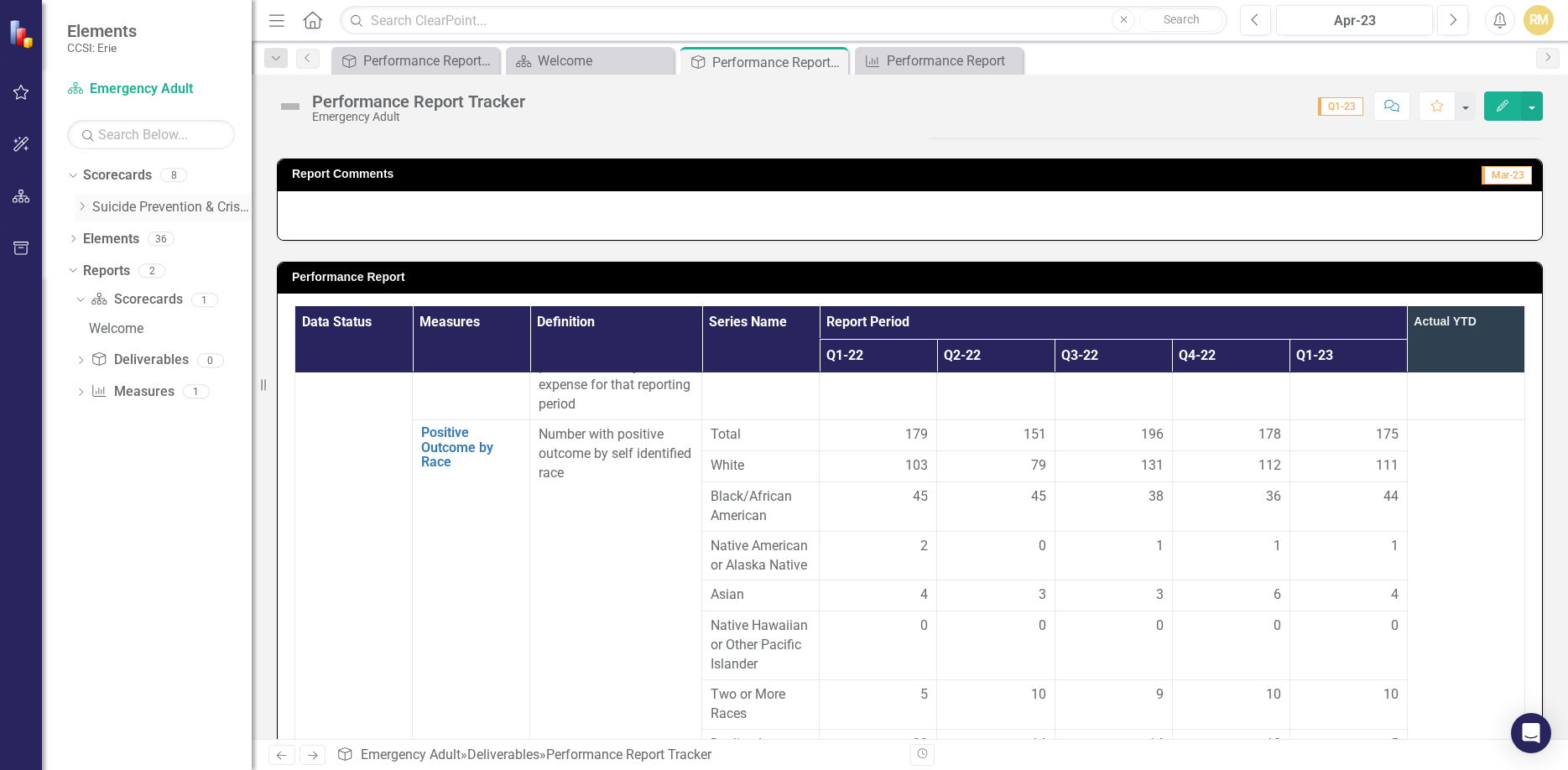 click on "Dropdown" 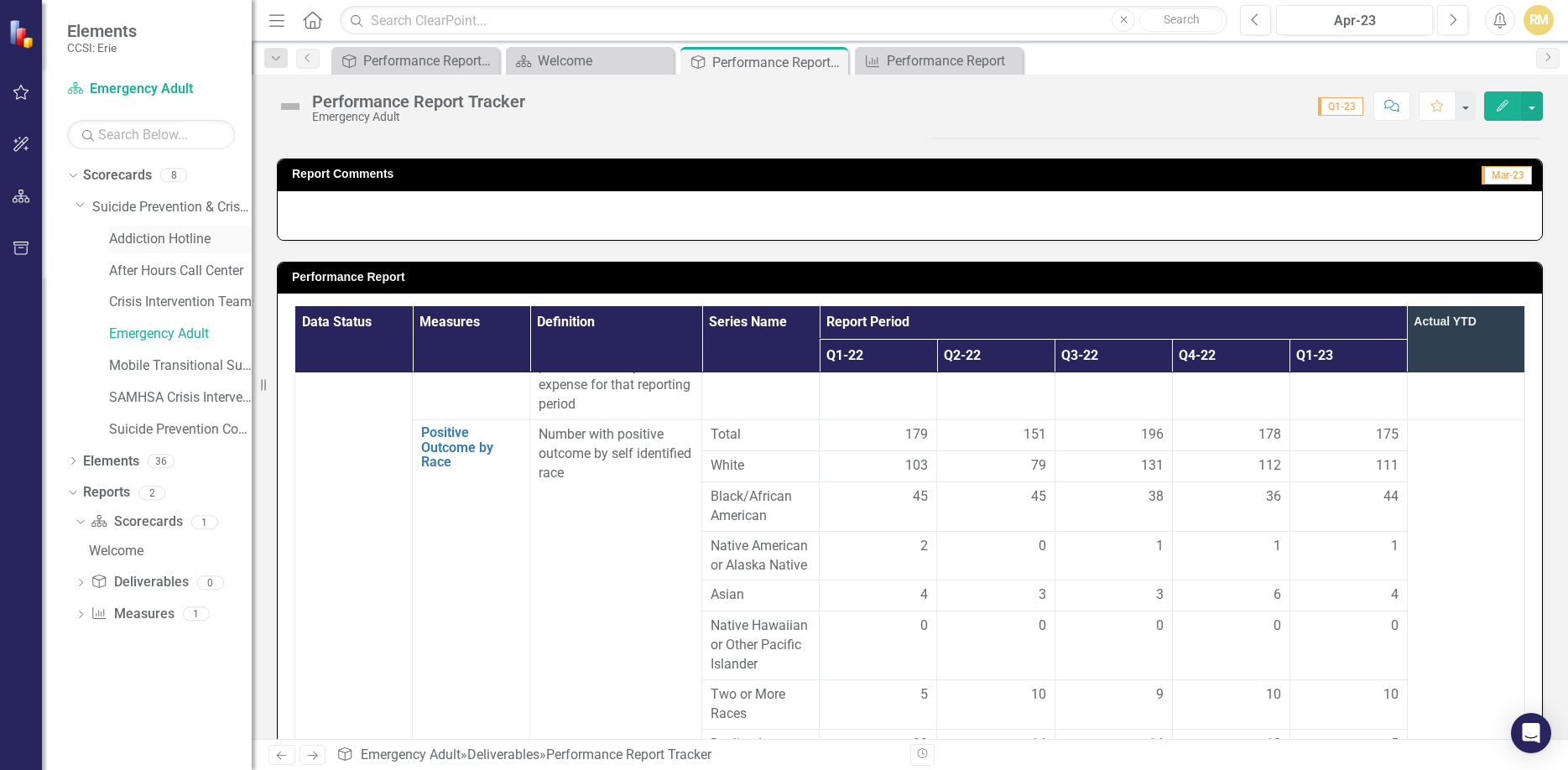 click on "Addiction Hotline" at bounding box center [180, 239] 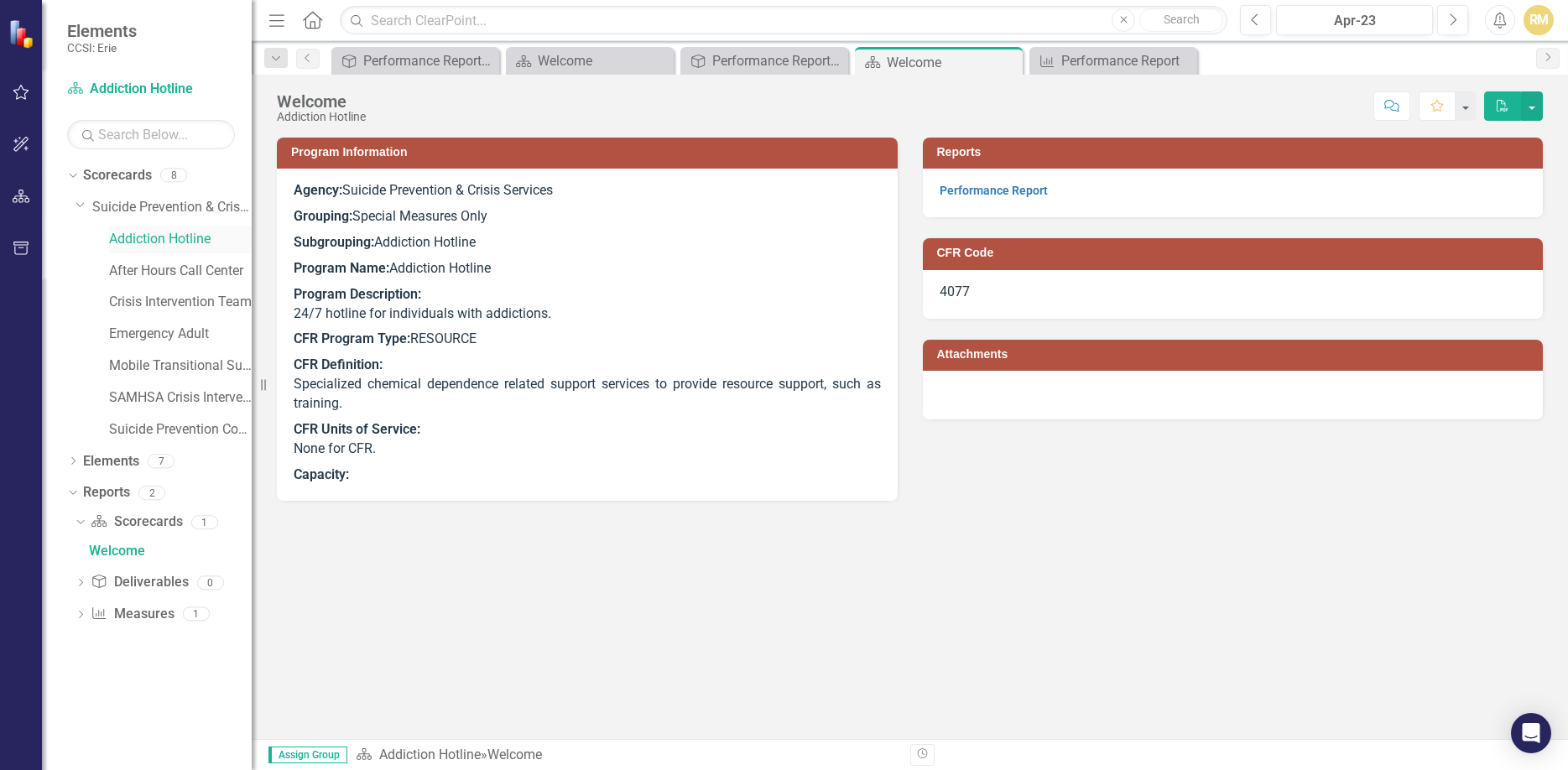 scroll, scrollTop: 0, scrollLeft: 0, axis: both 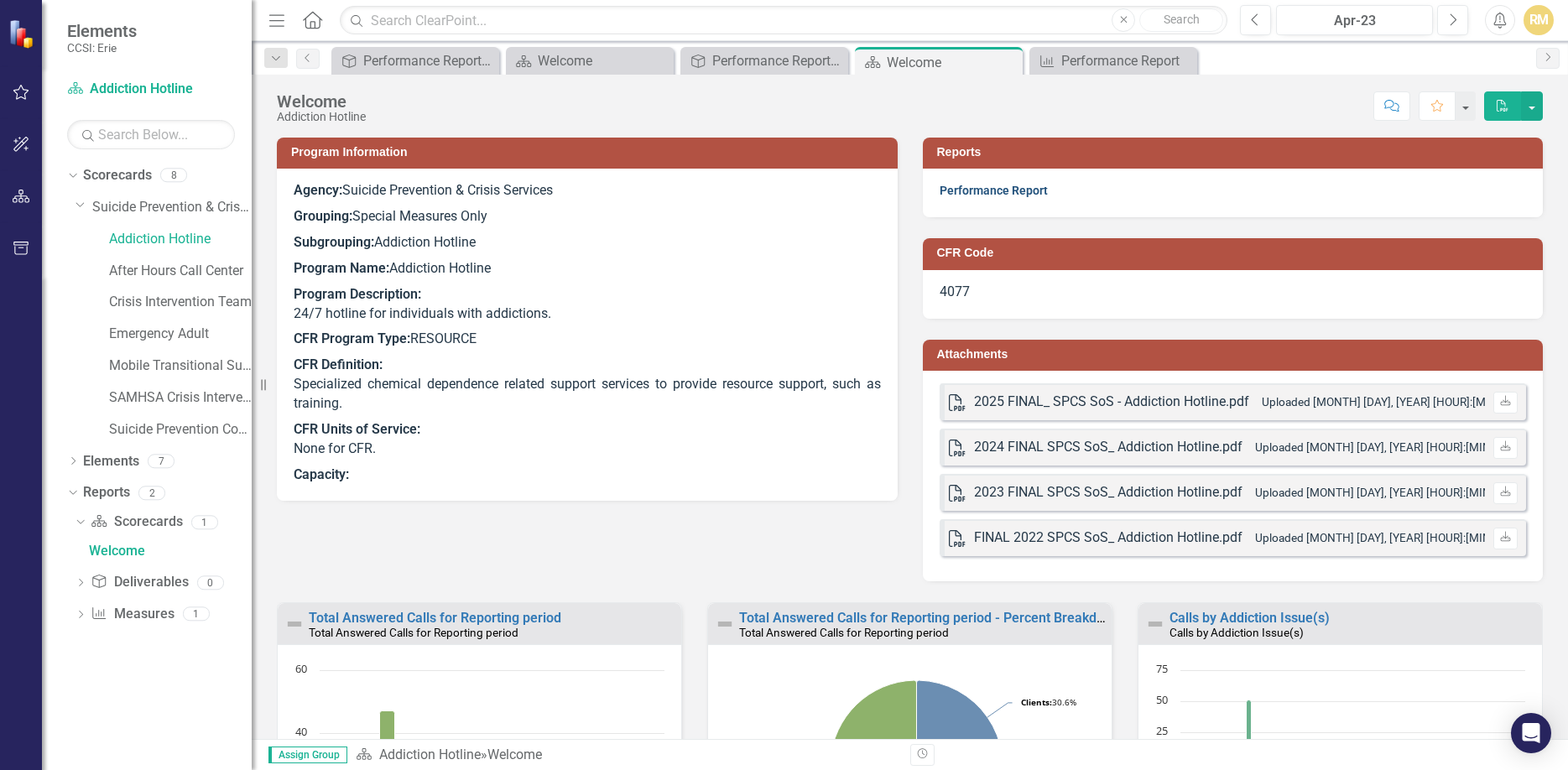 click on "Performance Report" at bounding box center (993, 190) 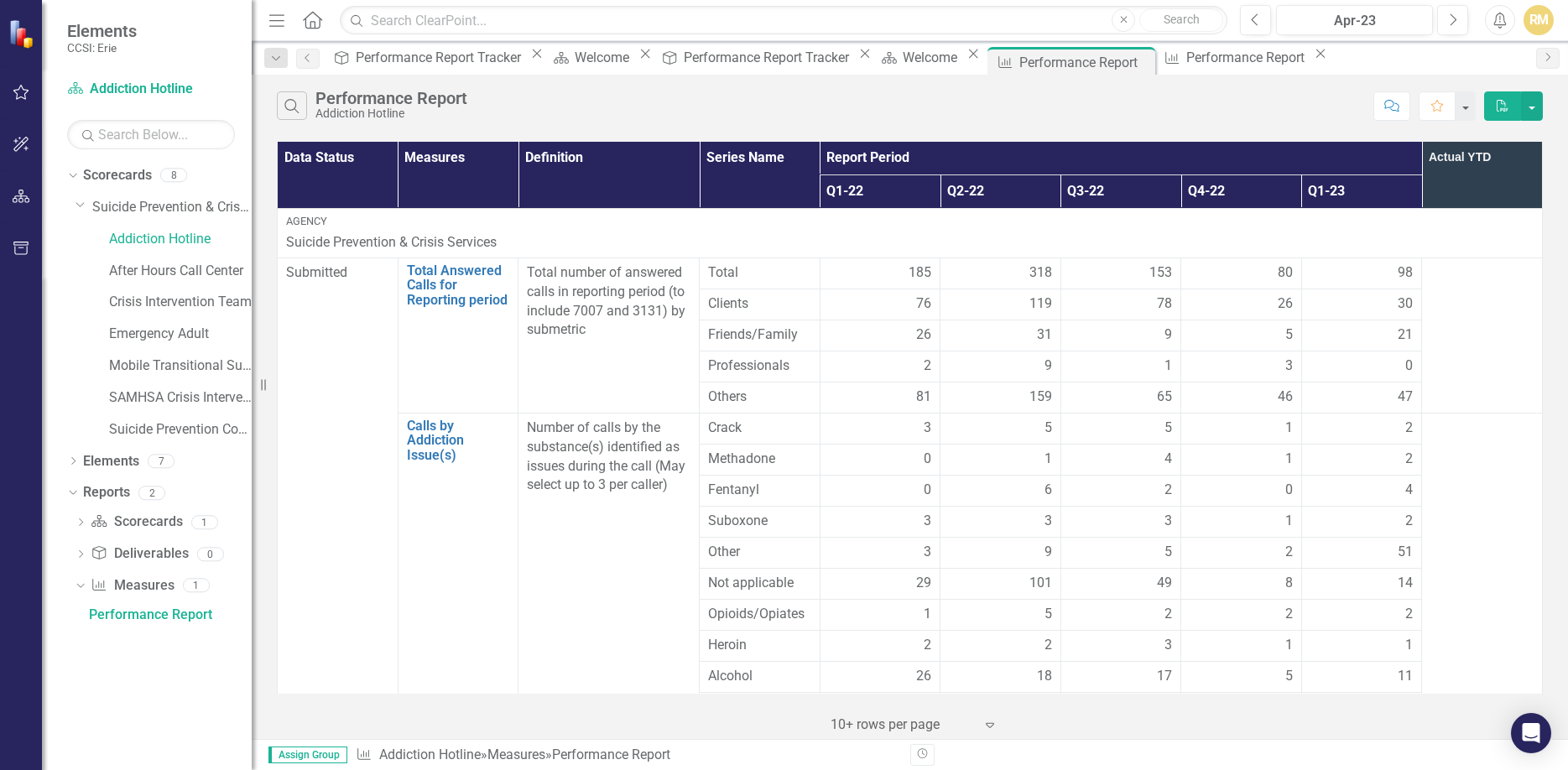 scroll, scrollTop: 0, scrollLeft: 0, axis: both 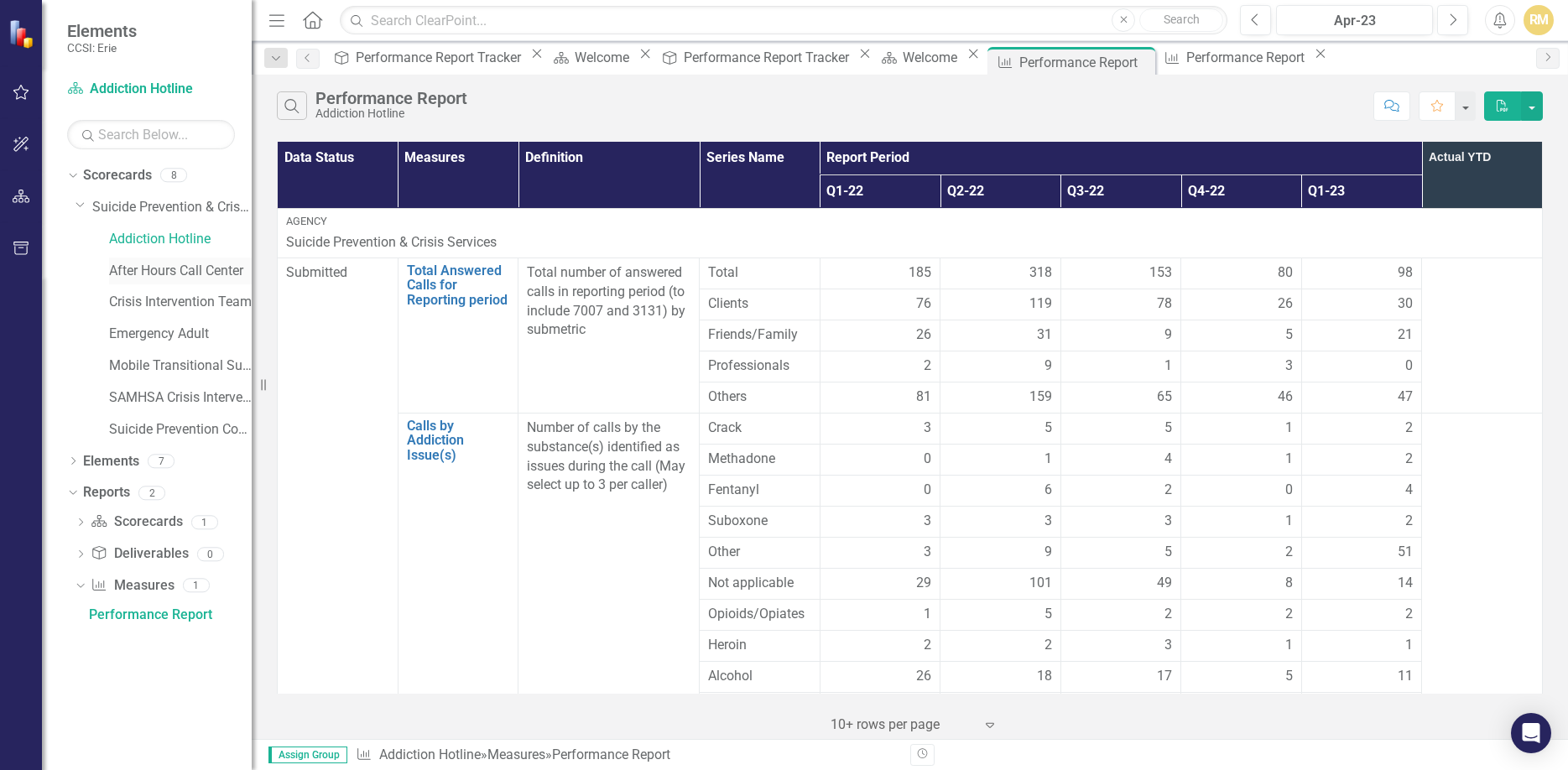 click on "After Hours Call Center" at bounding box center [180, 271] 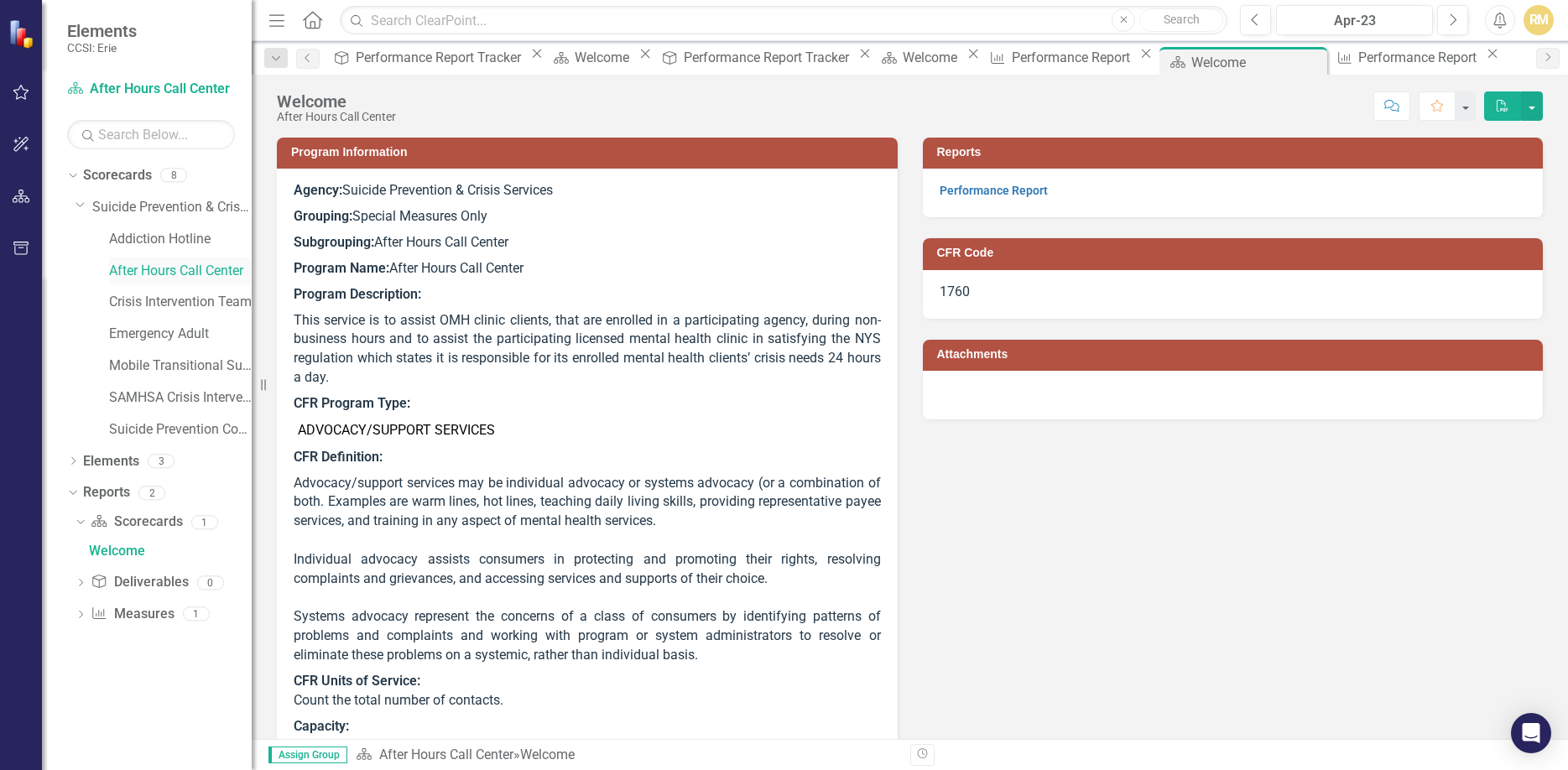 scroll, scrollTop: 0, scrollLeft: 0, axis: both 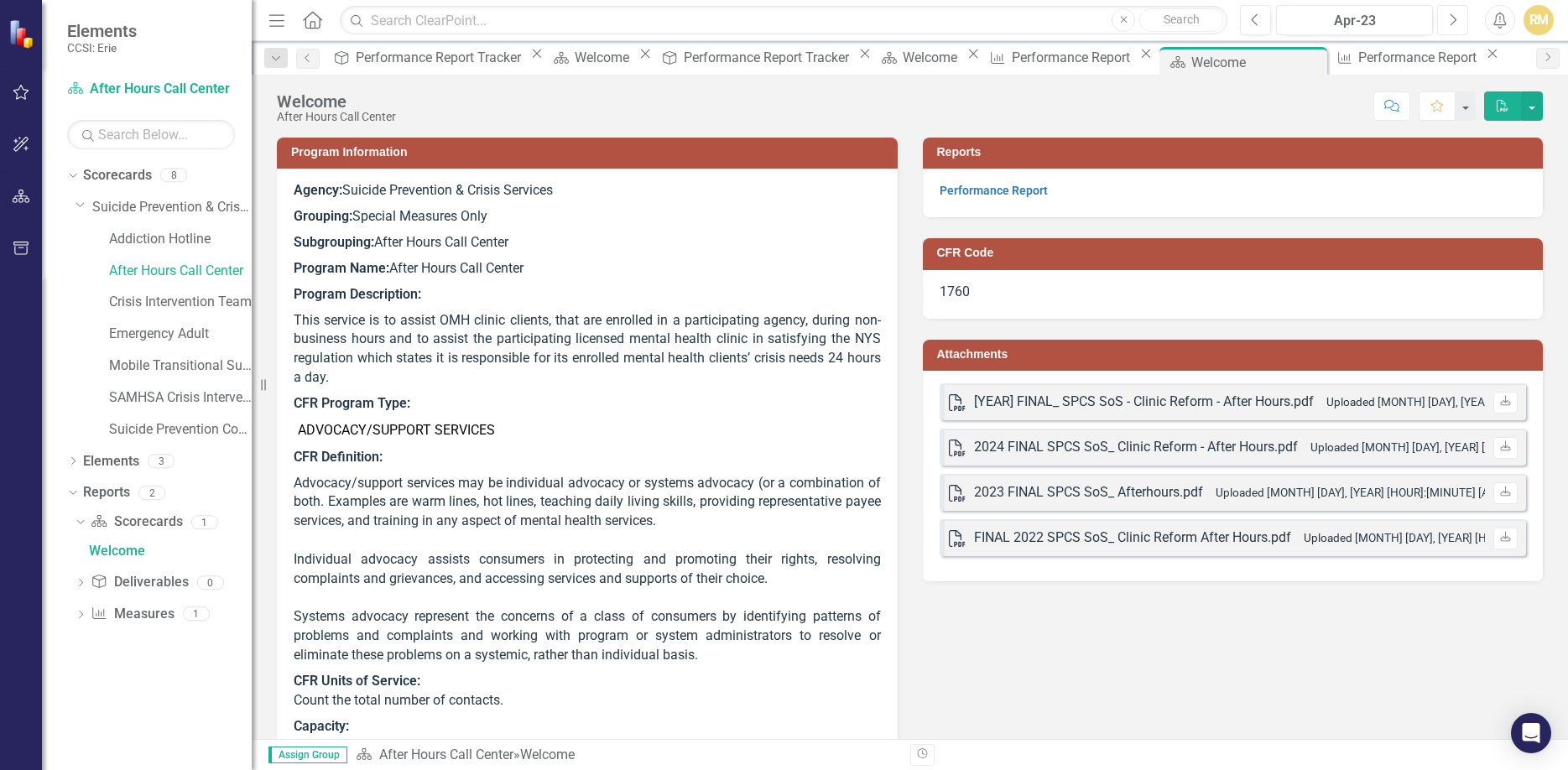 click on "Next" at bounding box center [1452, 20] 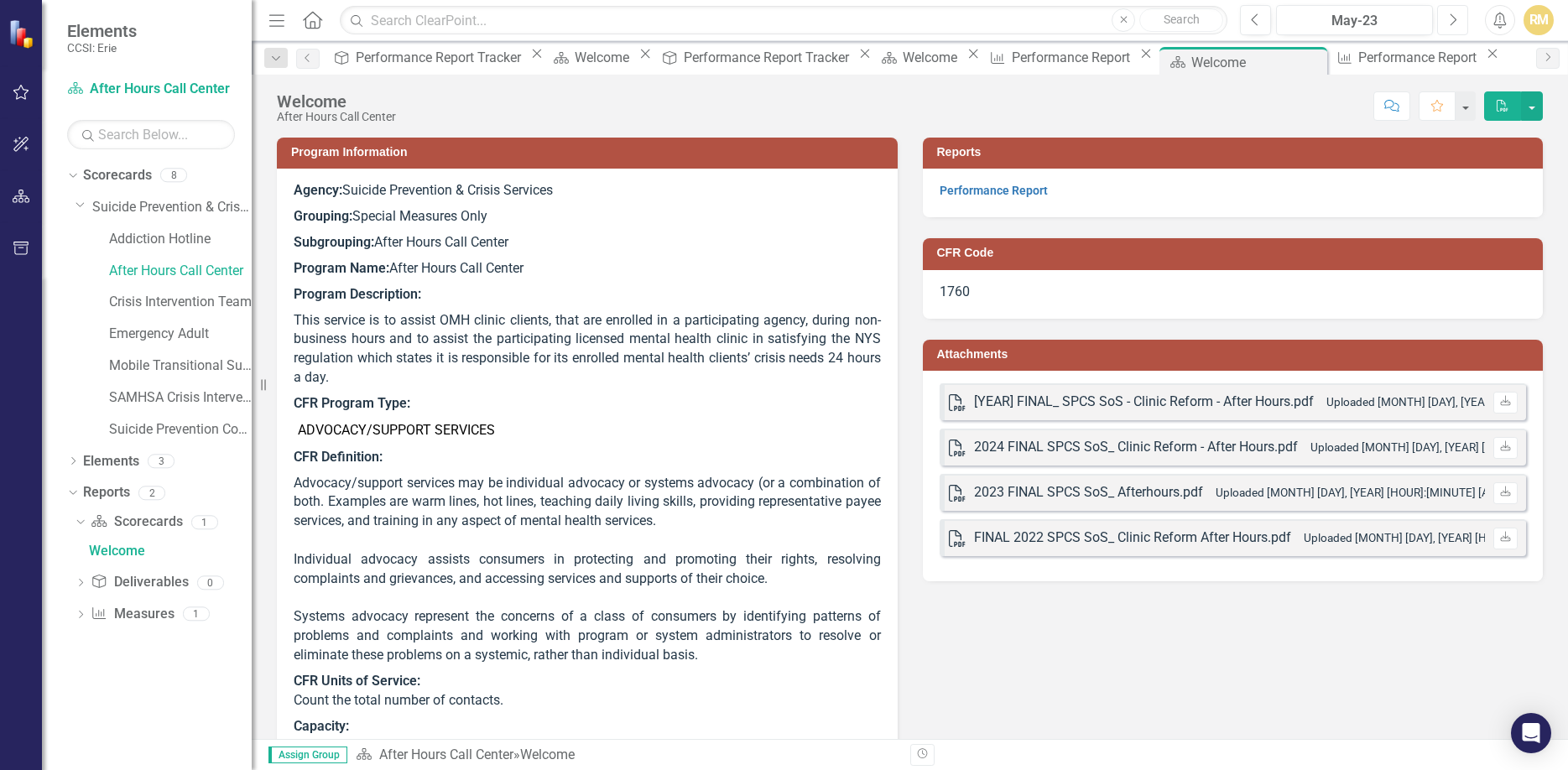 click on "Next" at bounding box center (1452, 20) 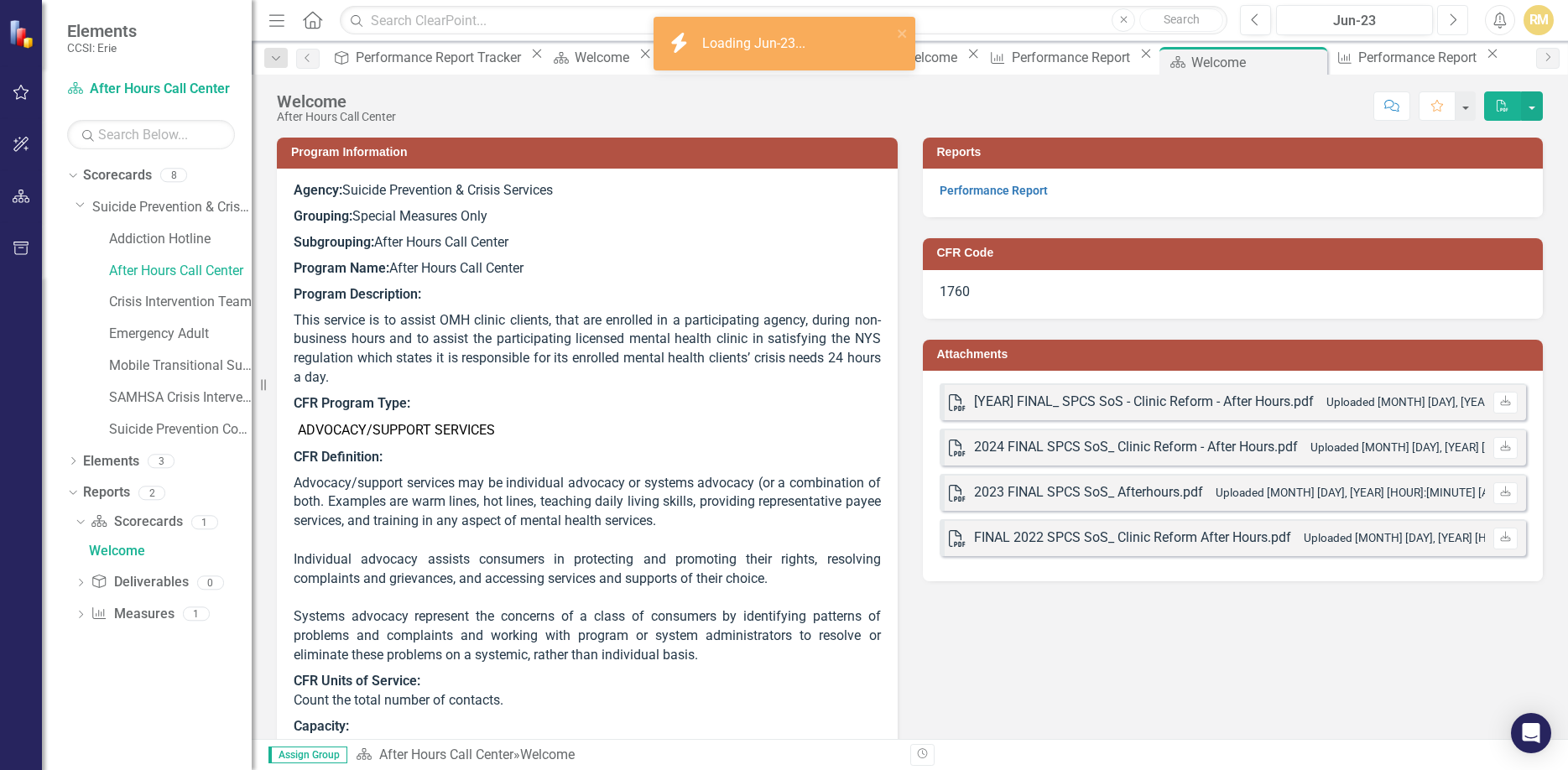 click on "Next" at bounding box center (1452, 20) 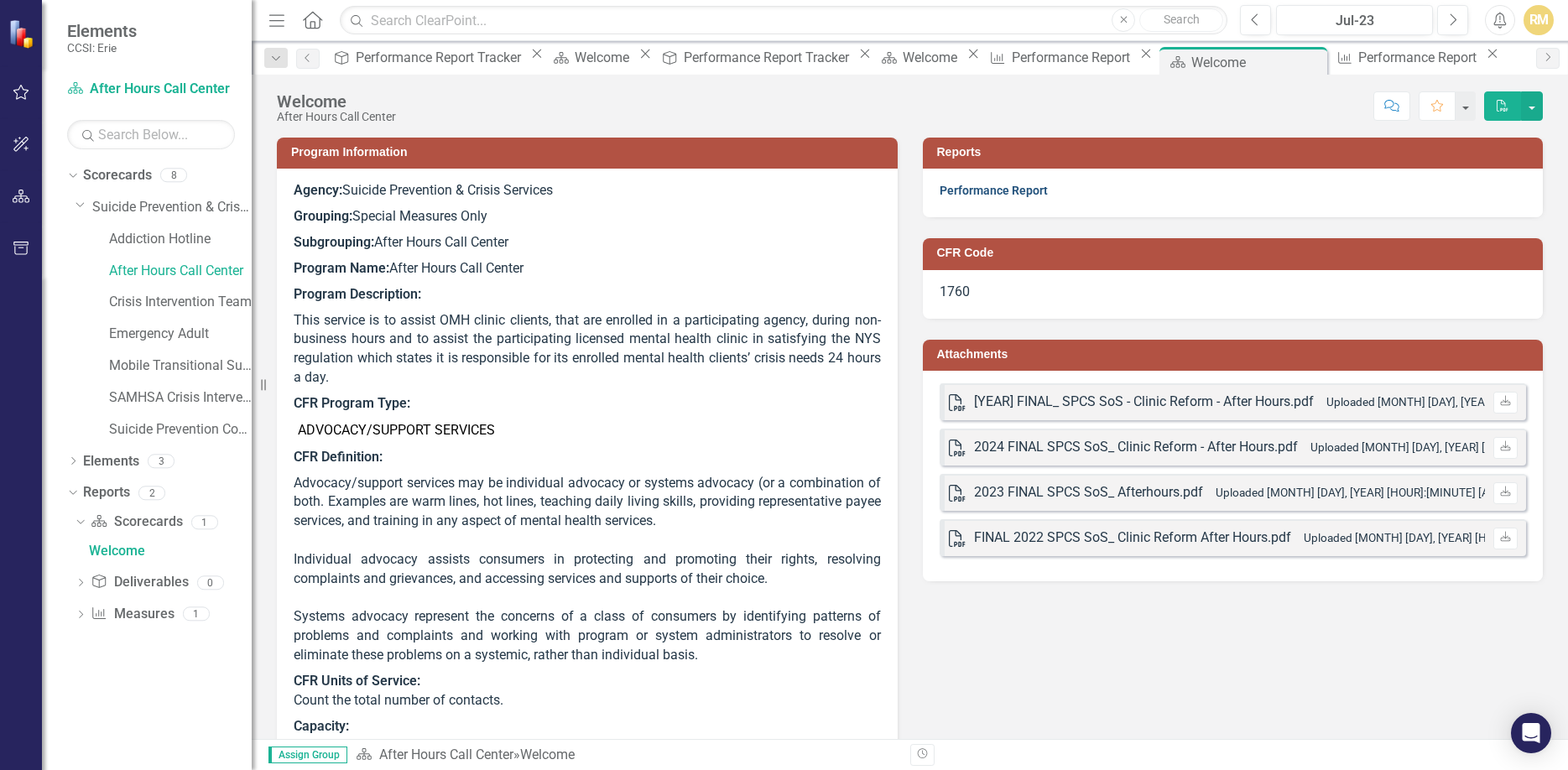 click on "Performance Report" at bounding box center (993, 190) 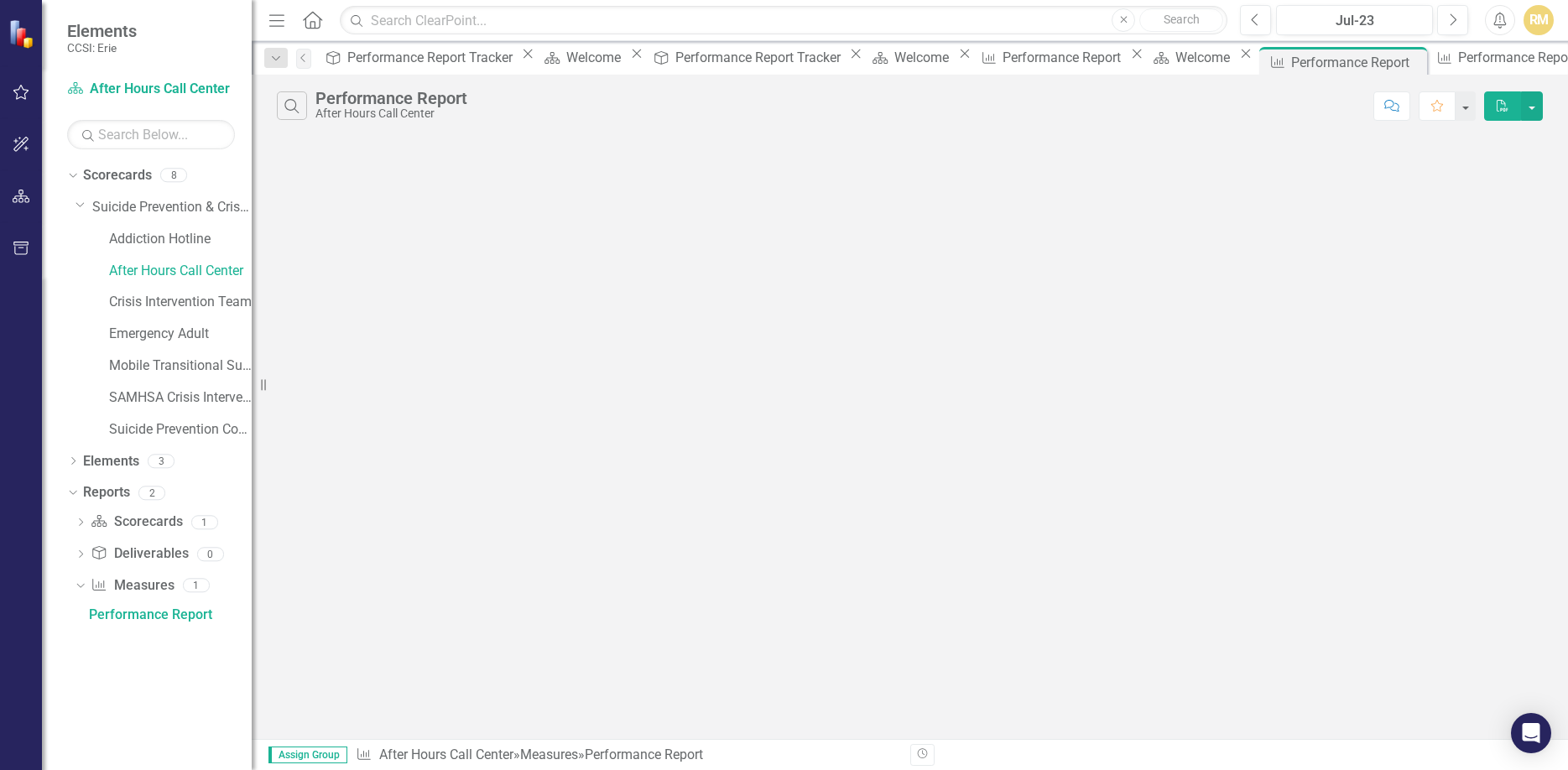 scroll, scrollTop: 0, scrollLeft: 0, axis: both 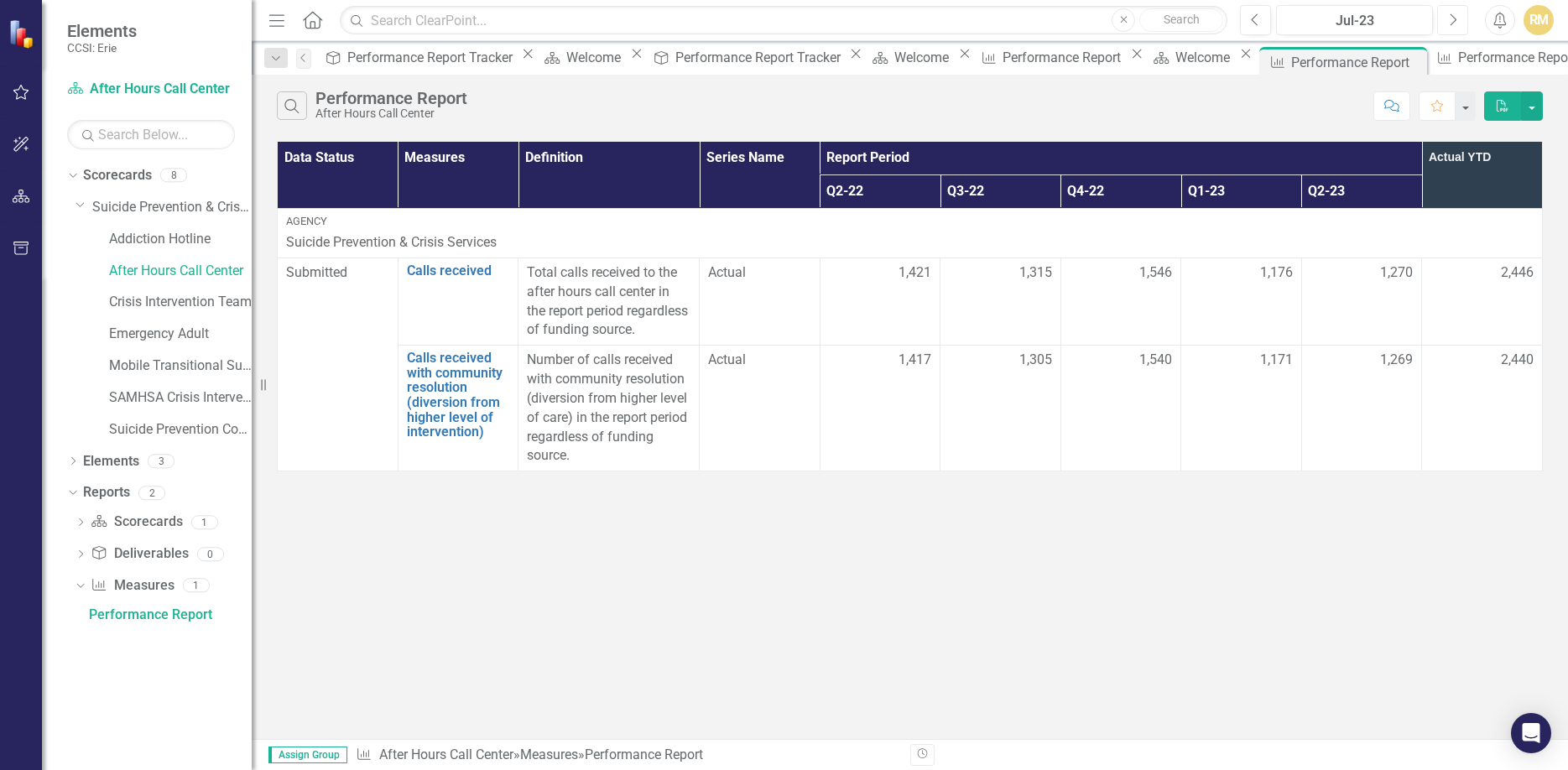 click on "Next" at bounding box center (1452, 20) 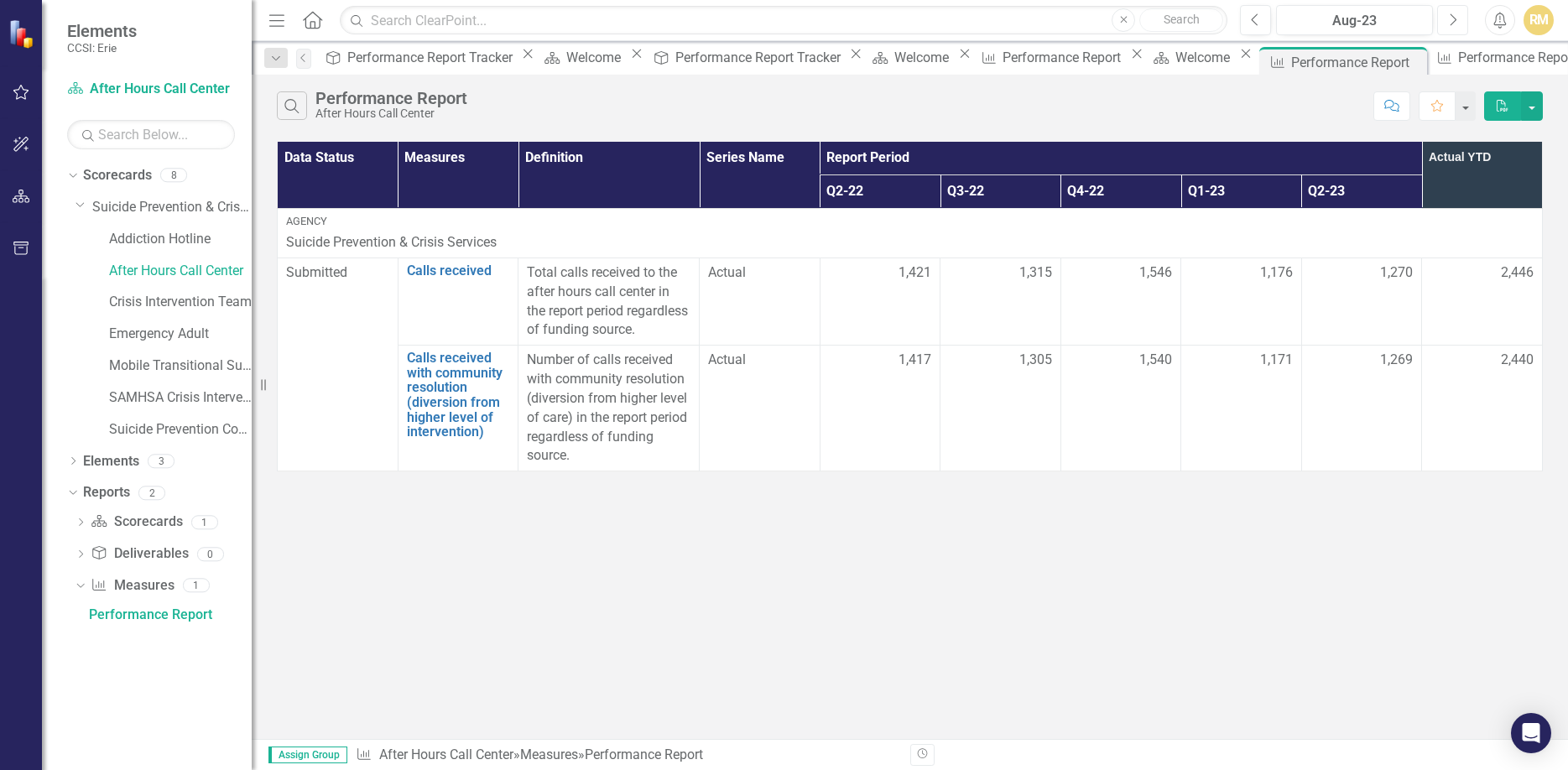 click on "Next" 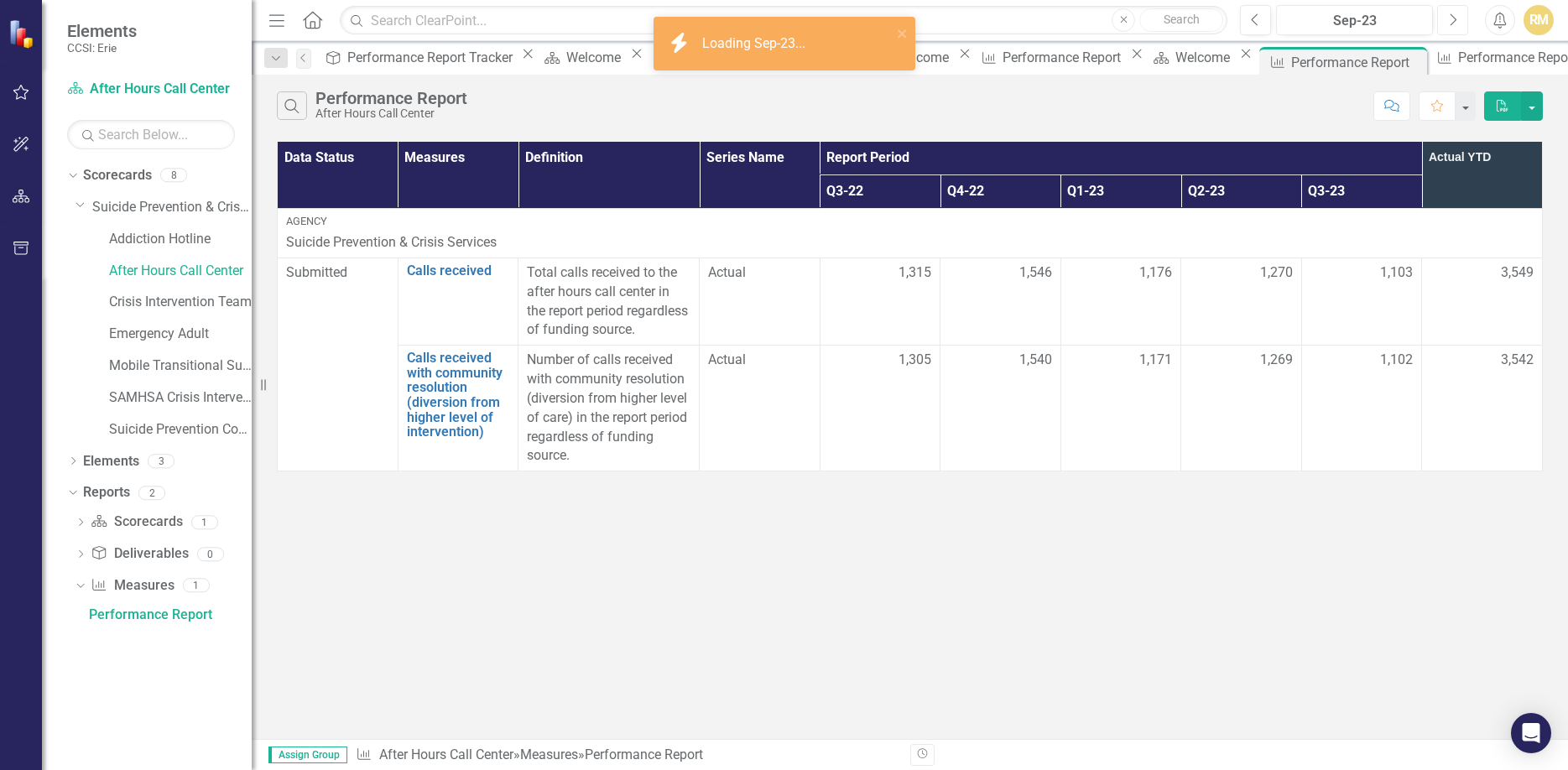 click on "Next" 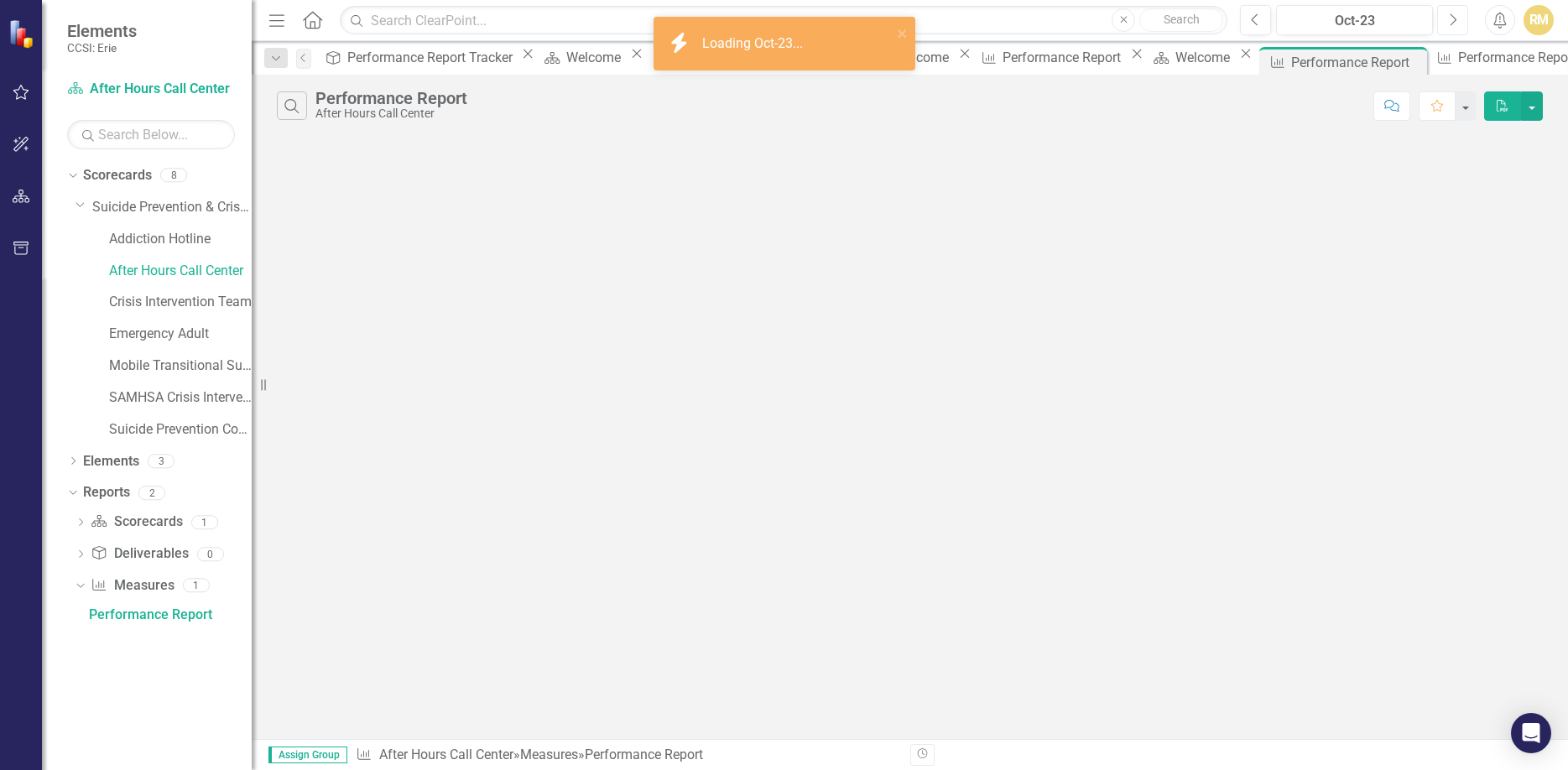 click on "Next" 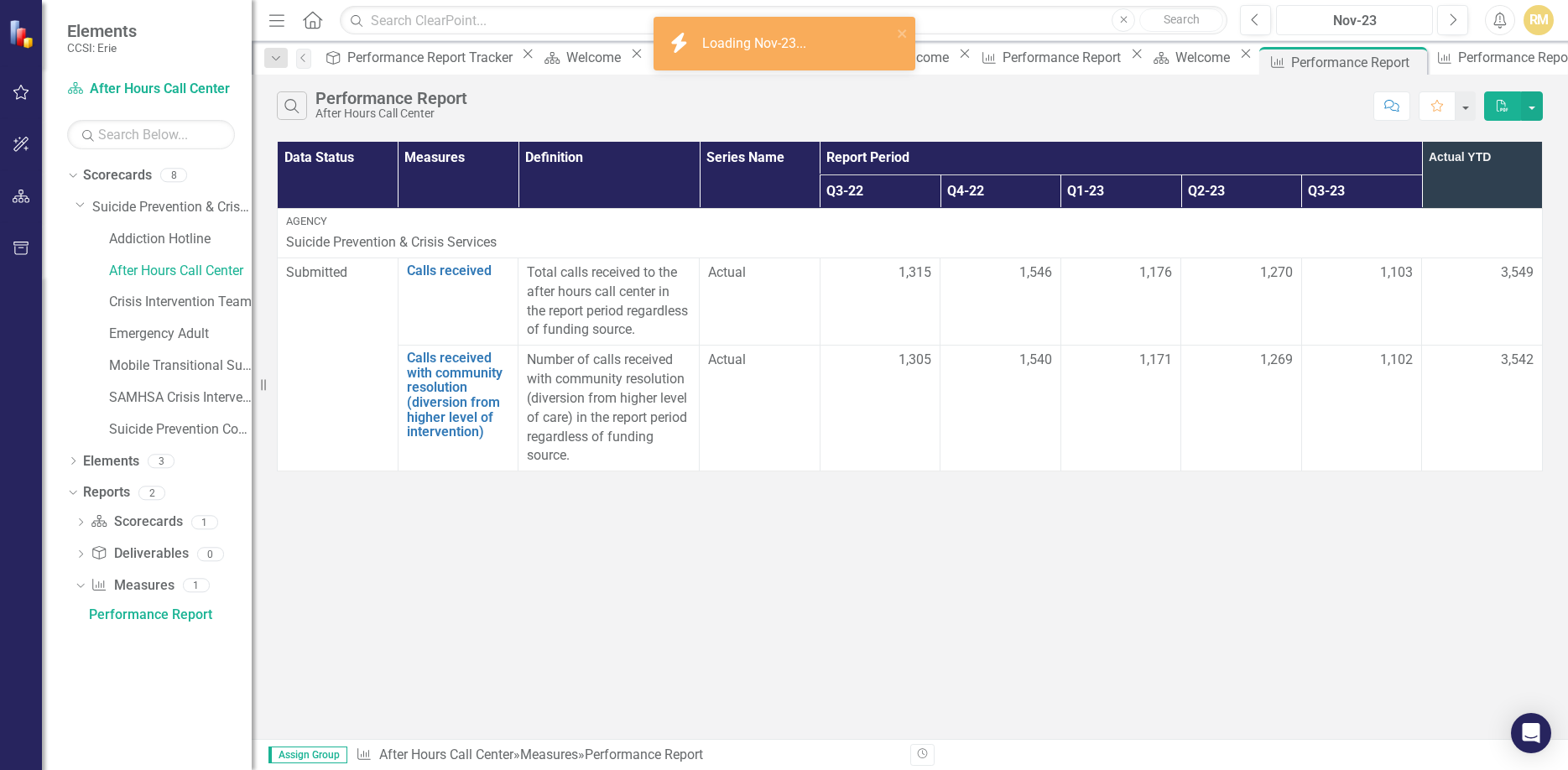click on "Nov-23" at bounding box center (1354, 21) 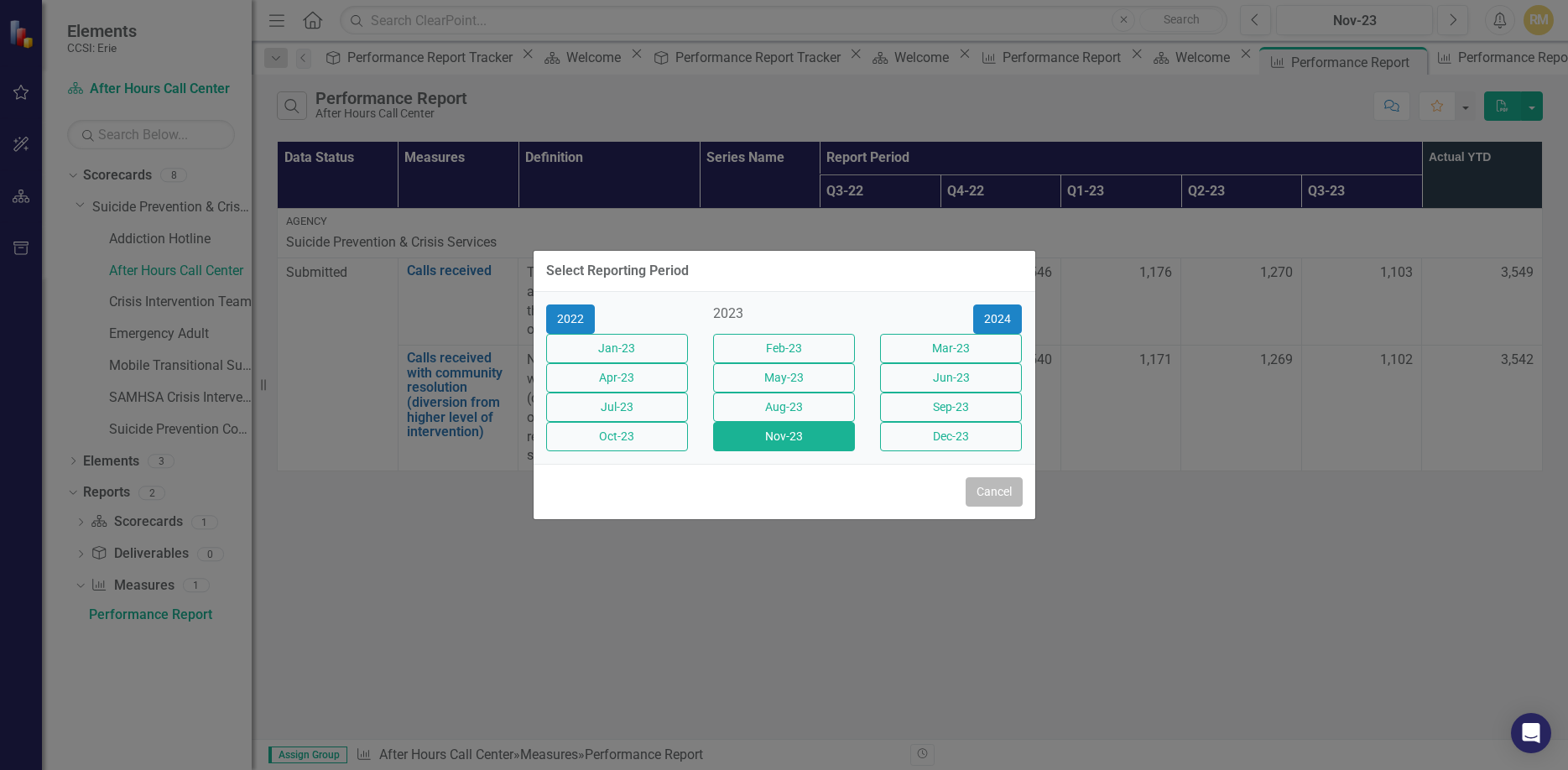 click on "Cancel" at bounding box center (994, 492) 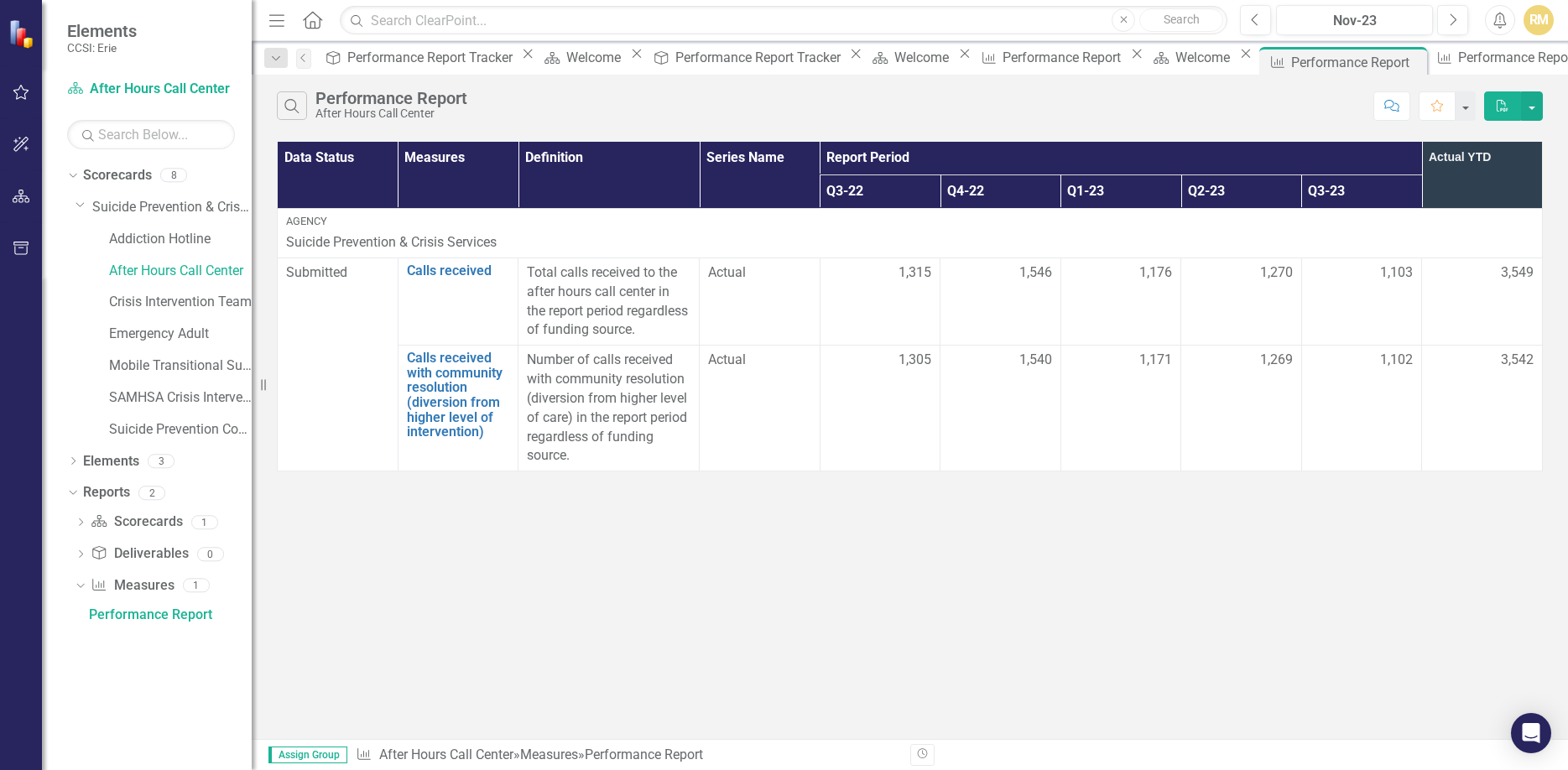 click on "Report Period" at bounding box center [1121, 158] 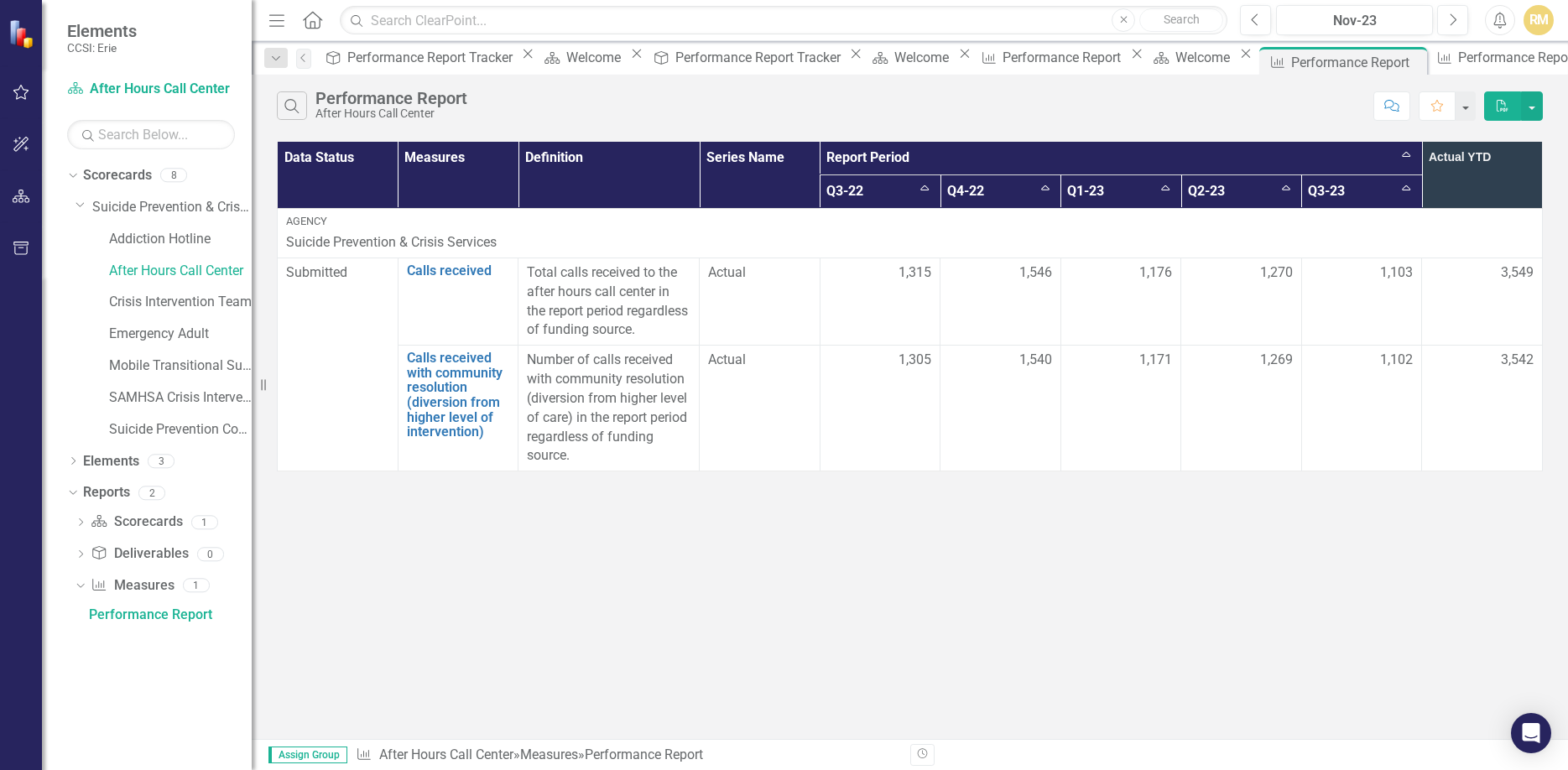 click on "Q3-23 Sort Ascending" at bounding box center (1362, 191) 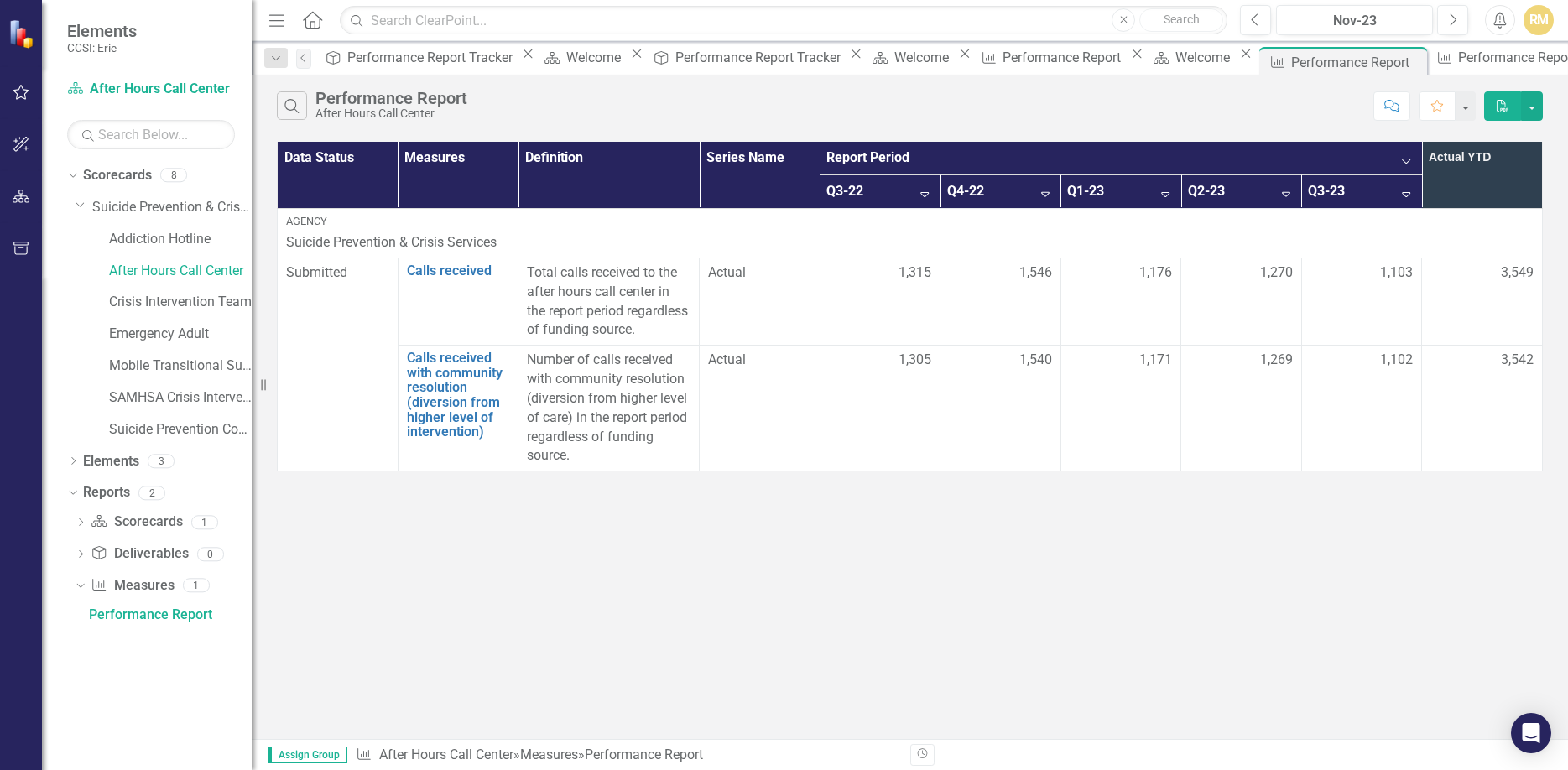 click on "Report Period Sort Descending" at bounding box center (1121, 158) 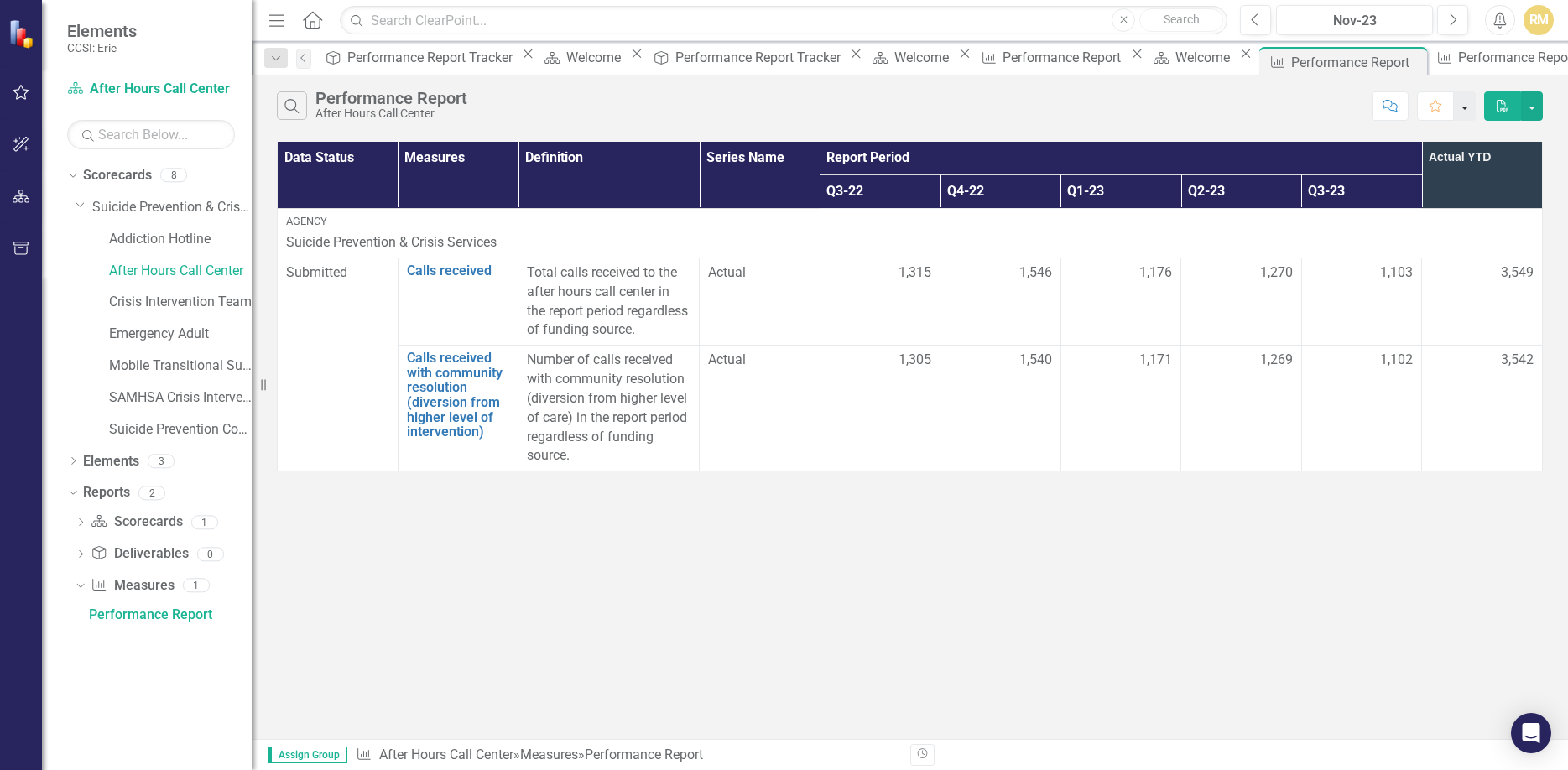 click at bounding box center (1465, 106) 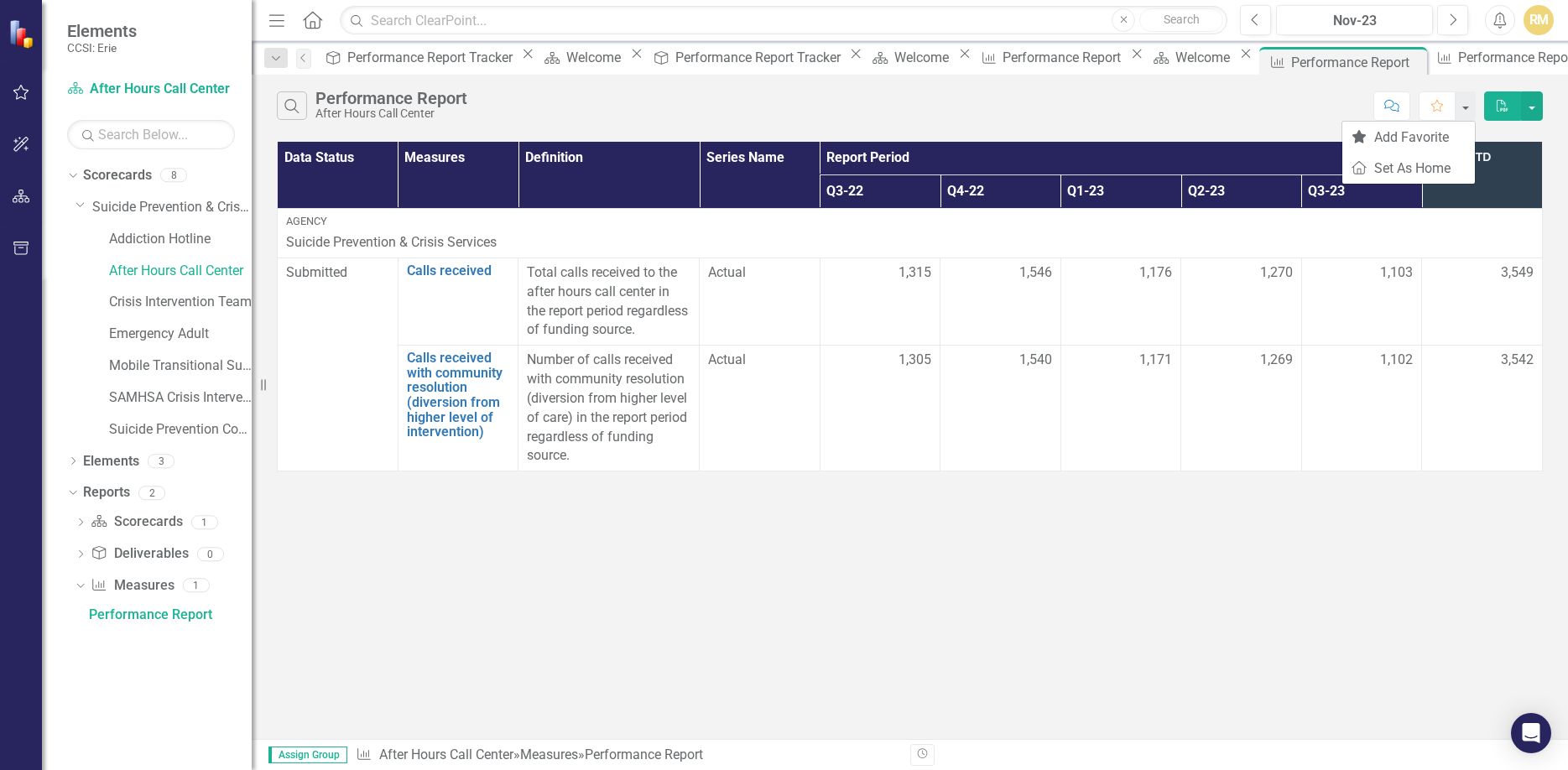 click on "Next" 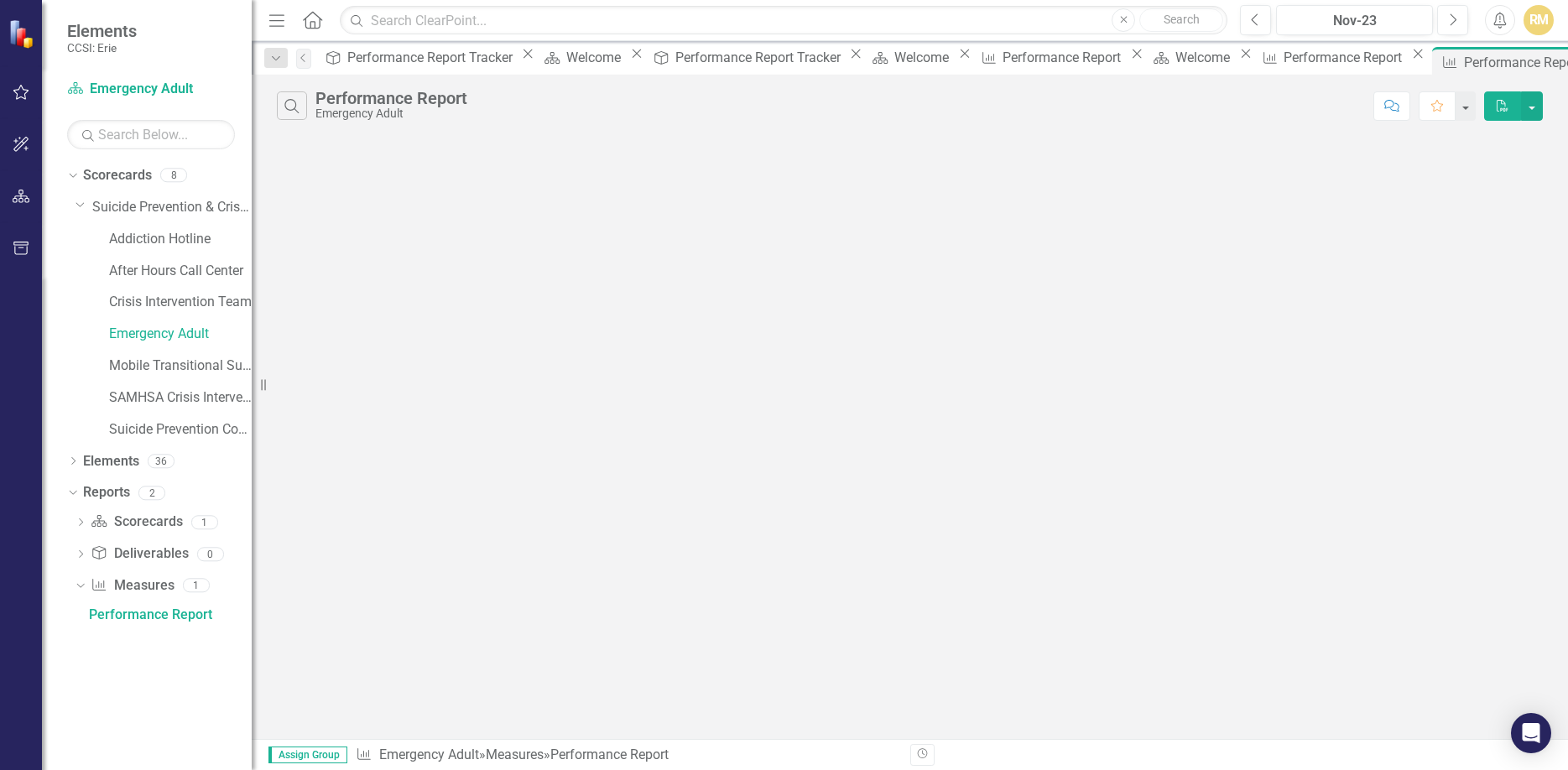click on "Next" 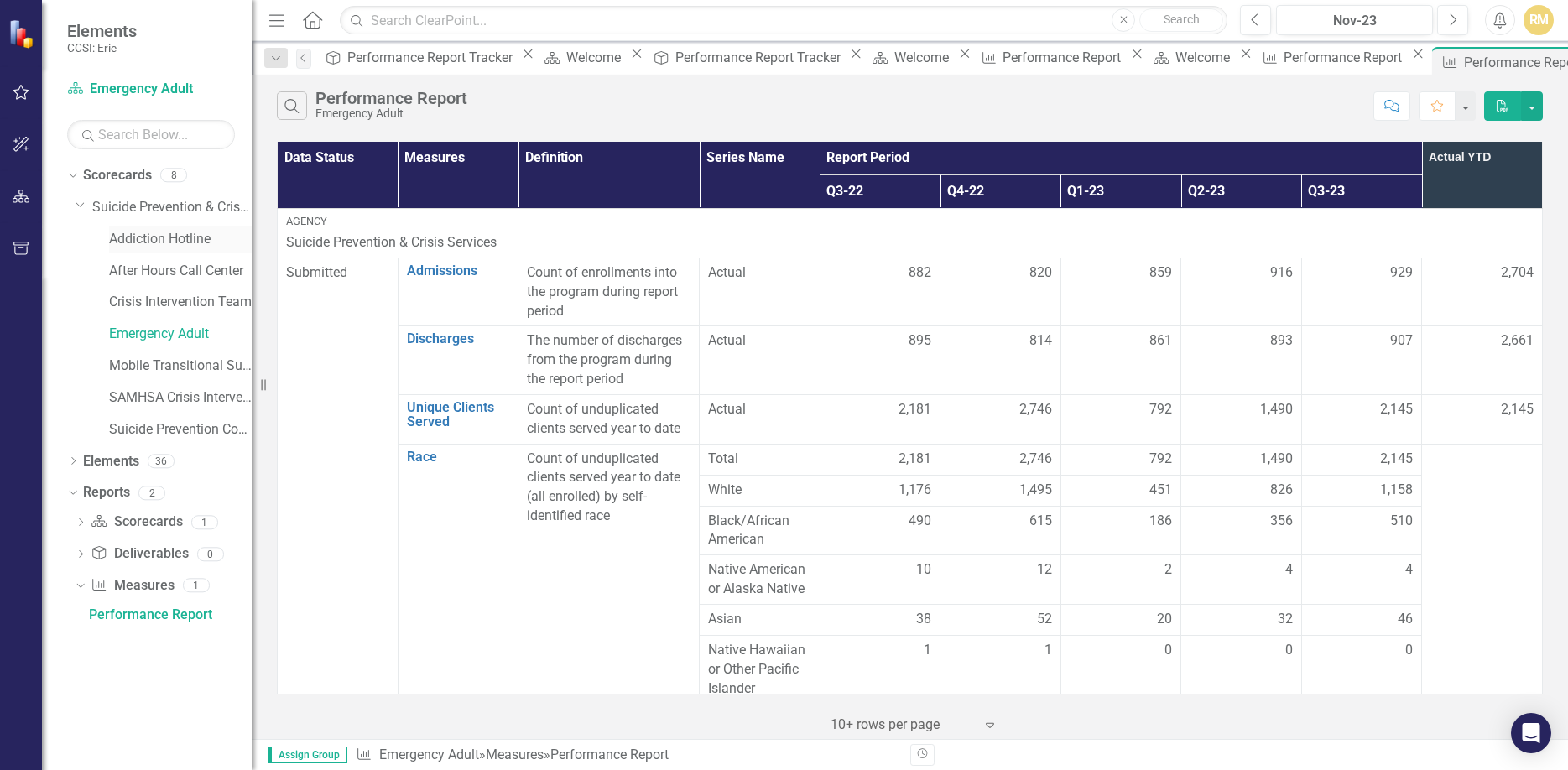 click on "Addiction Hotline" at bounding box center (180, 239) 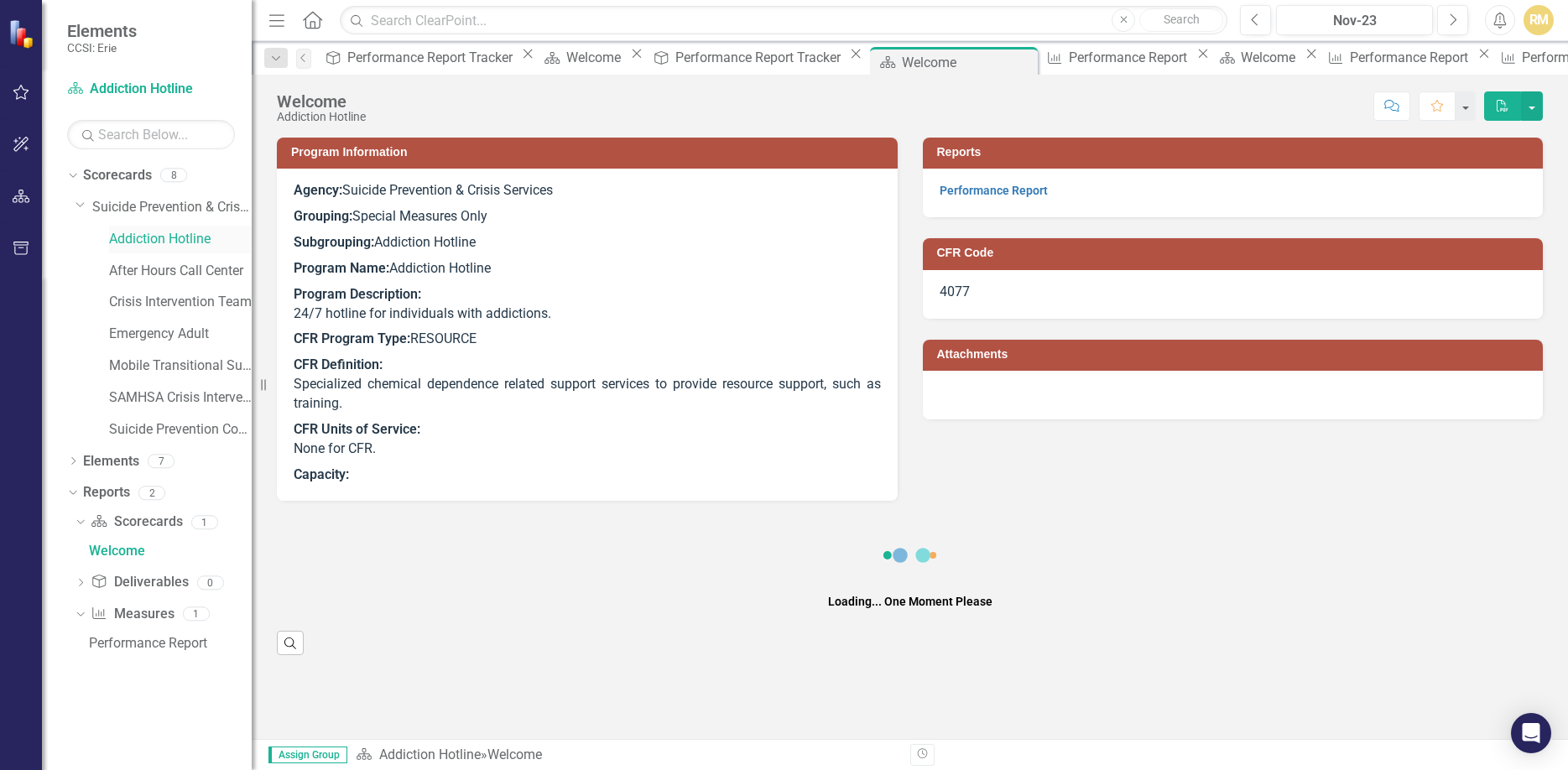 scroll, scrollTop: 0, scrollLeft: 0, axis: both 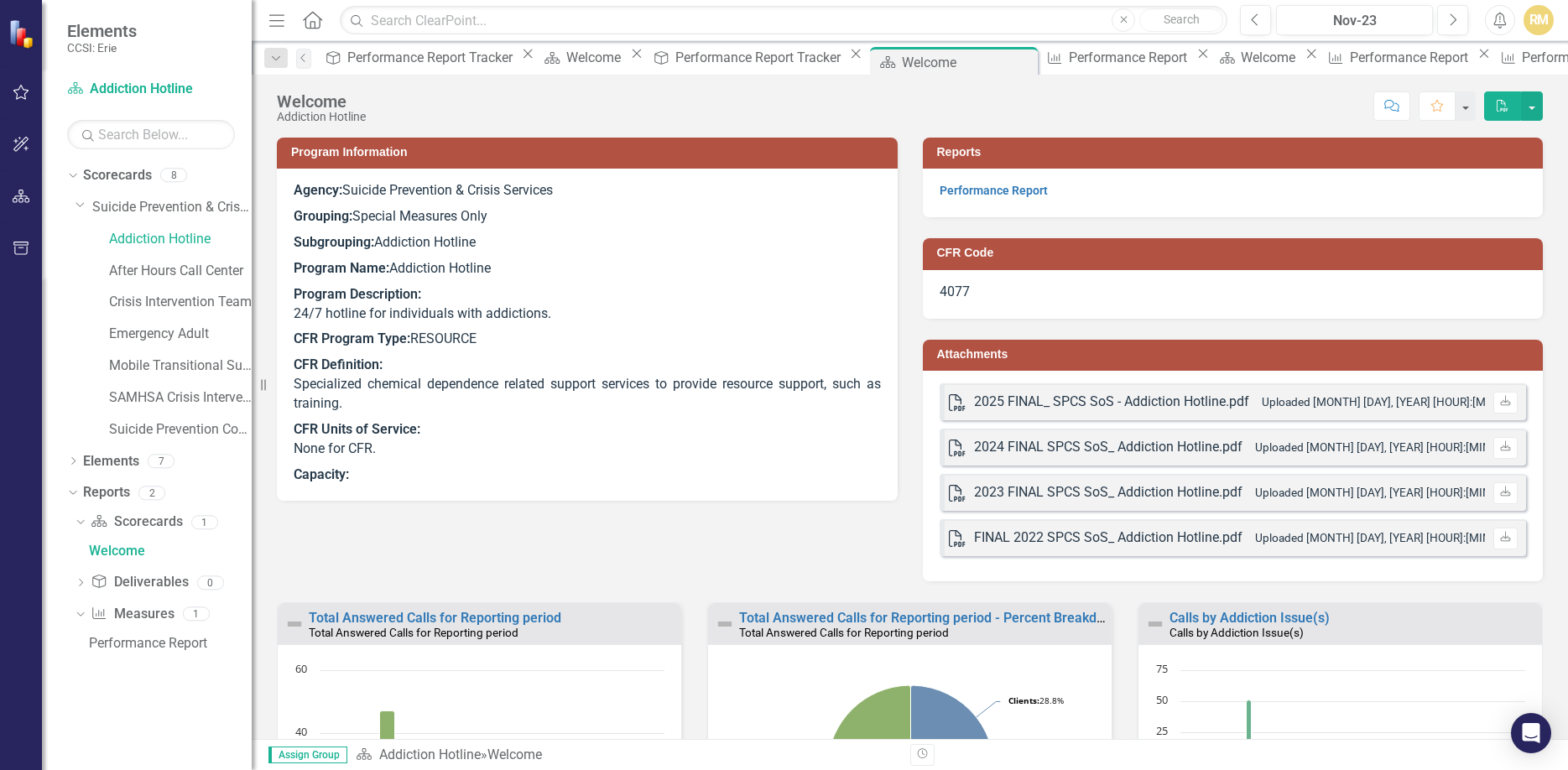 click 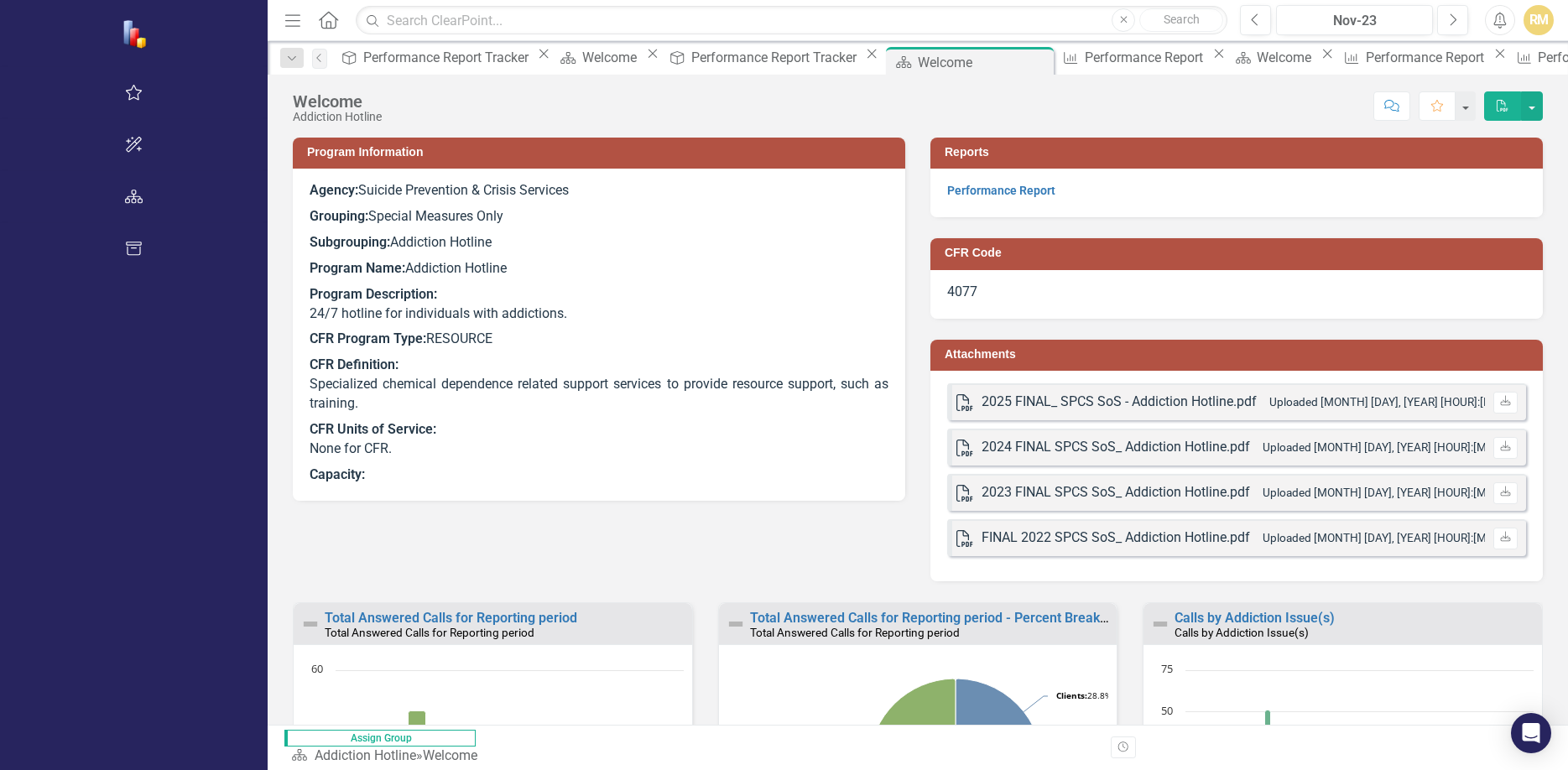 click on "Home" 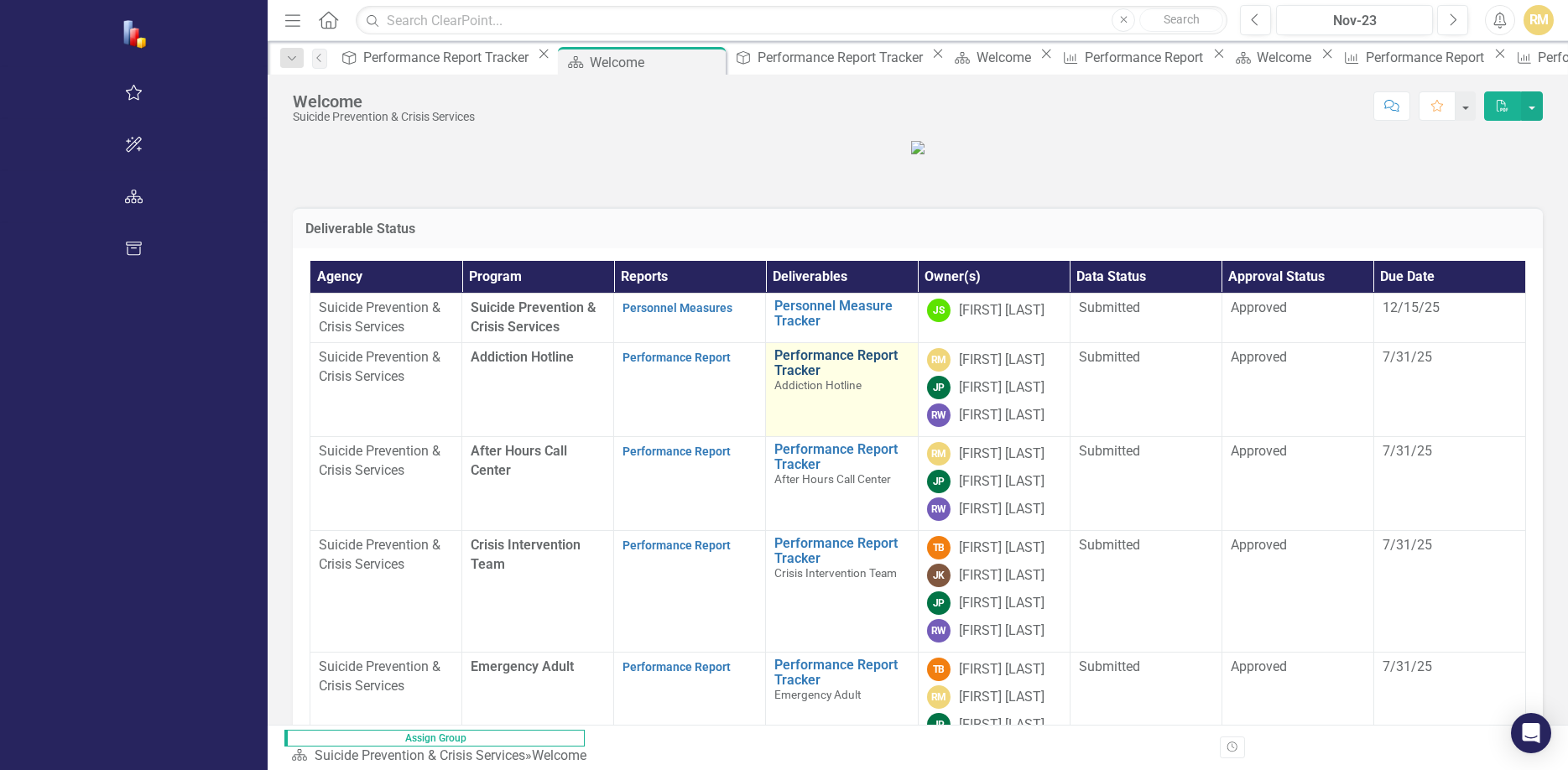 click on "Performance Report Tracker" at bounding box center [841, 362] 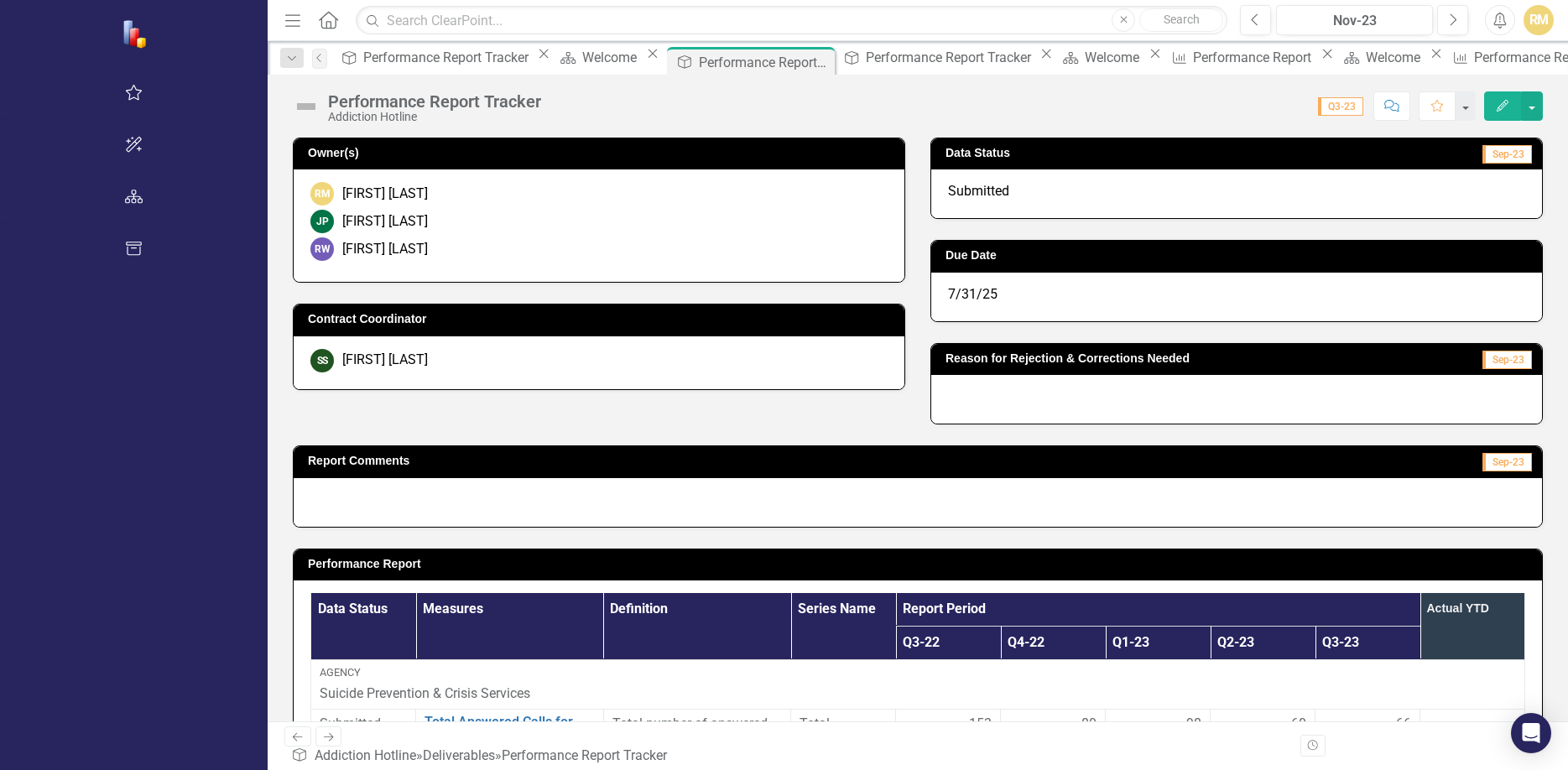 scroll, scrollTop: 191, scrollLeft: 0, axis: vertical 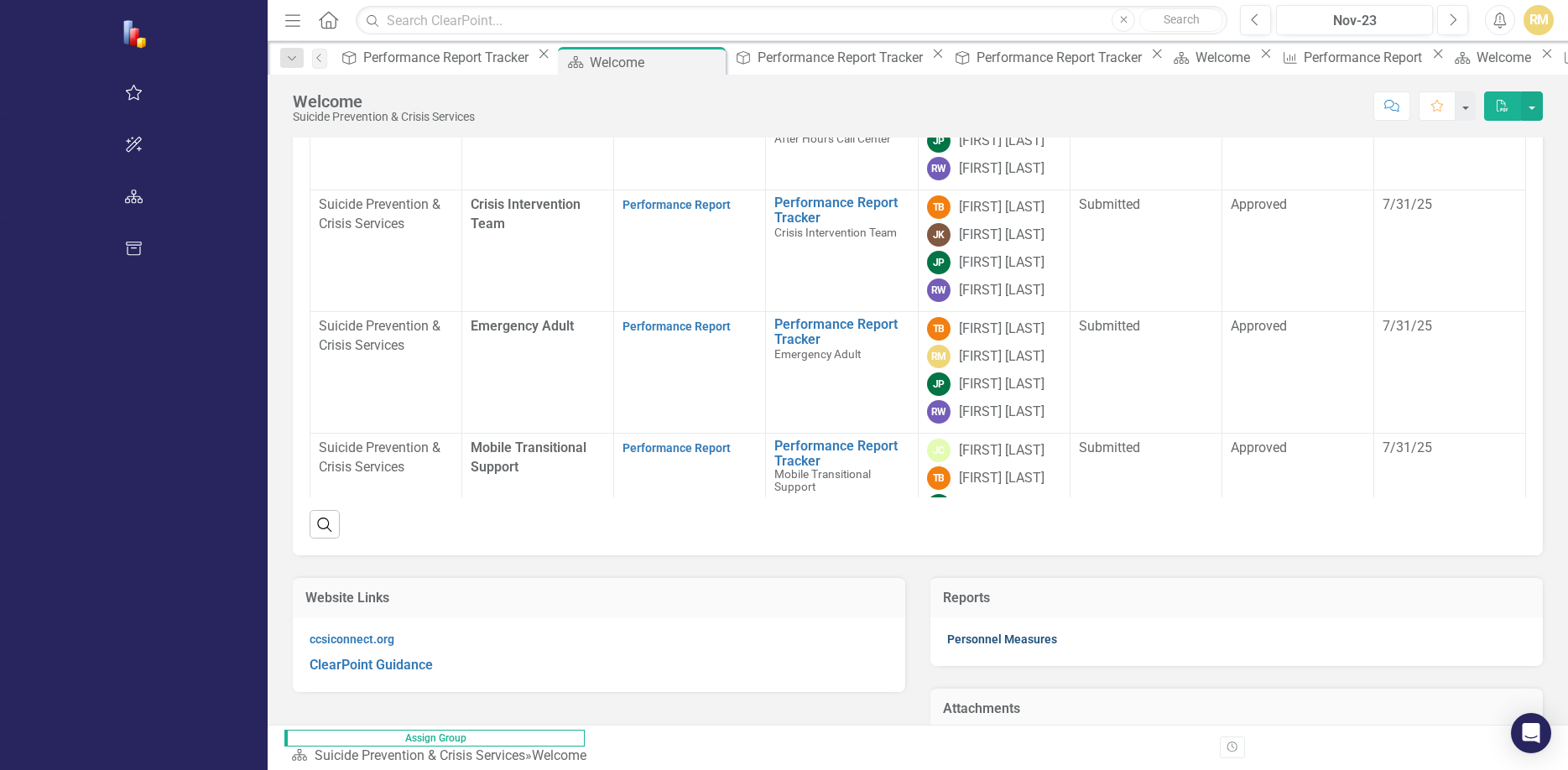 click on "Personnel Measures" at bounding box center [1002, 639] 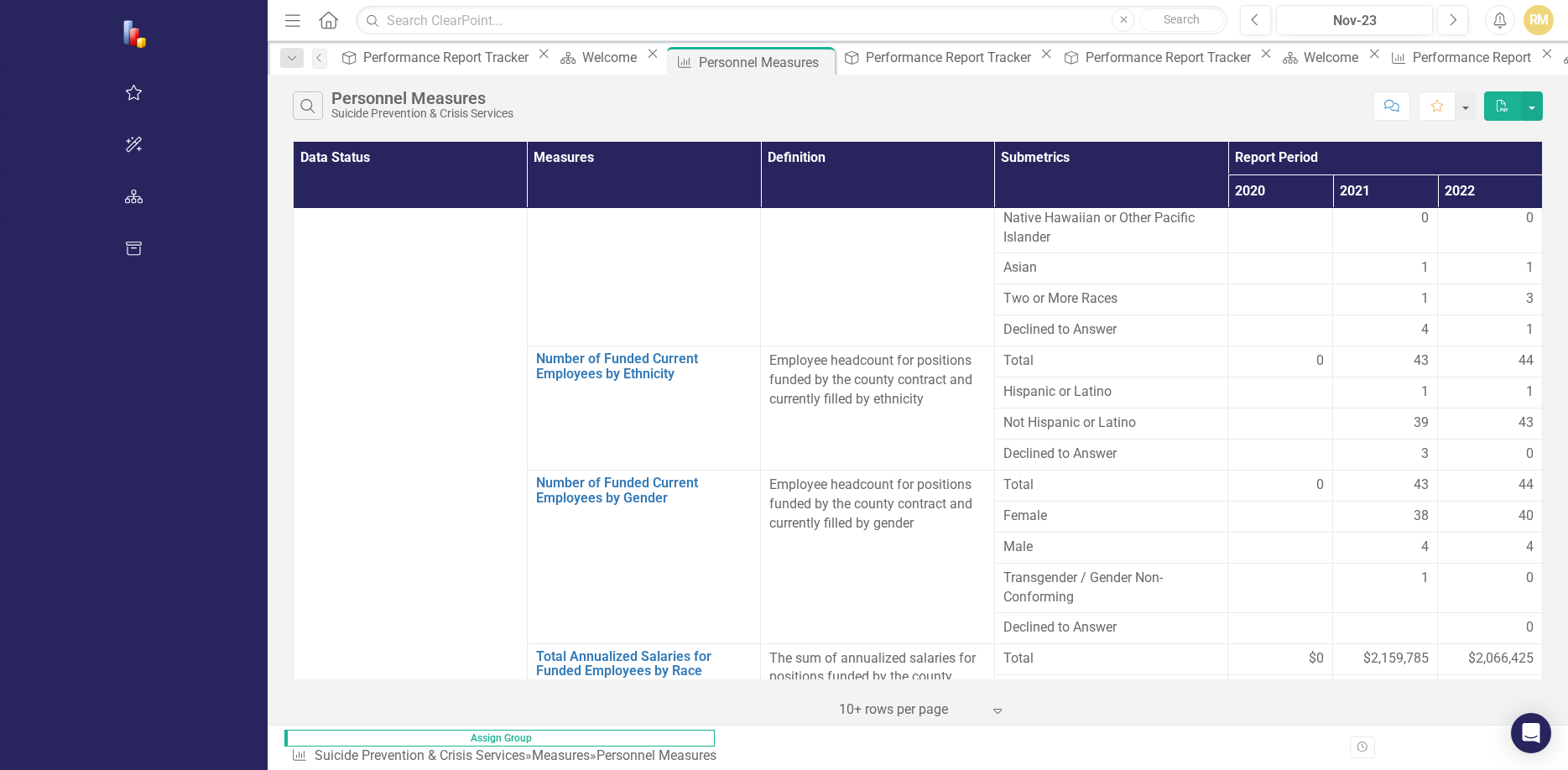 scroll, scrollTop: 0, scrollLeft: 0, axis: both 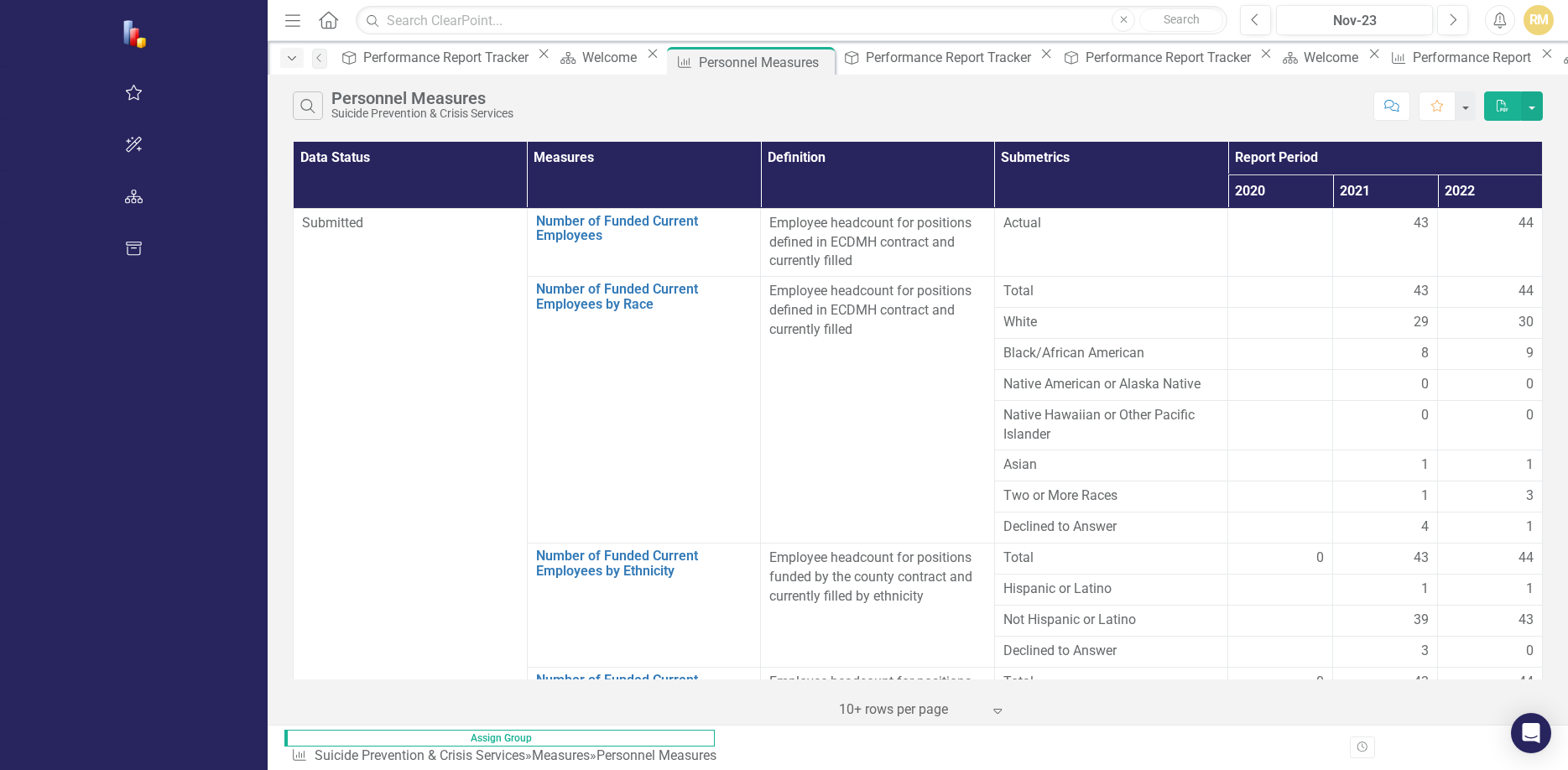 click on "Dropdown" at bounding box center [292, 58] 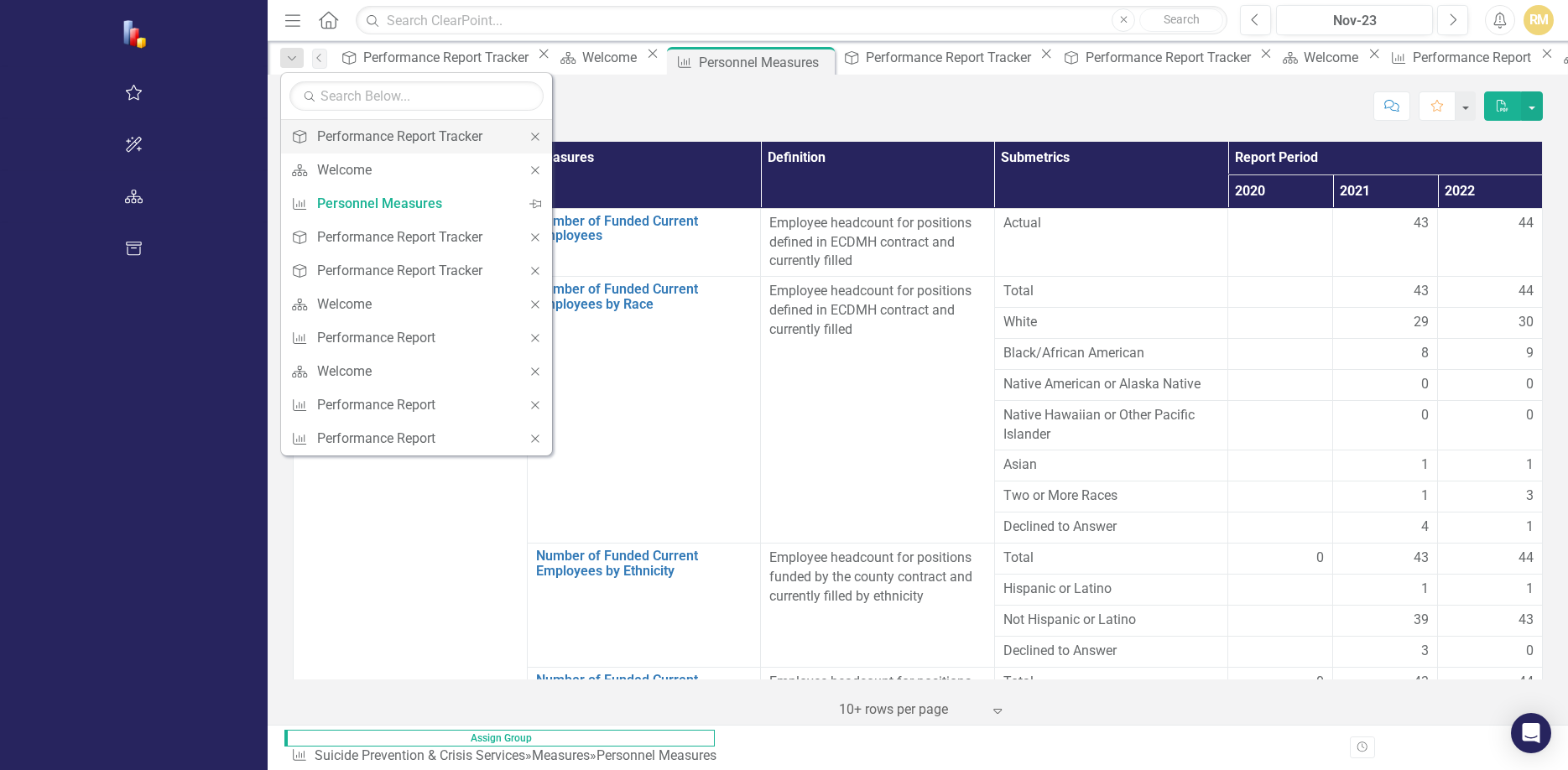 click on "Close" 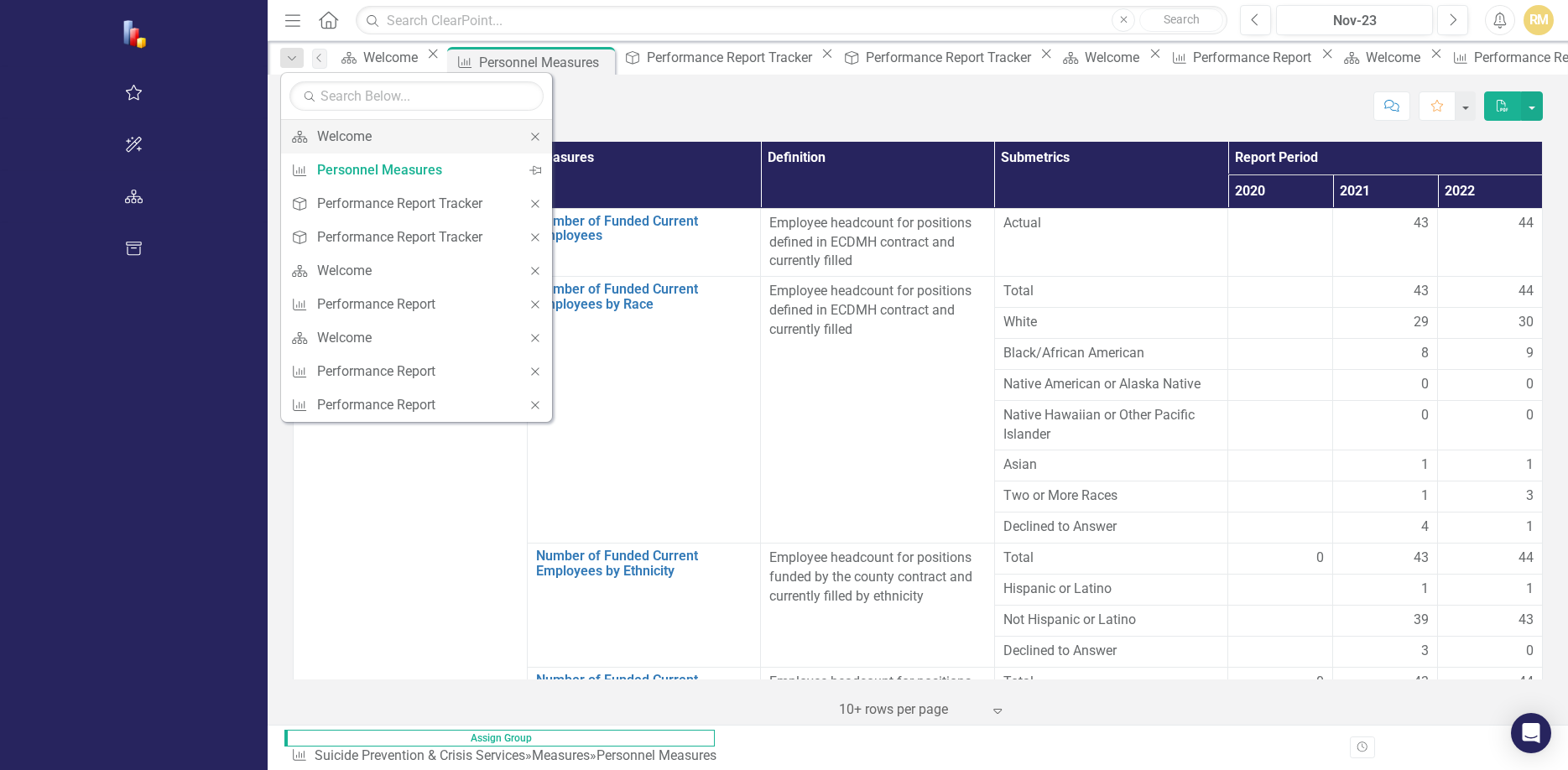 click on "Close" 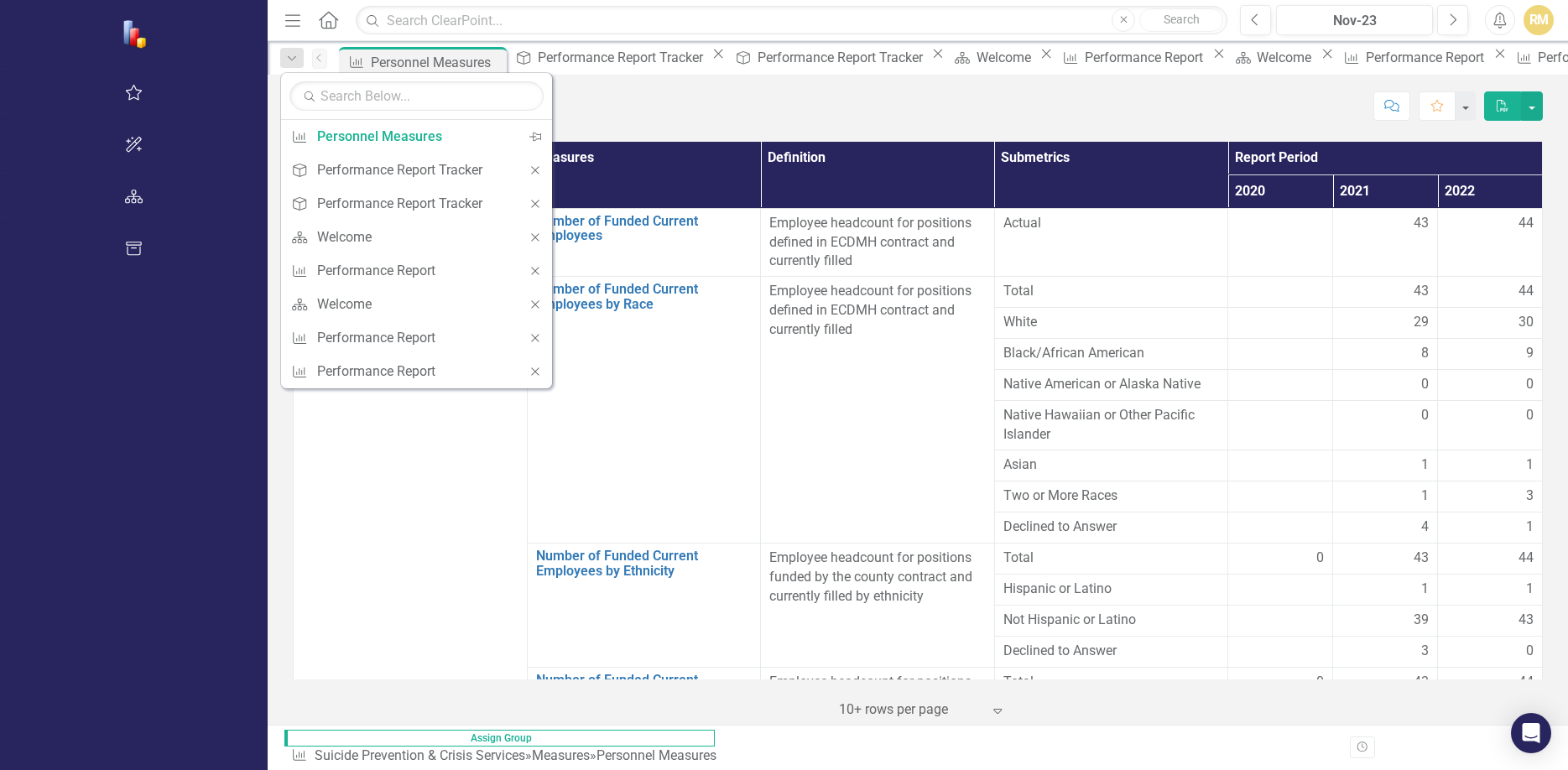 click on "Pin" 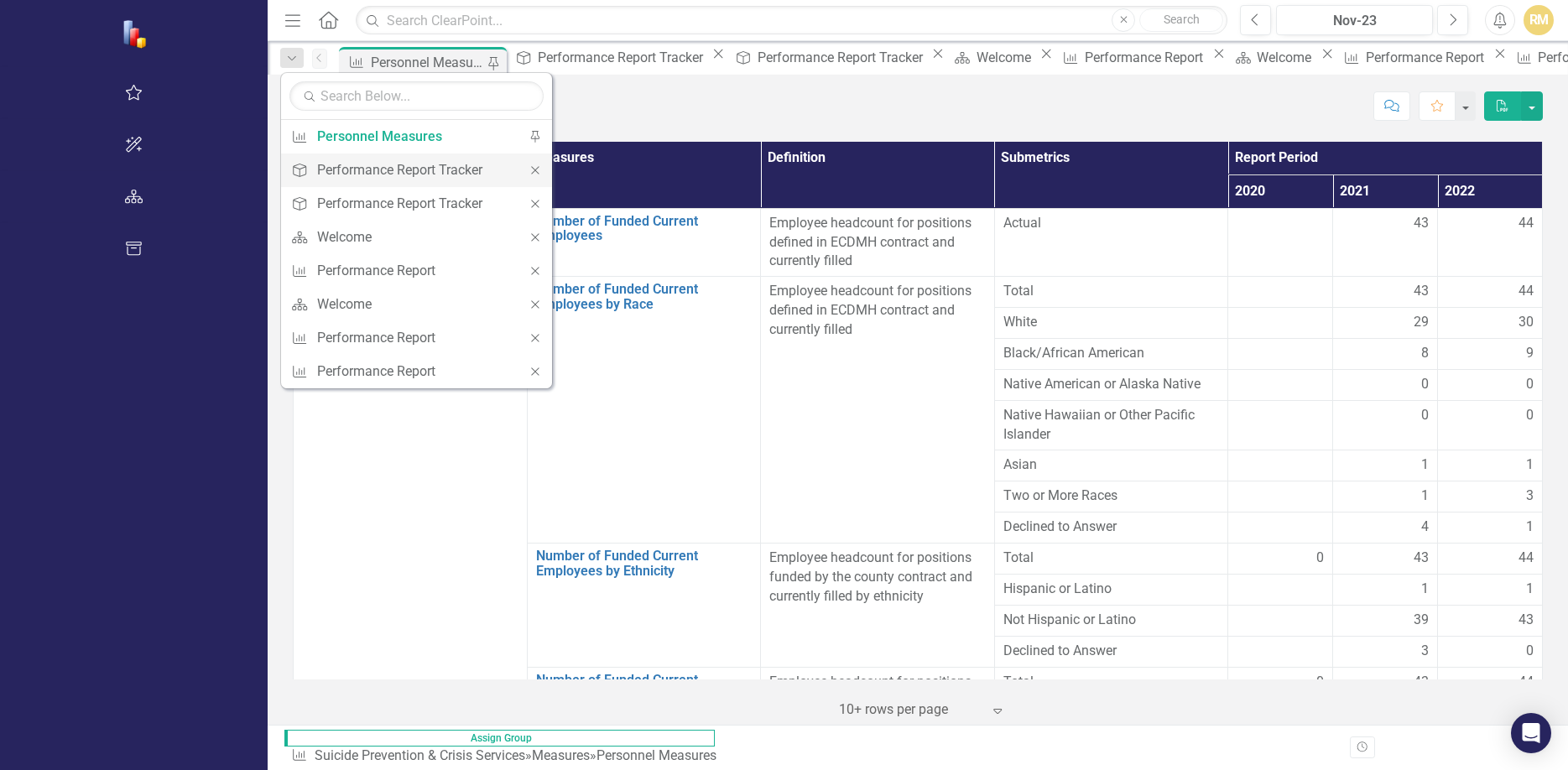 click on "Close" 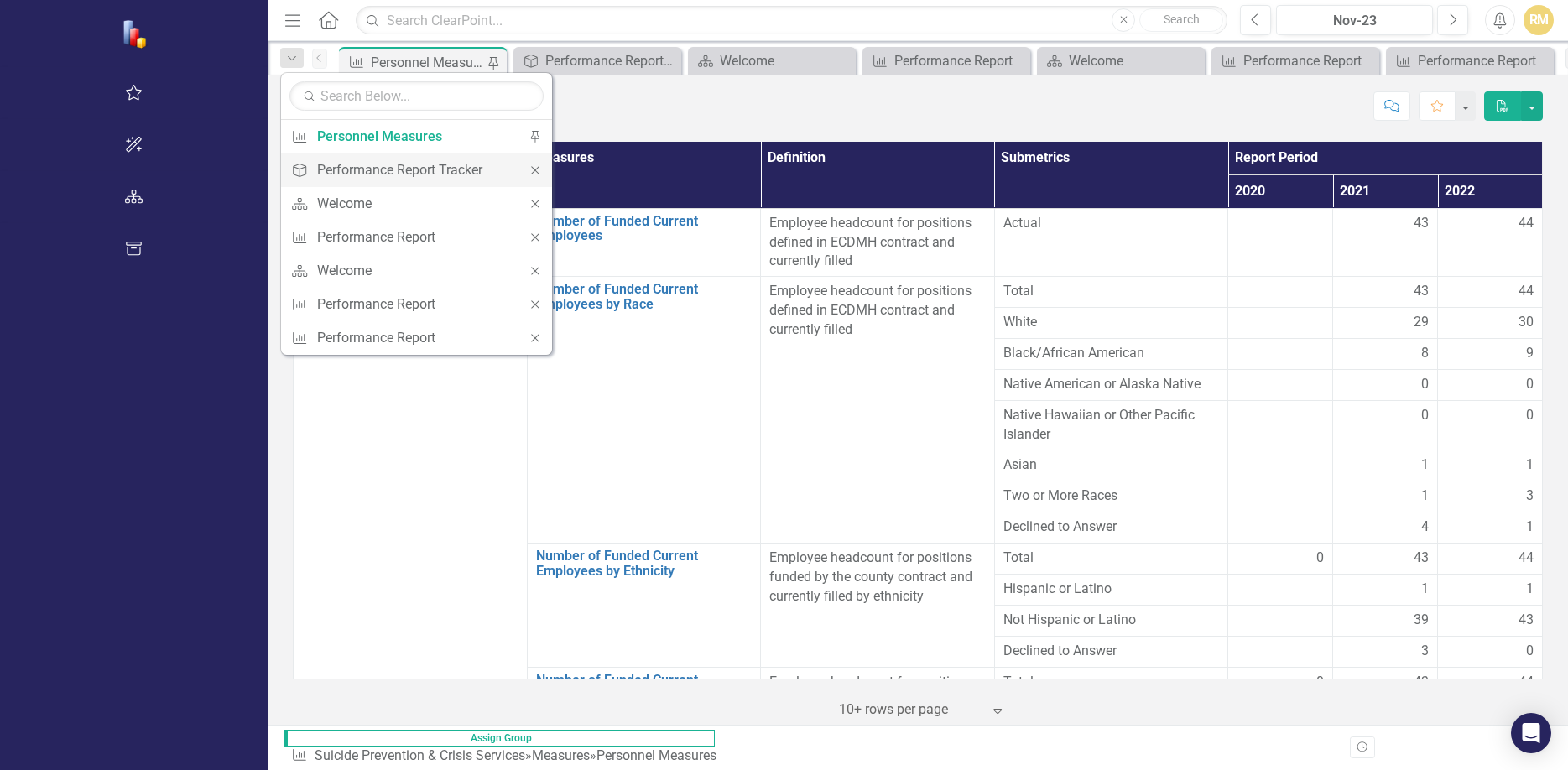 click on "Close" 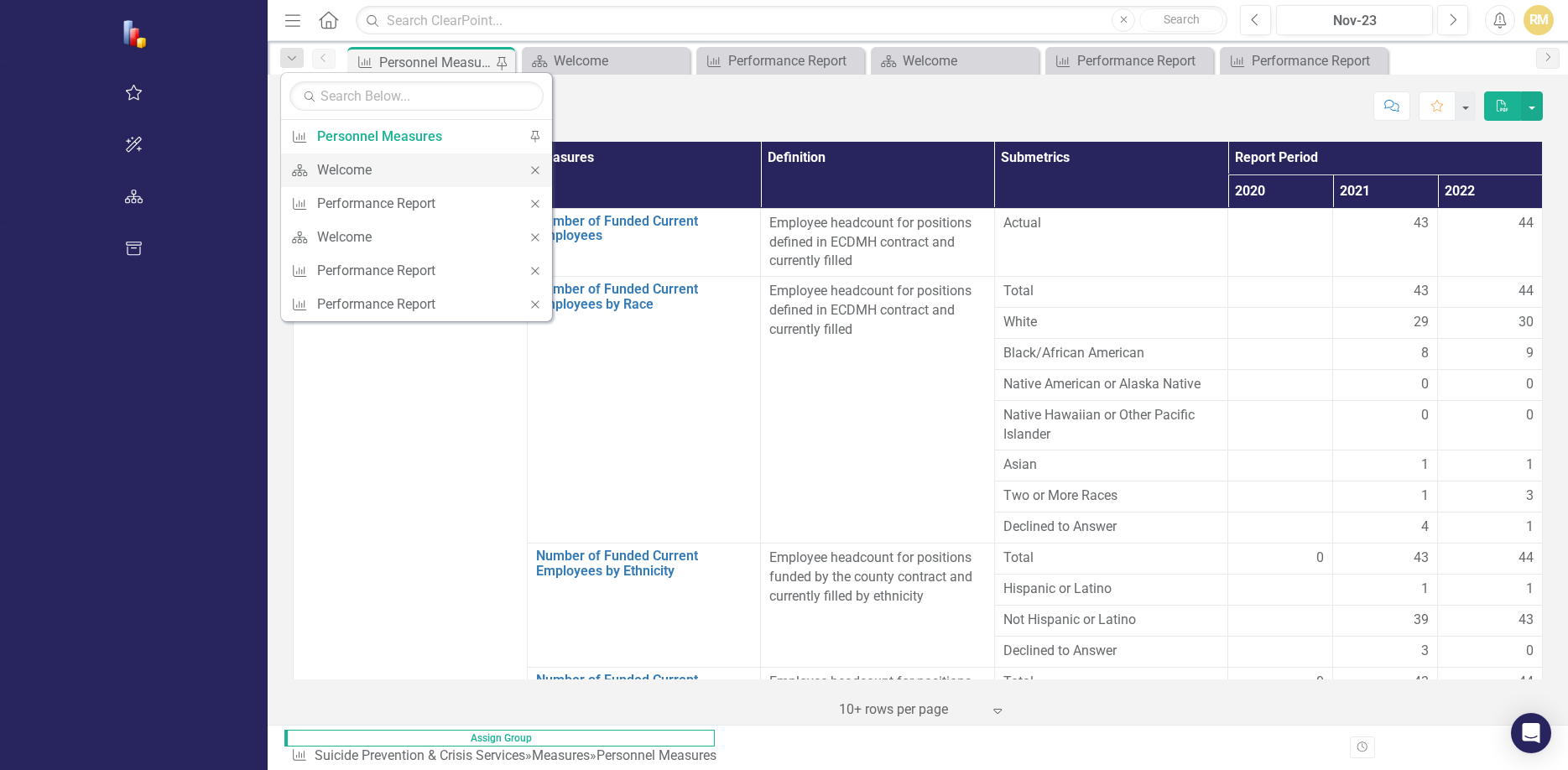 click on "Close" 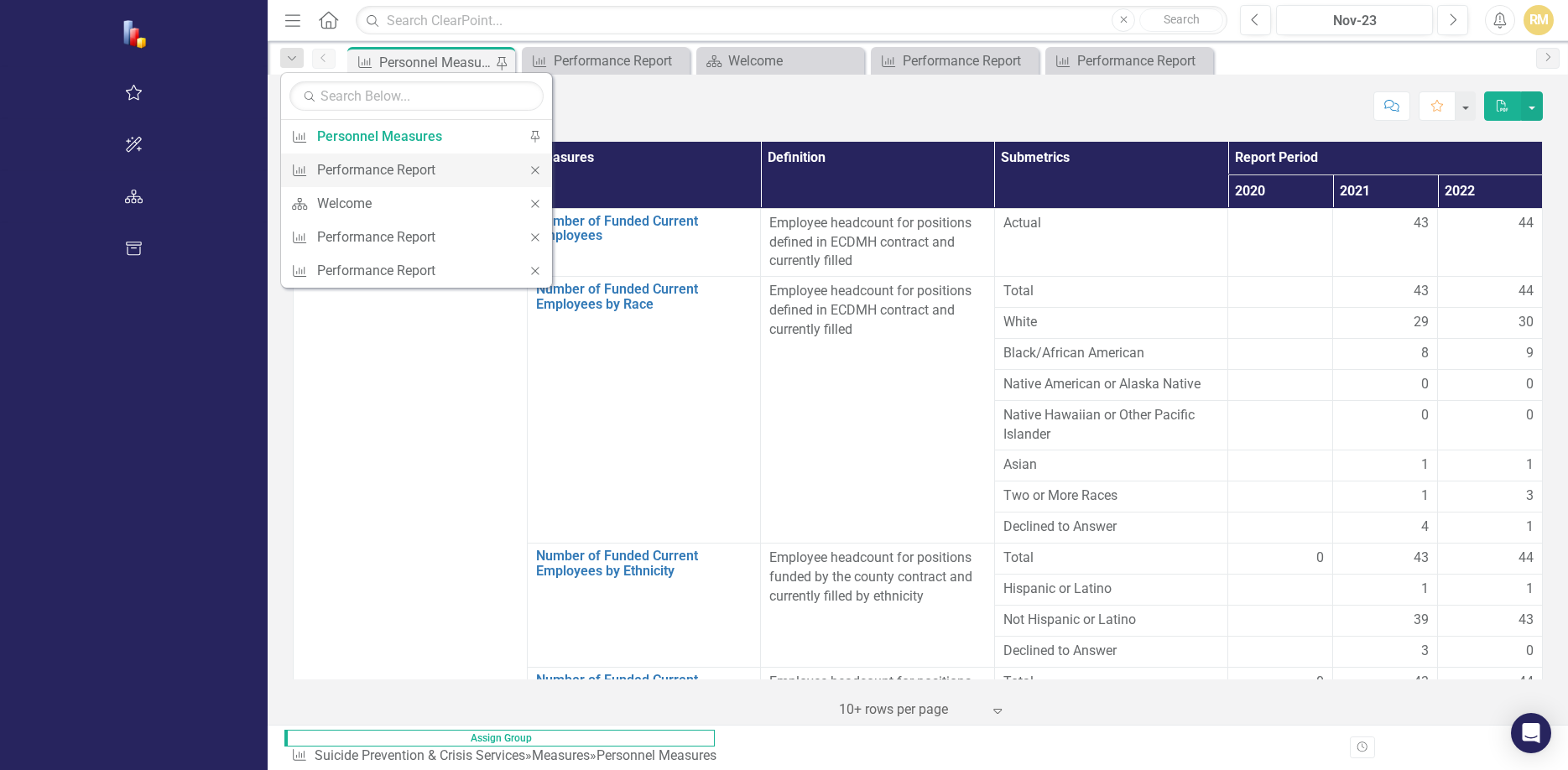 click 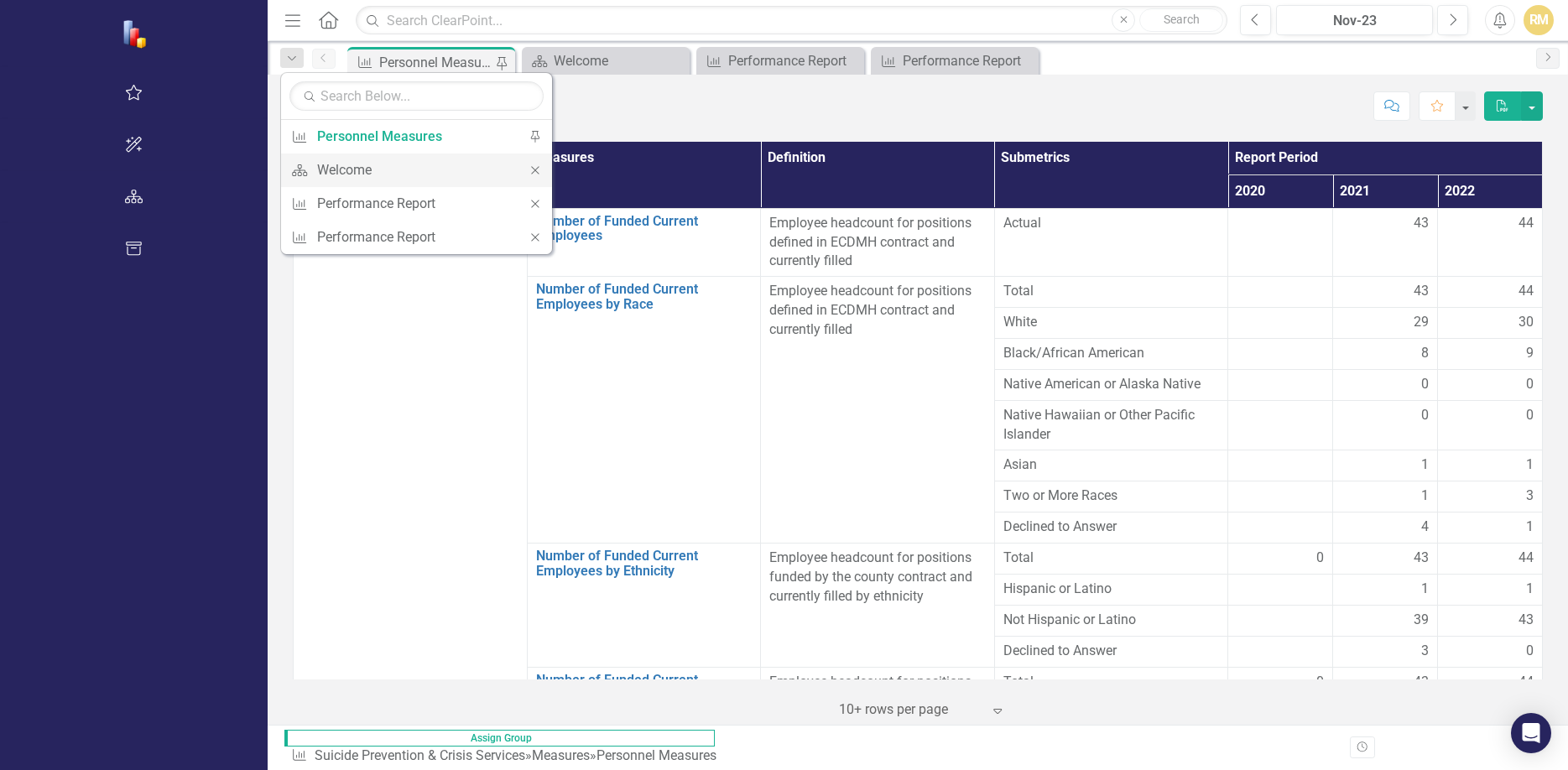 click on "Close" 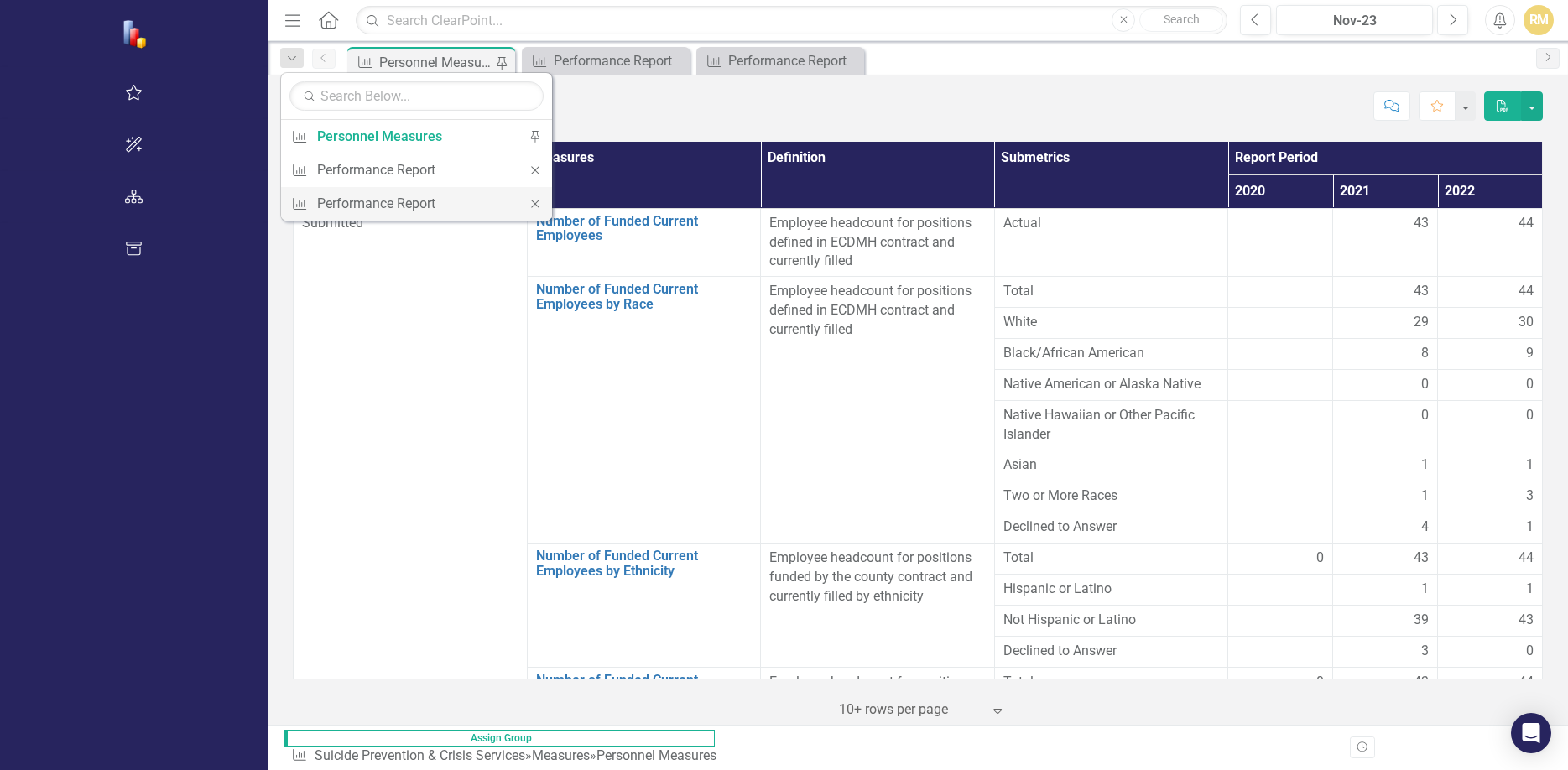 click on "Close" at bounding box center [535, 204] 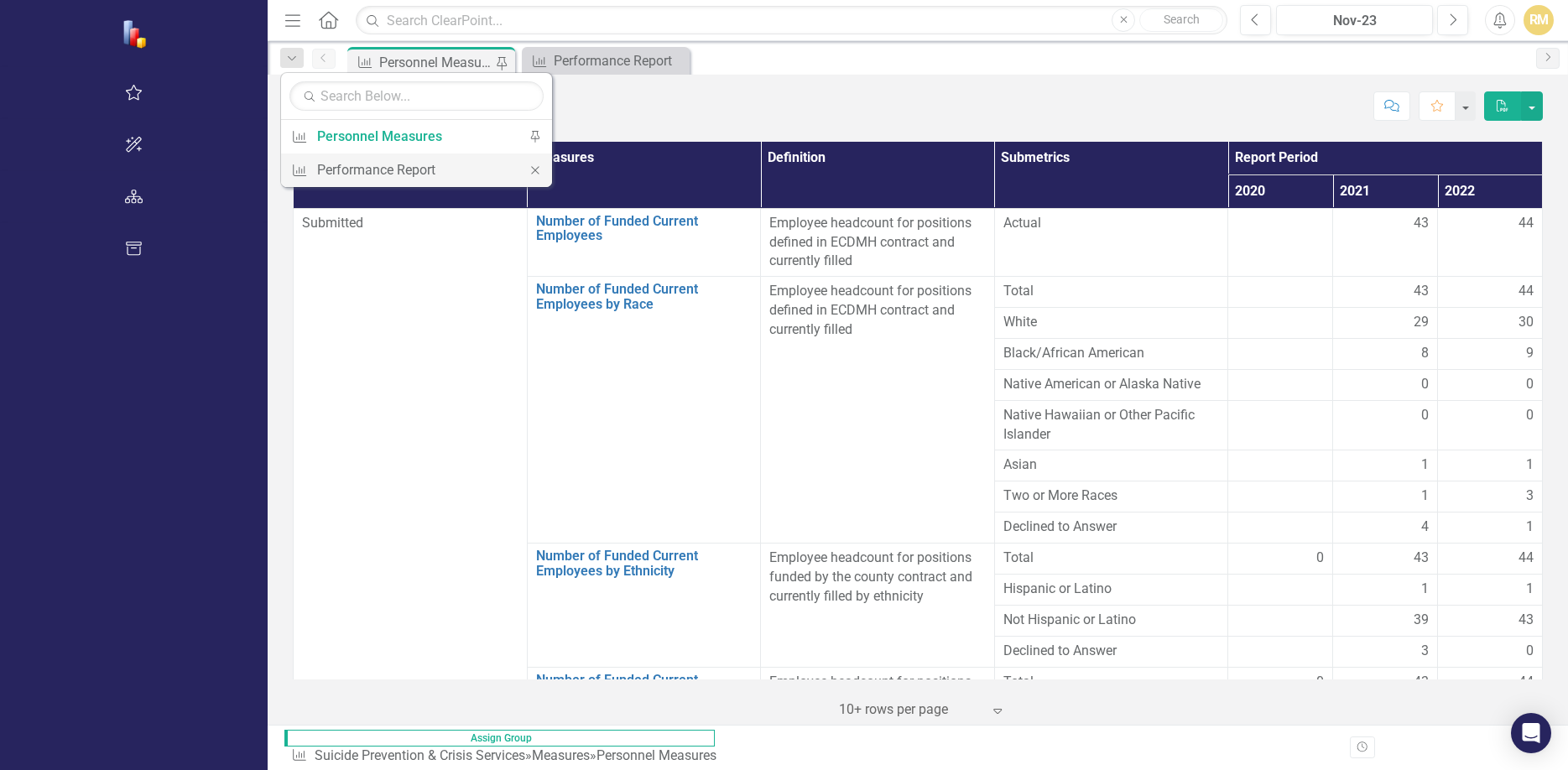 click 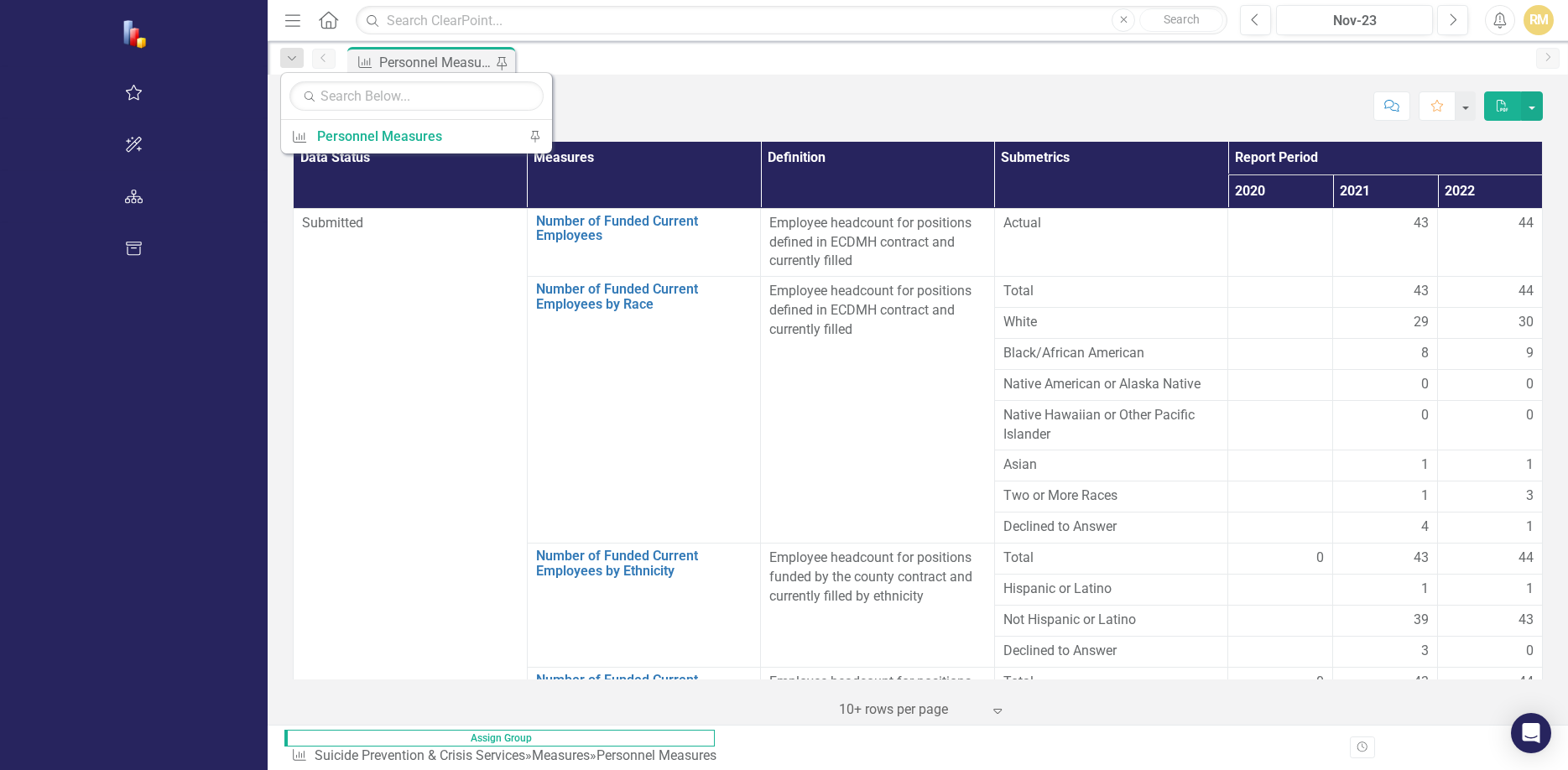 click on "Search Personnel Measures Suicide Prevention & Crisis Services" at bounding box center [829, 106] 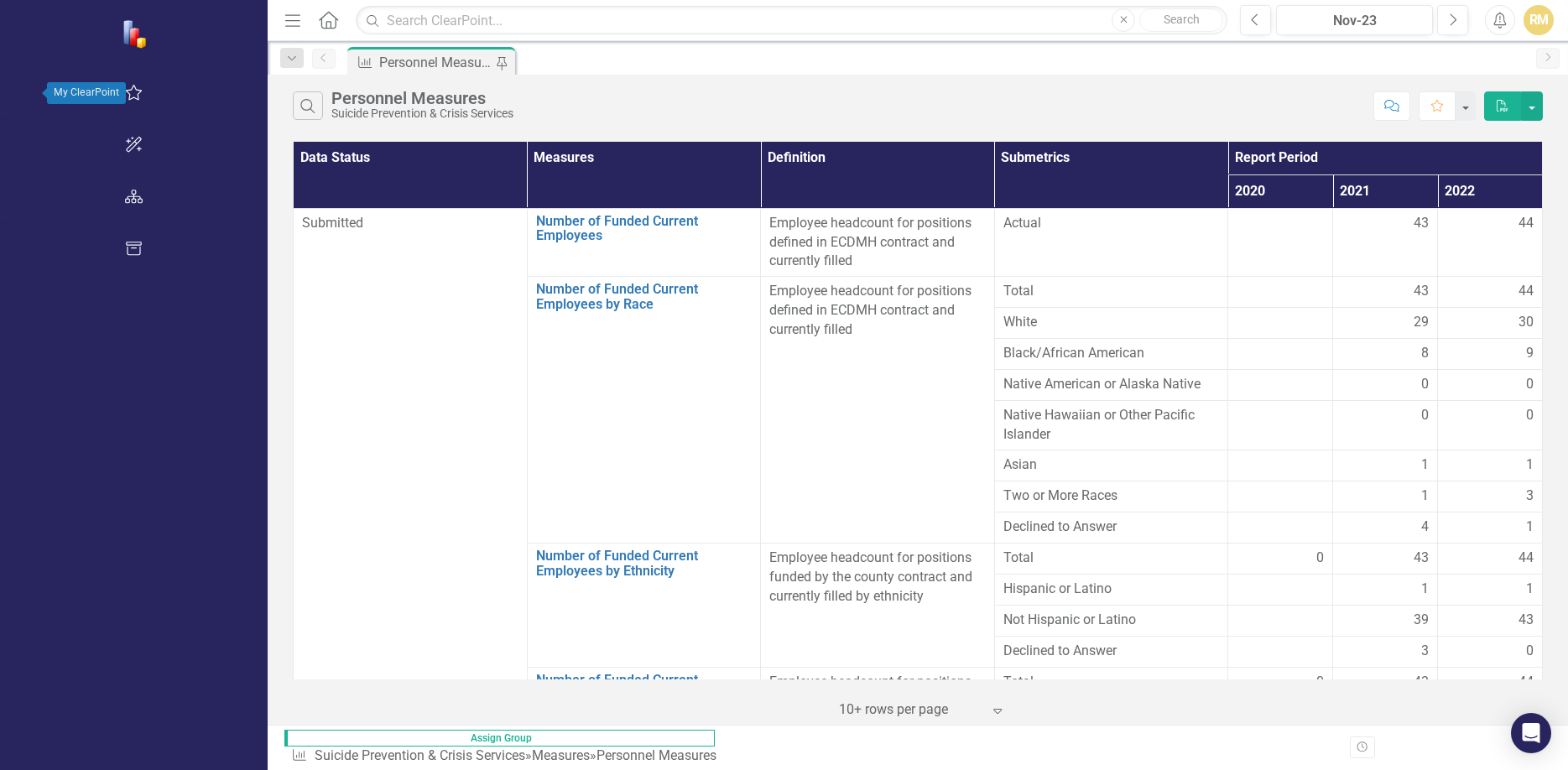 click 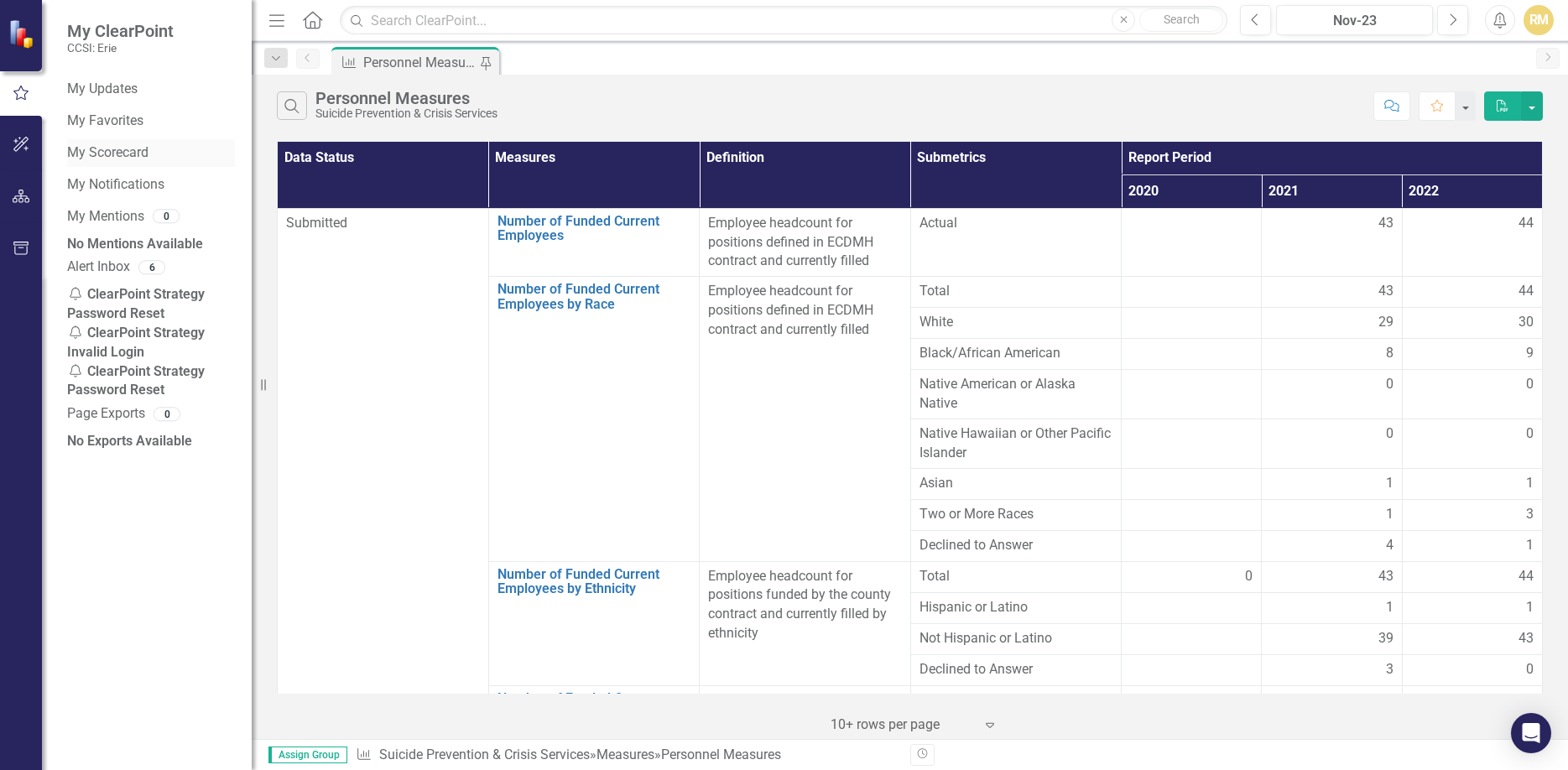 click on "My Scorecard" at bounding box center (151, 153) 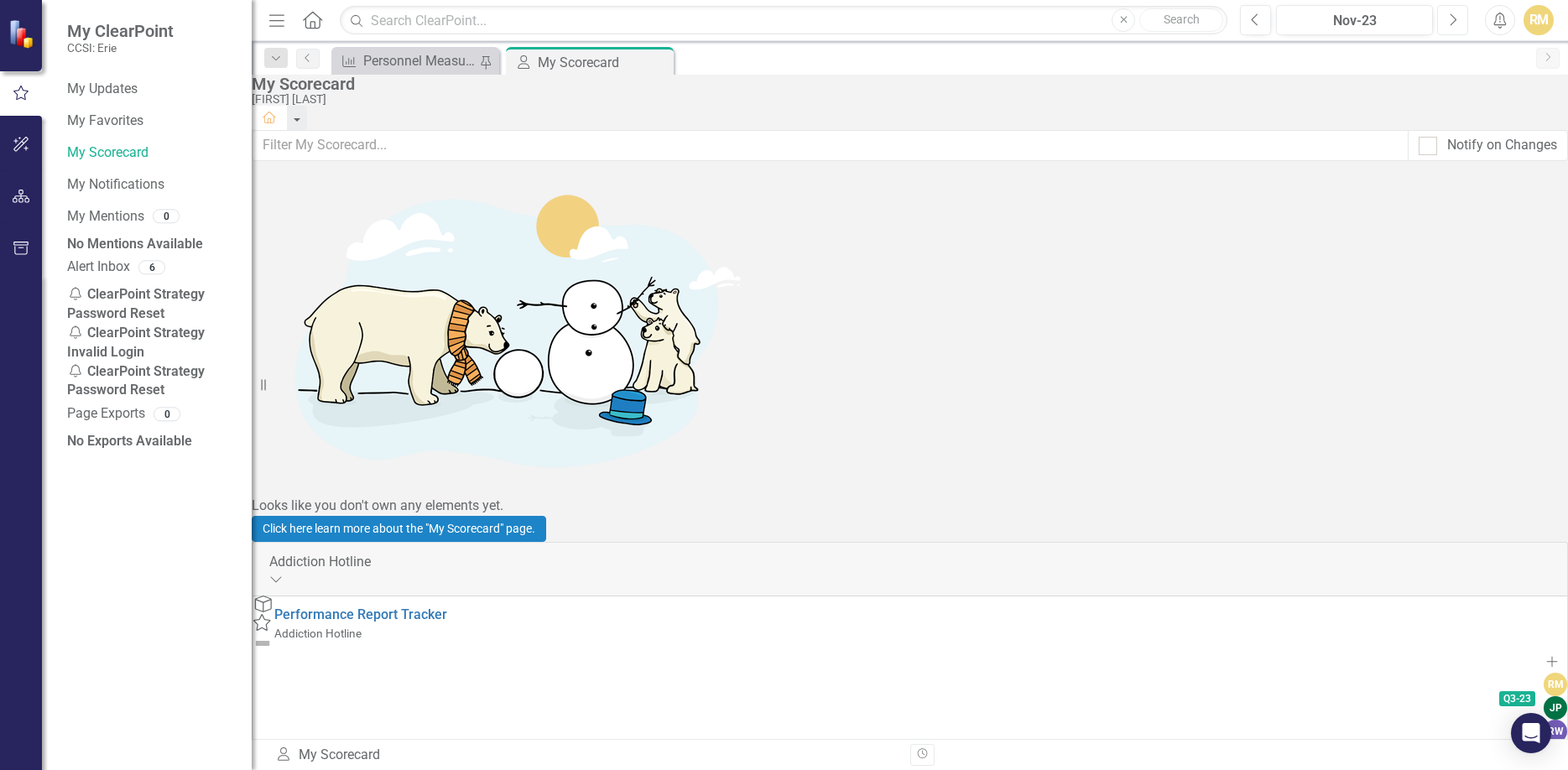 click on "Next" at bounding box center [1452, 20] 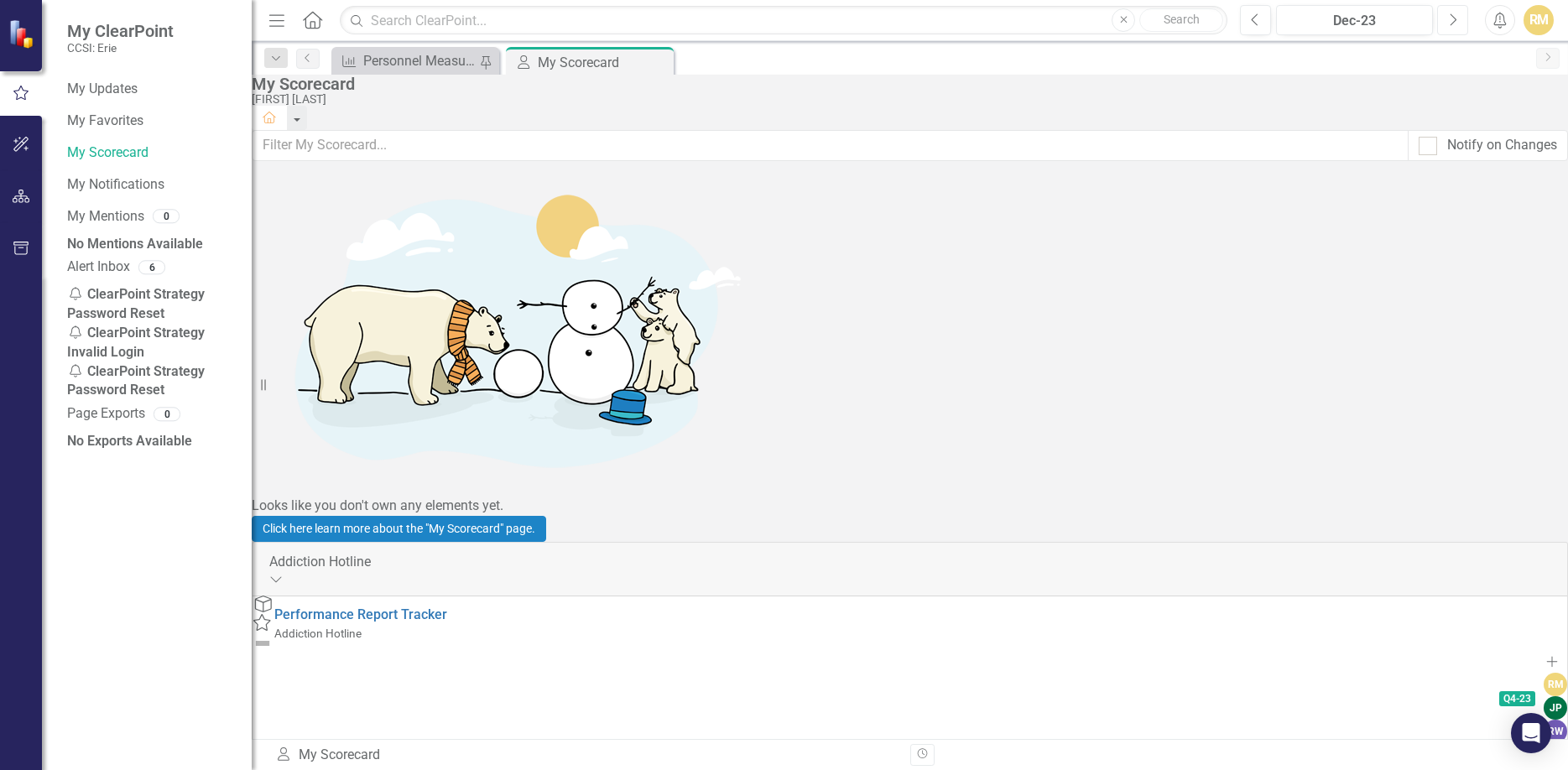 click on "Next" at bounding box center [1452, 20] 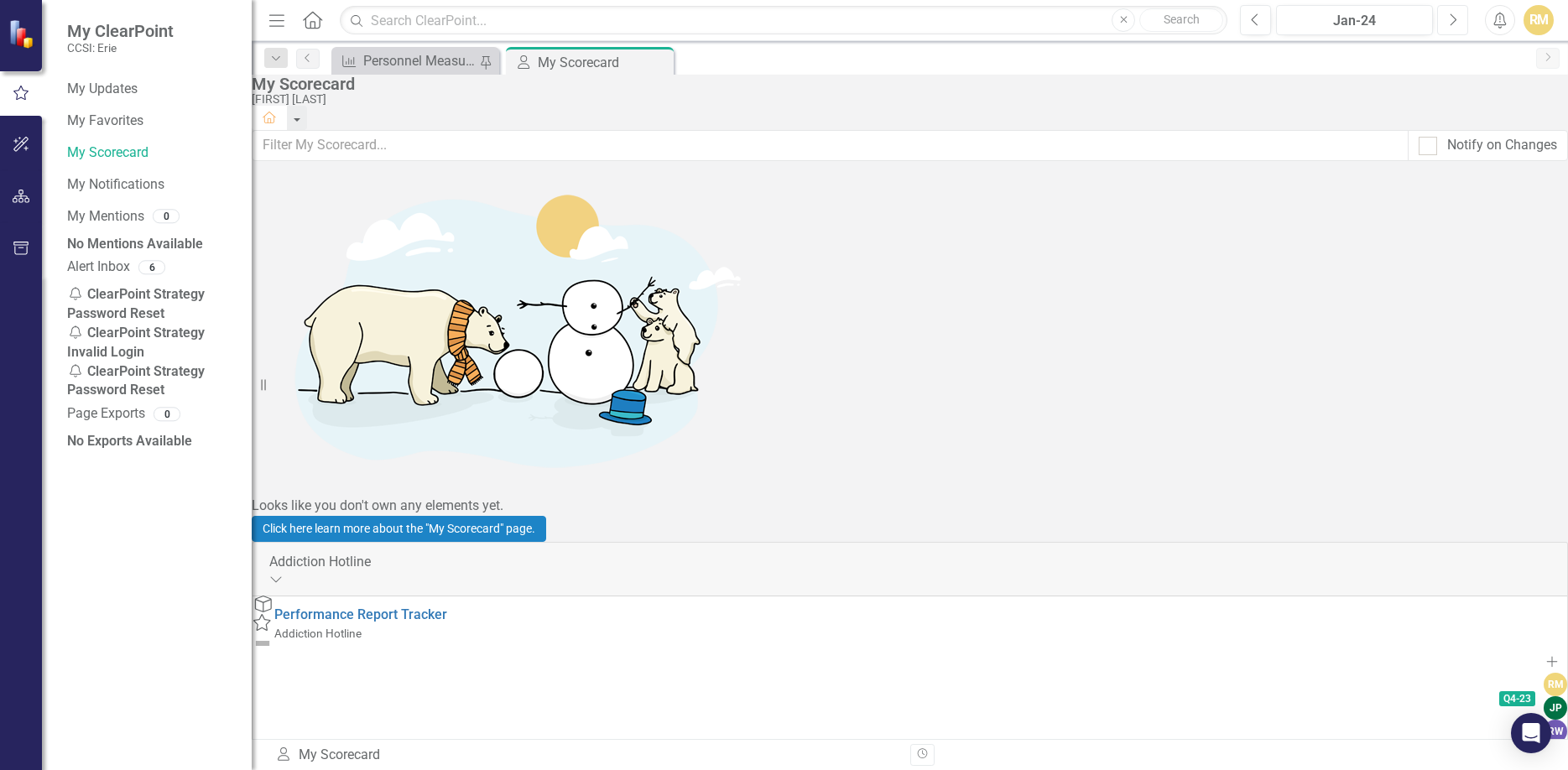 click on "Next" at bounding box center (1452, 20) 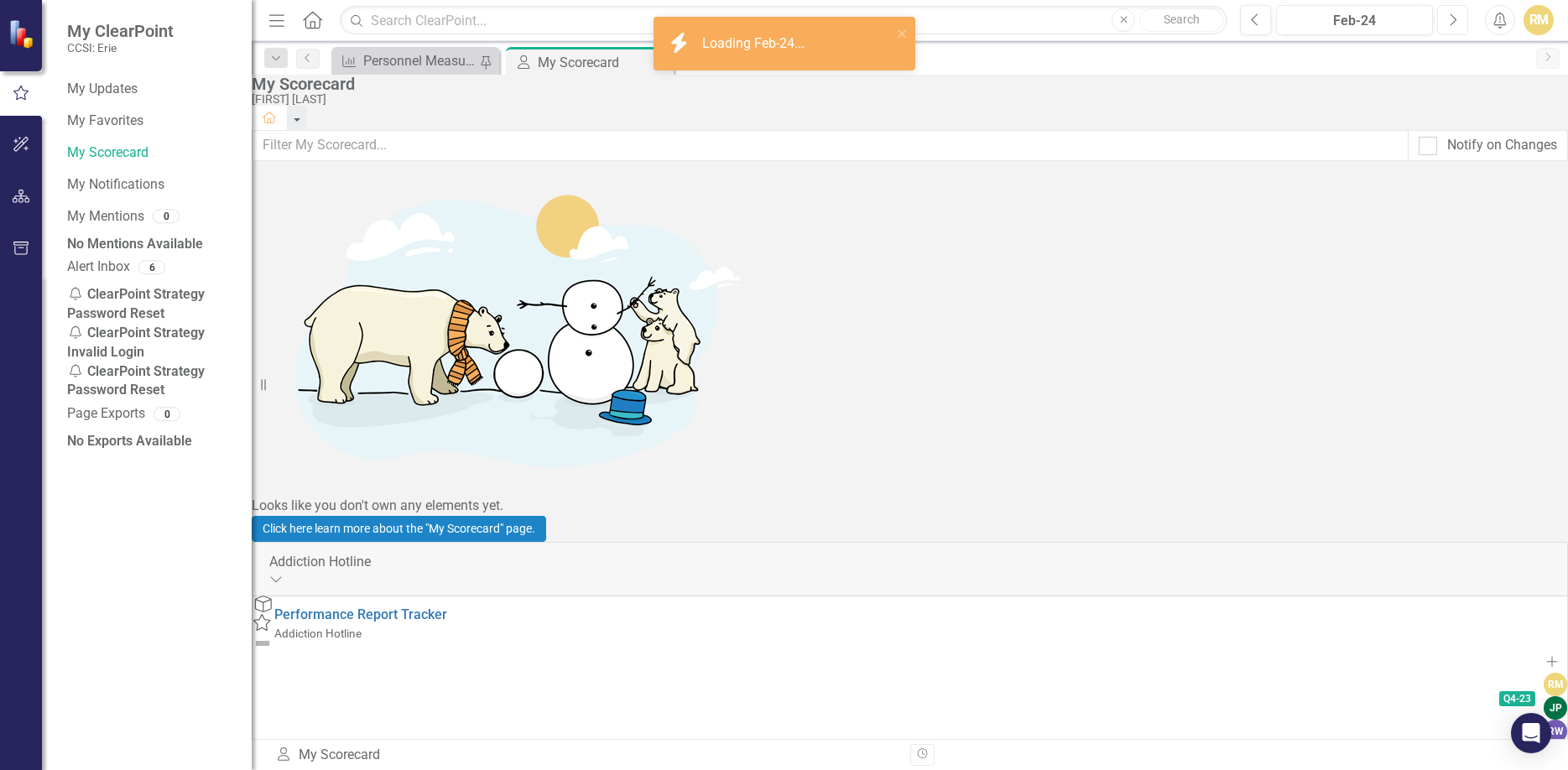 click on "Next" at bounding box center [1452, 20] 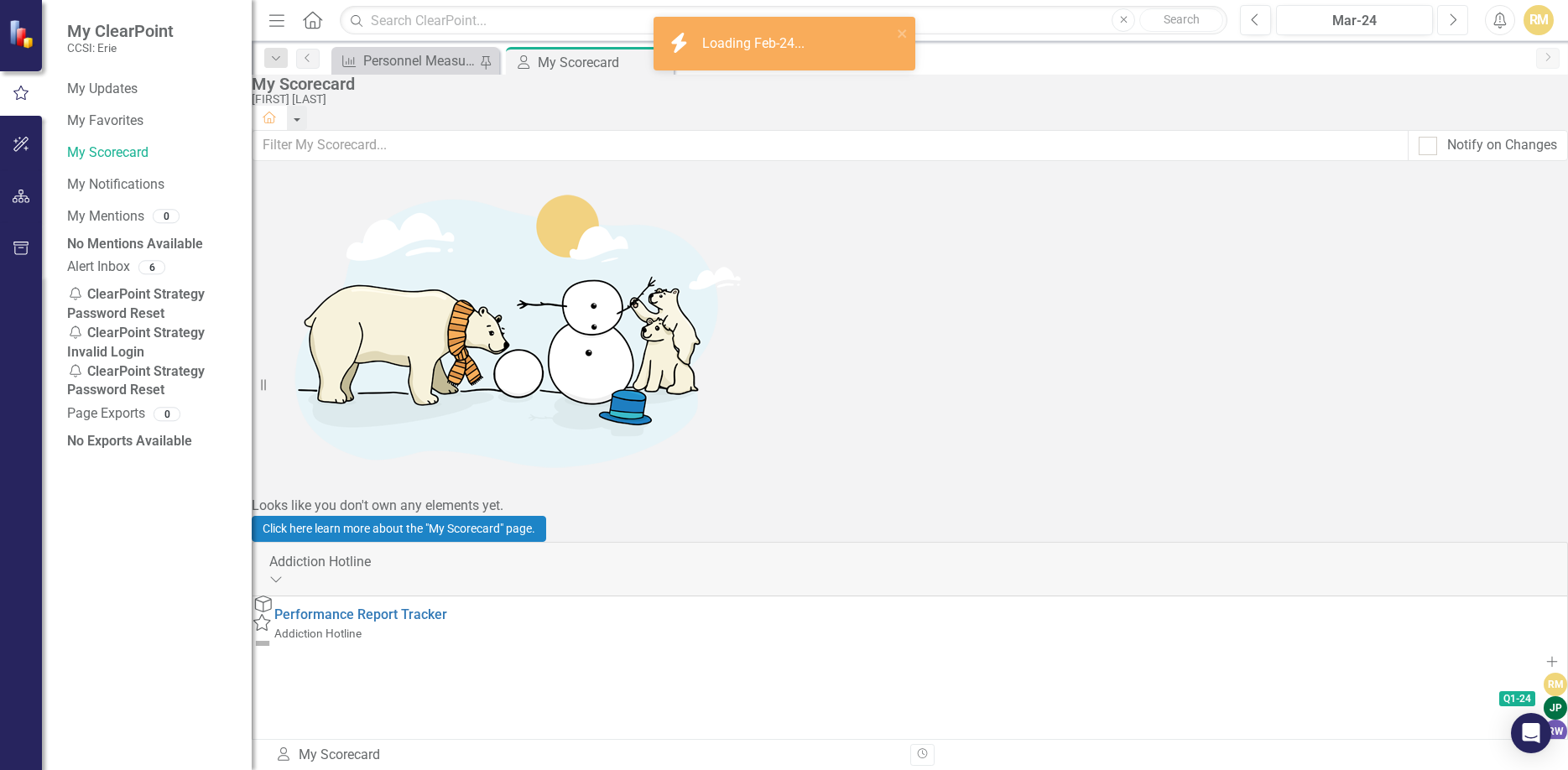 click on "Next" at bounding box center [1452, 20] 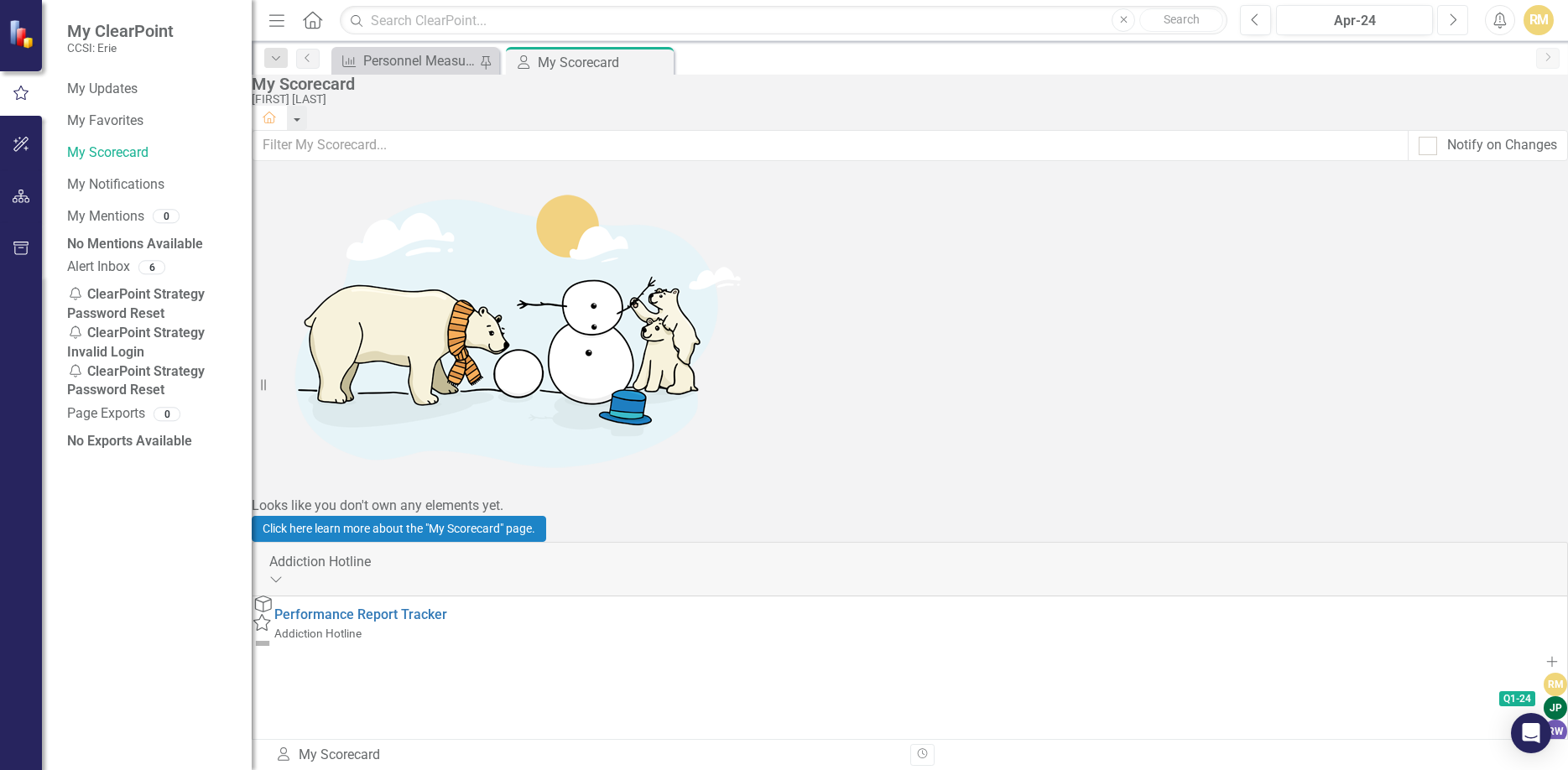 click on "Next" at bounding box center [1452, 20] 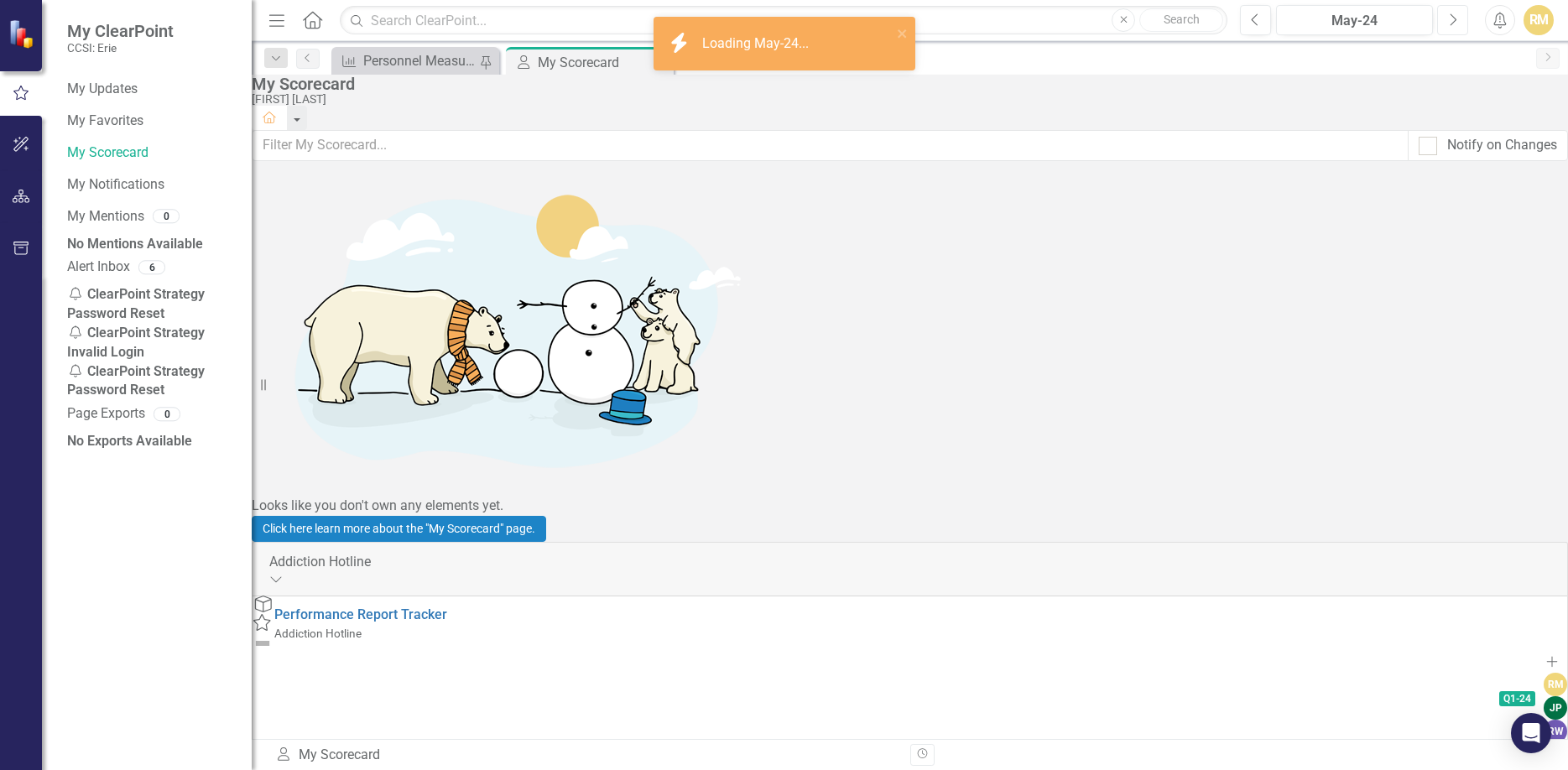 click on "Next" at bounding box center (1452, 20) 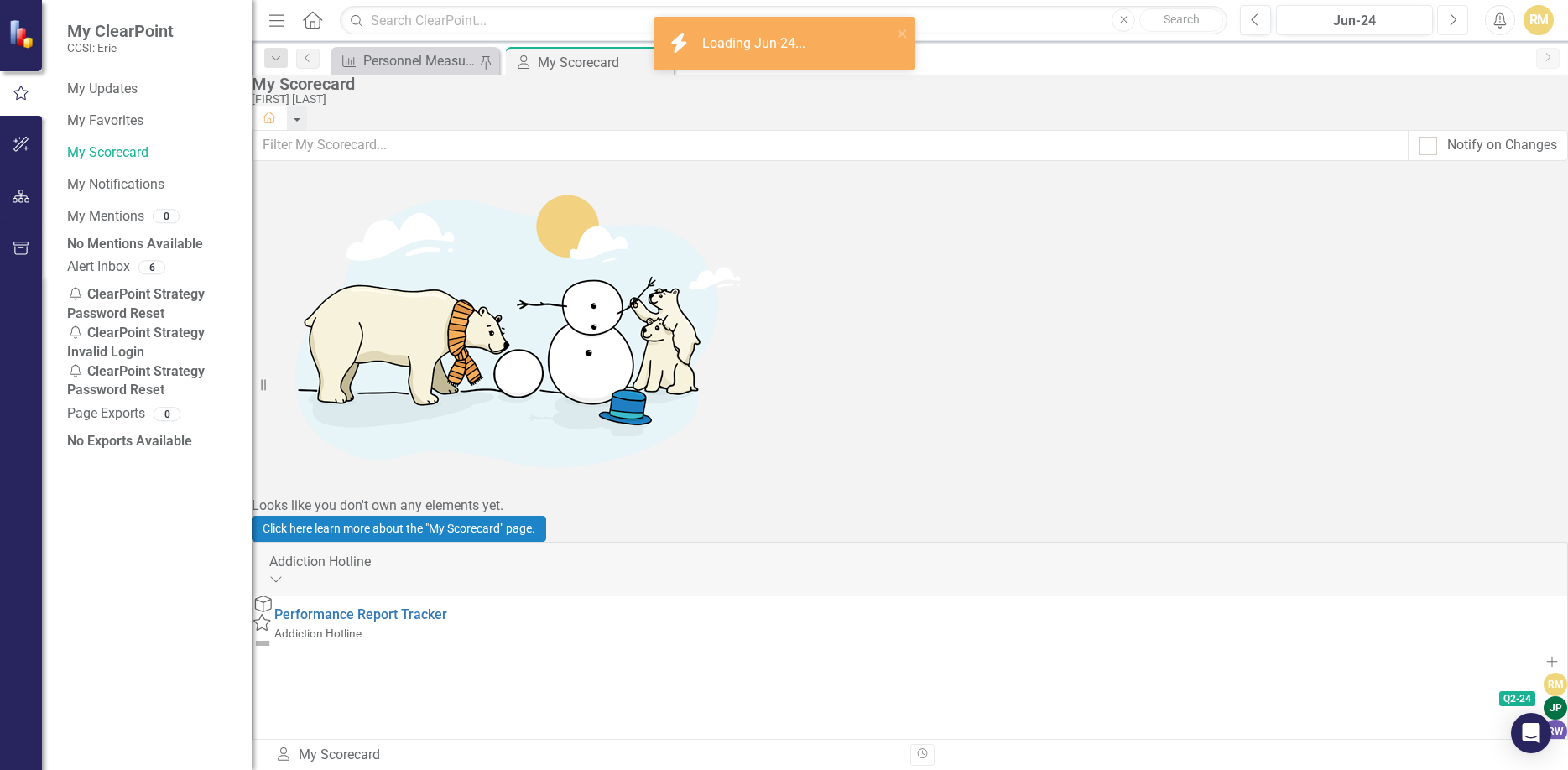 click on "Next" at bounding box center [1452, 20] 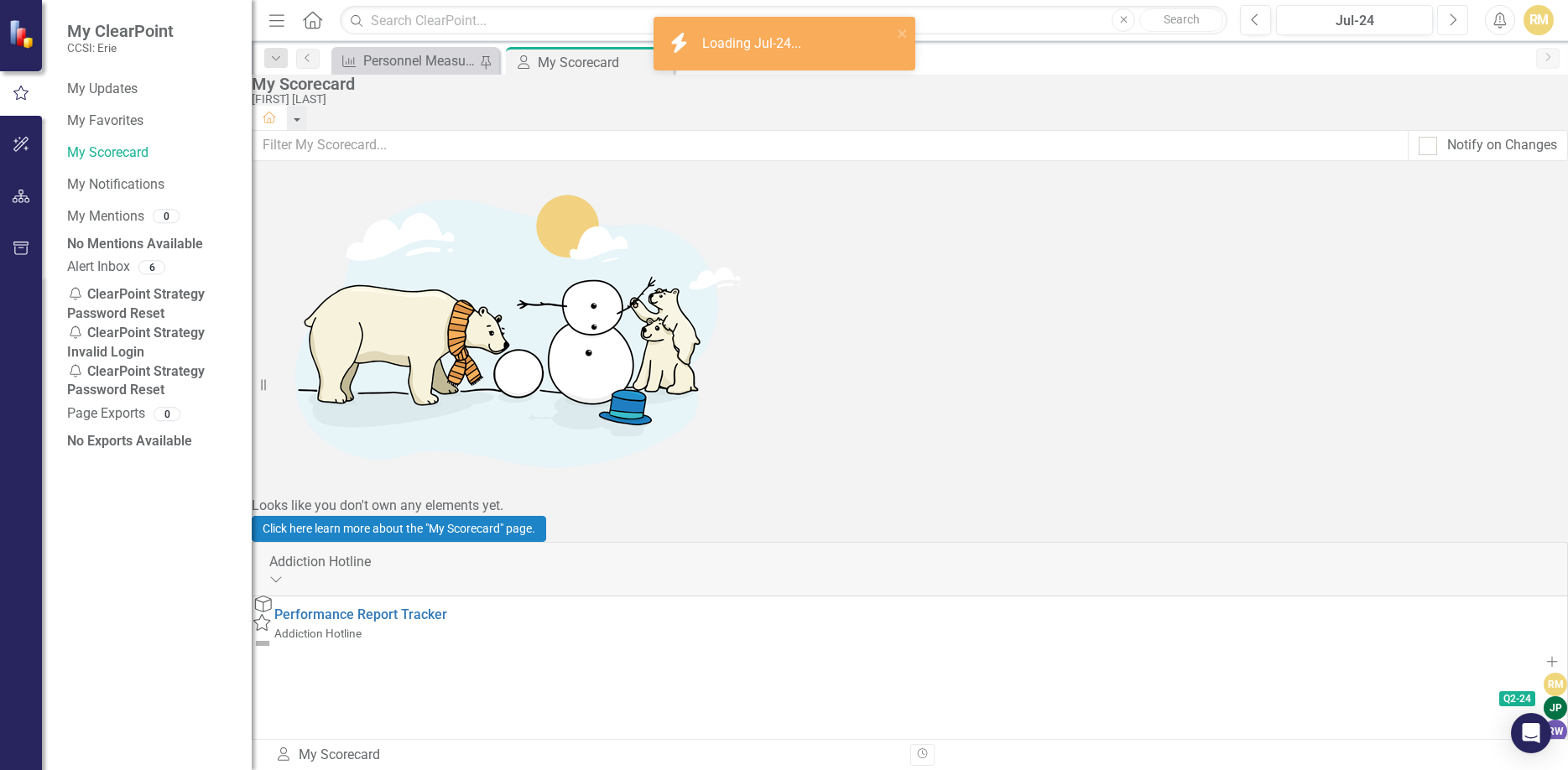 click on "Next" at bounding box center [1452, 20] 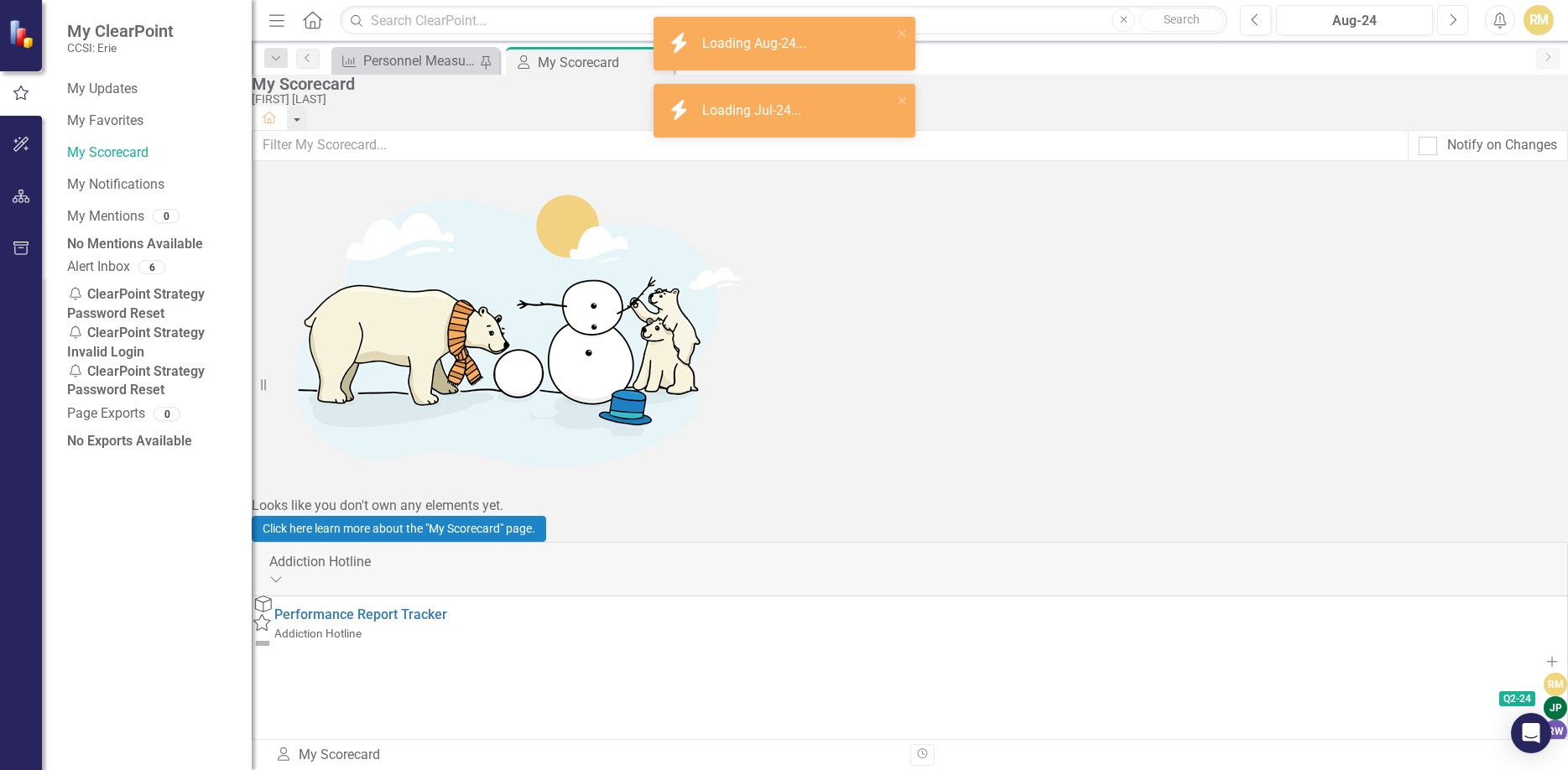click on "Next" at bounding box center (1452, 20) 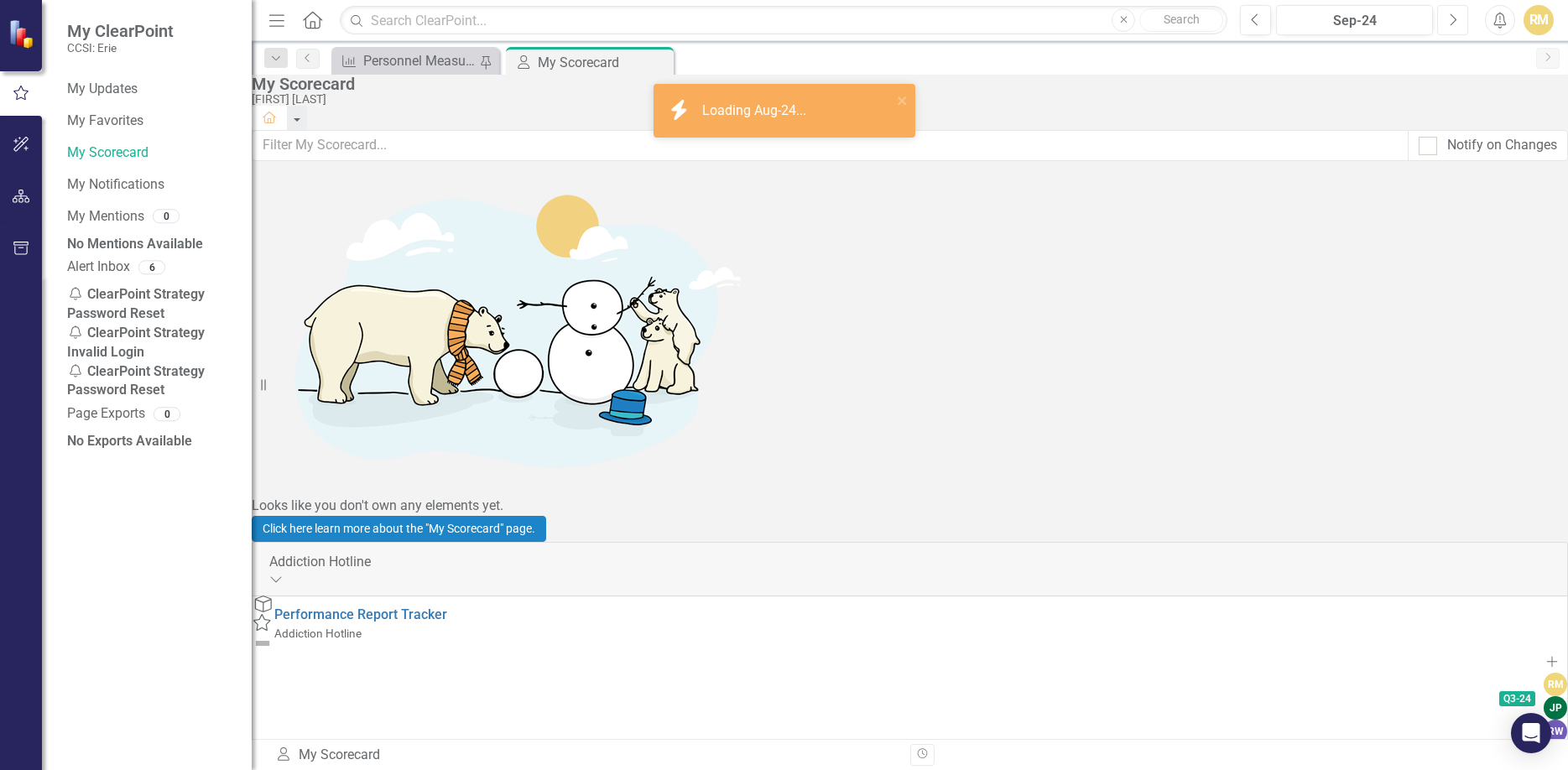 click on "Next" at bounding box center (1452, 20) 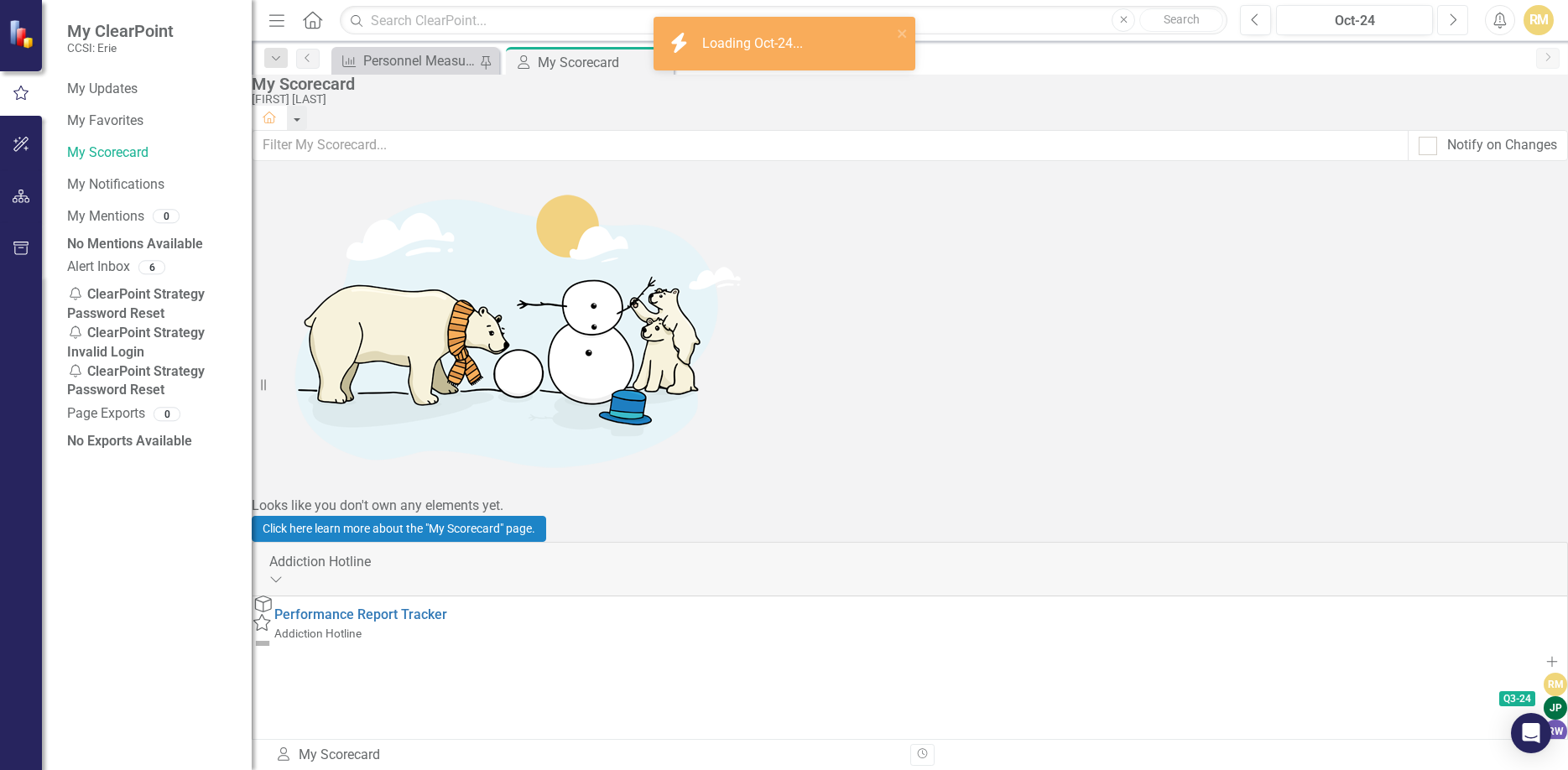 click on "Next" at bounding box center [1452, 20] 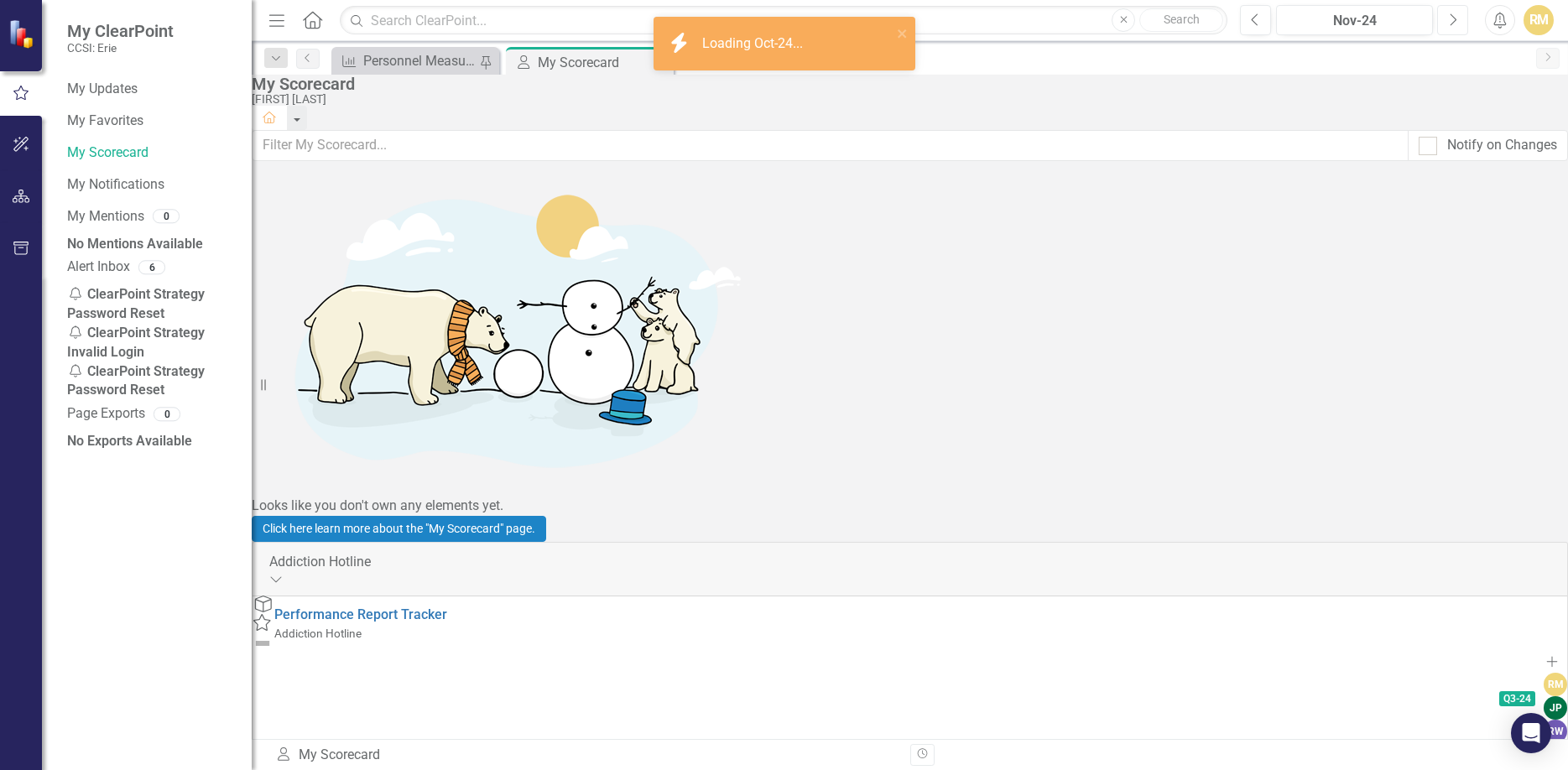 click on "Next" at bounding box center (1452, 20) 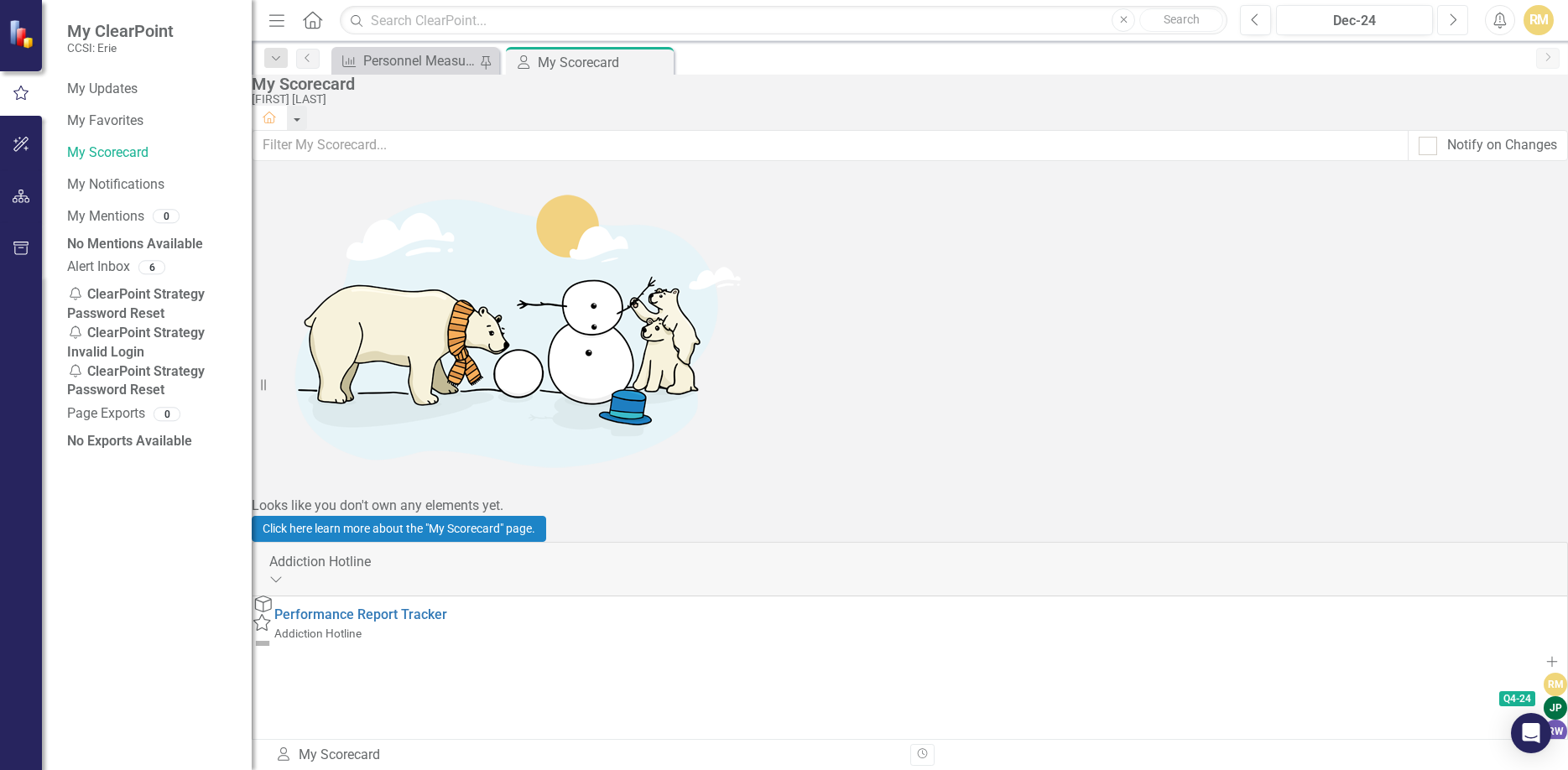 click on "Next" at bounding box center [1452, 20] 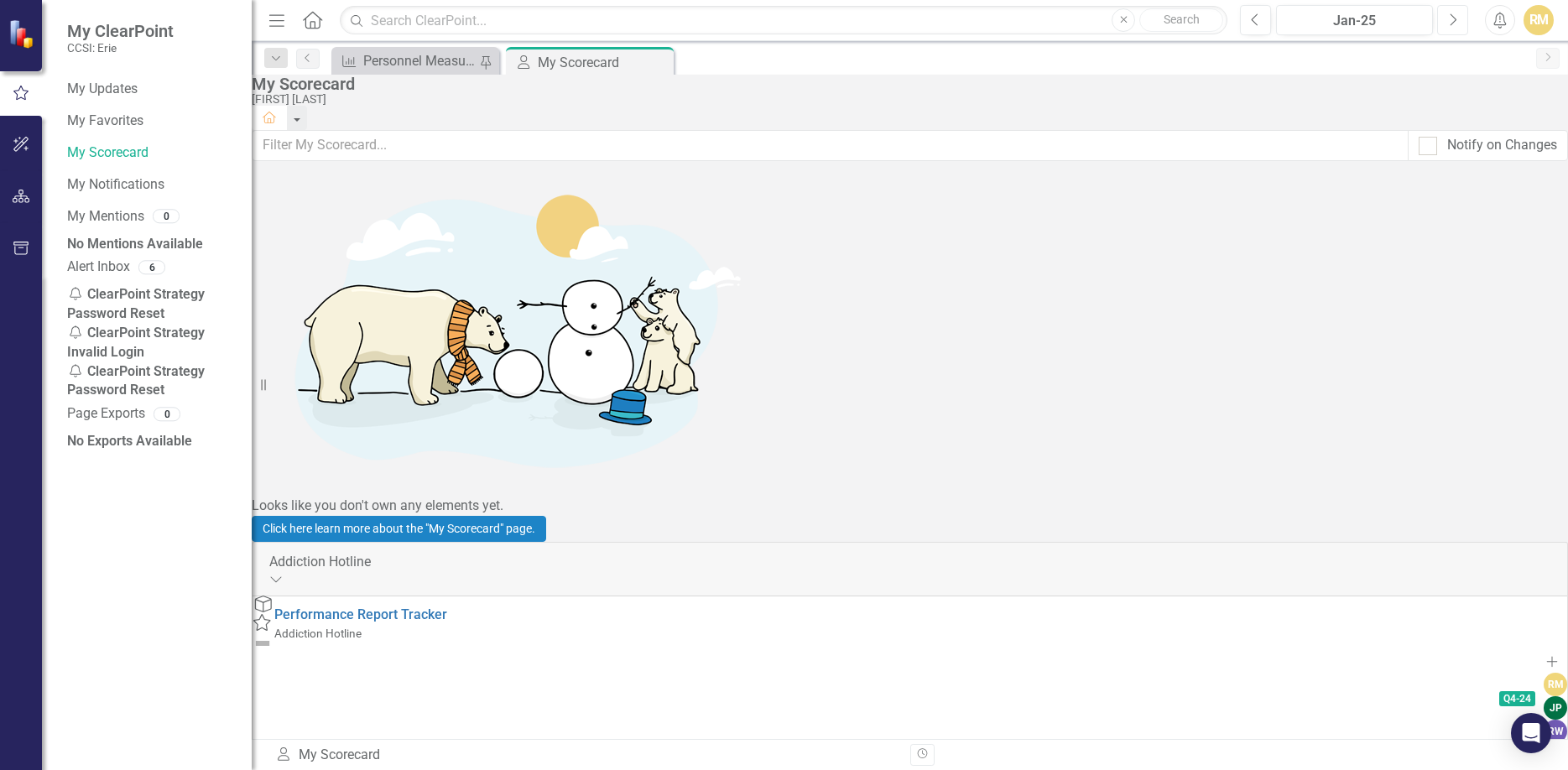 click on "Next" at bounding box center (1452, 20) 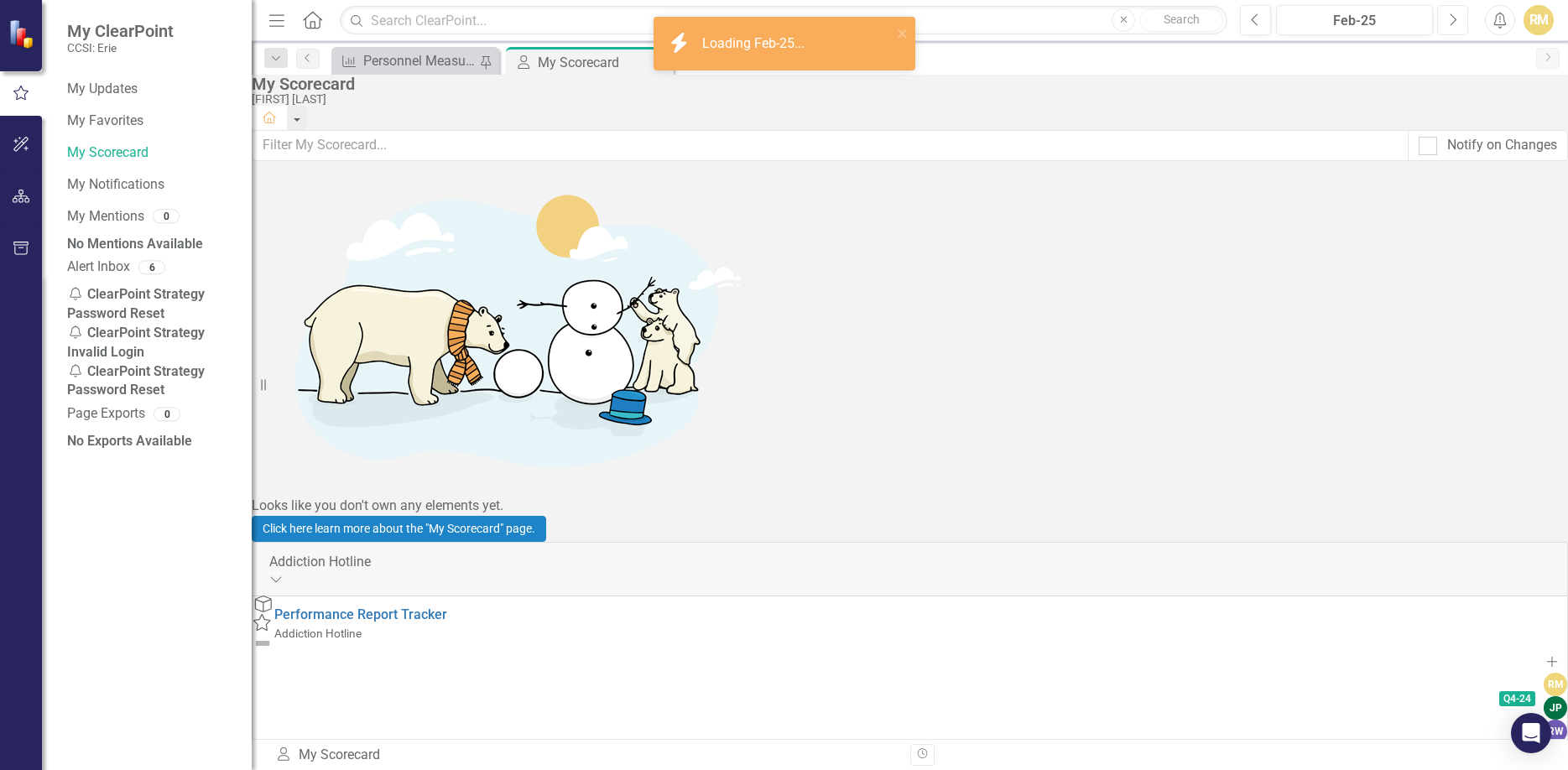 click on "Next" at bounding box center [1452, 20] 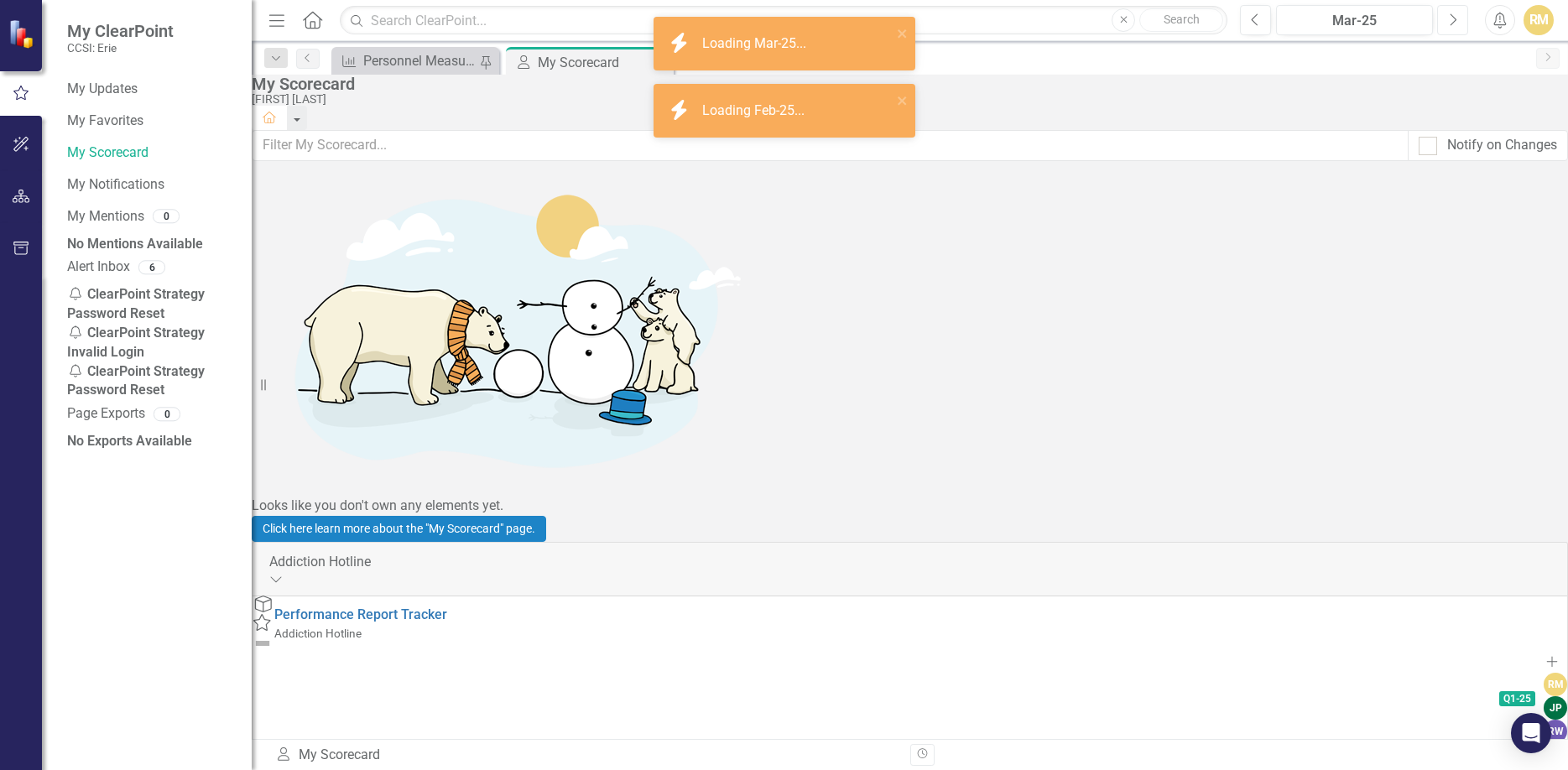 click on "Next" at bounding box center (1452, 20) 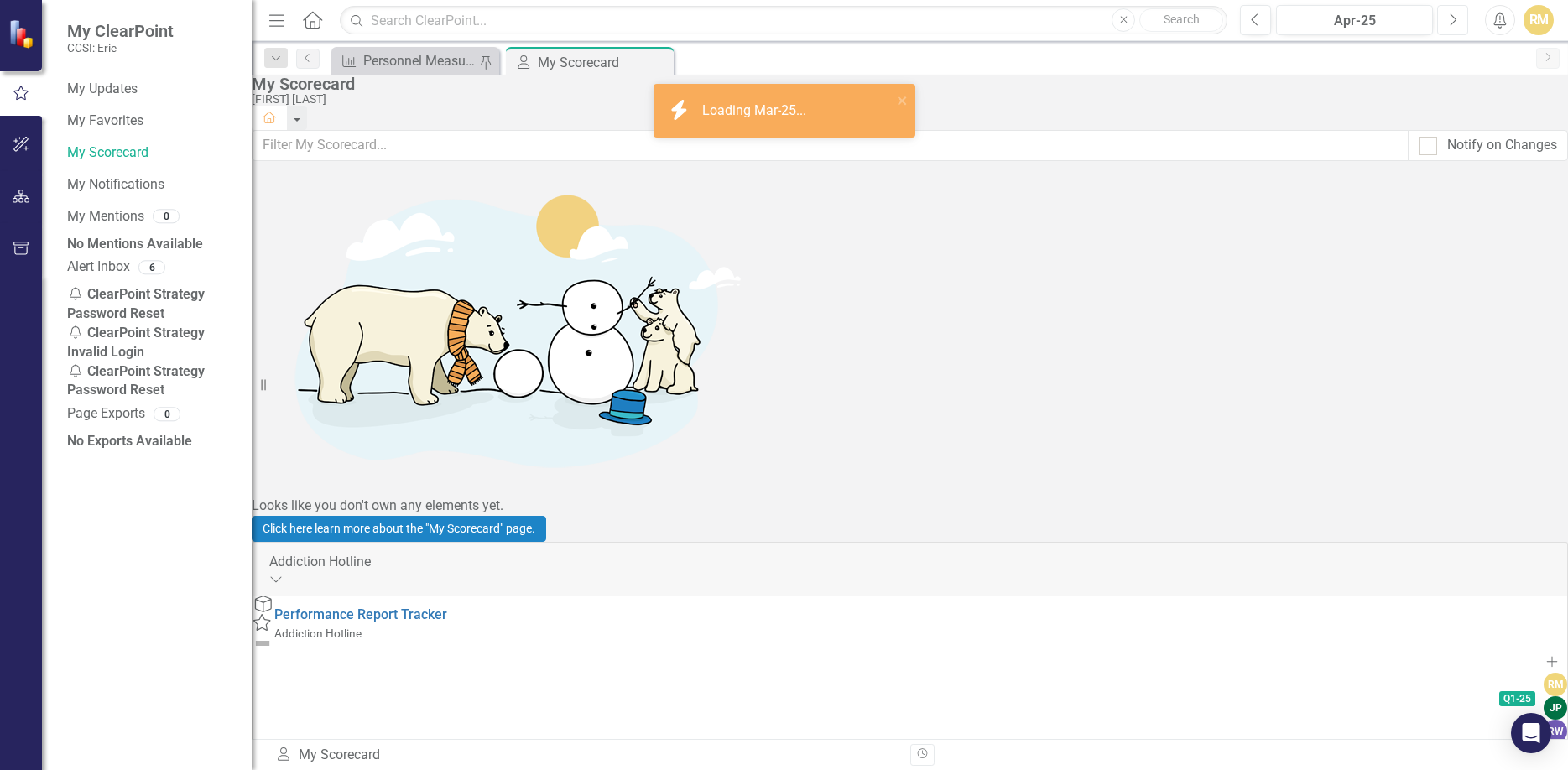 click on "Next" 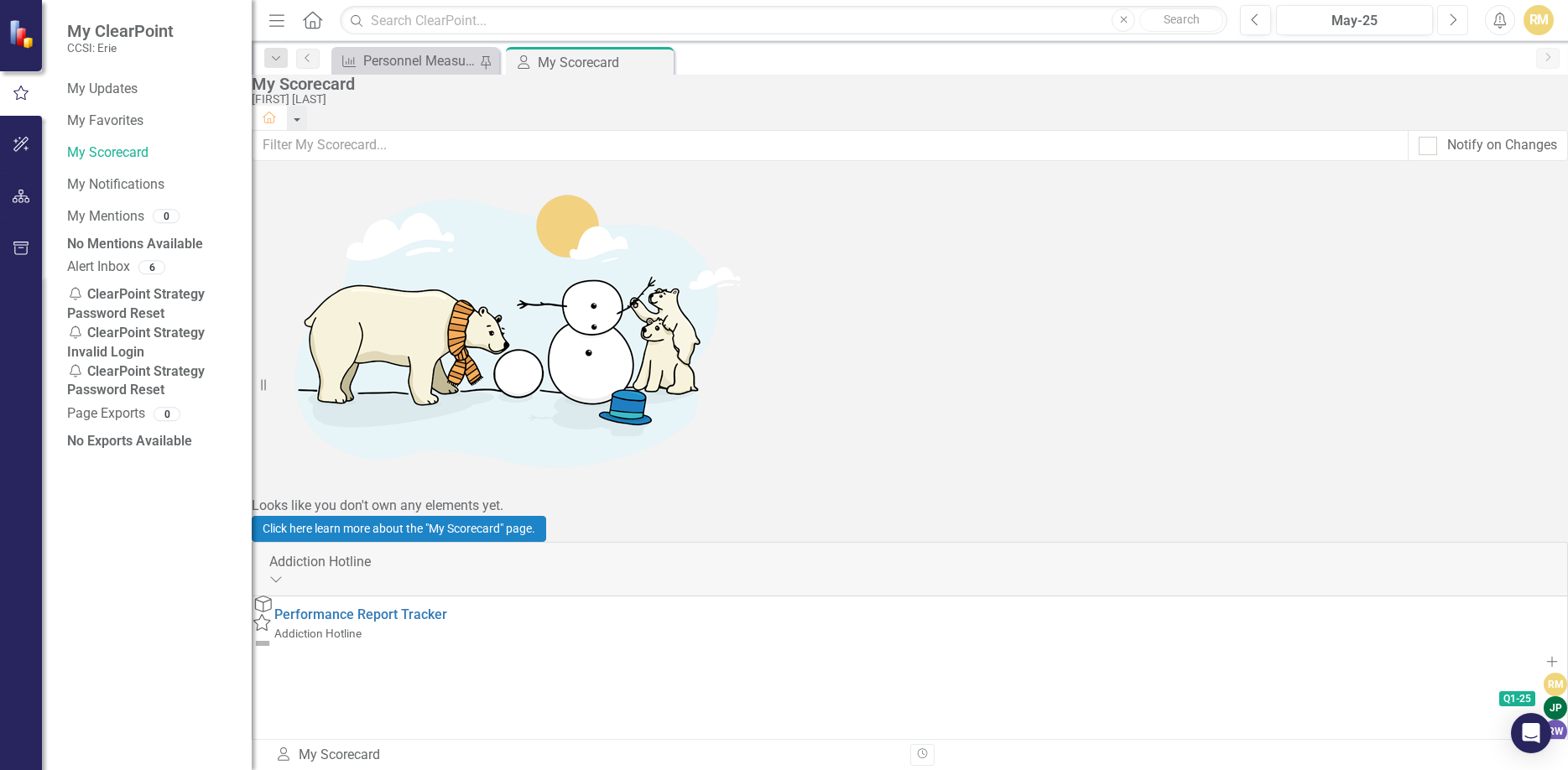 click on "Next" 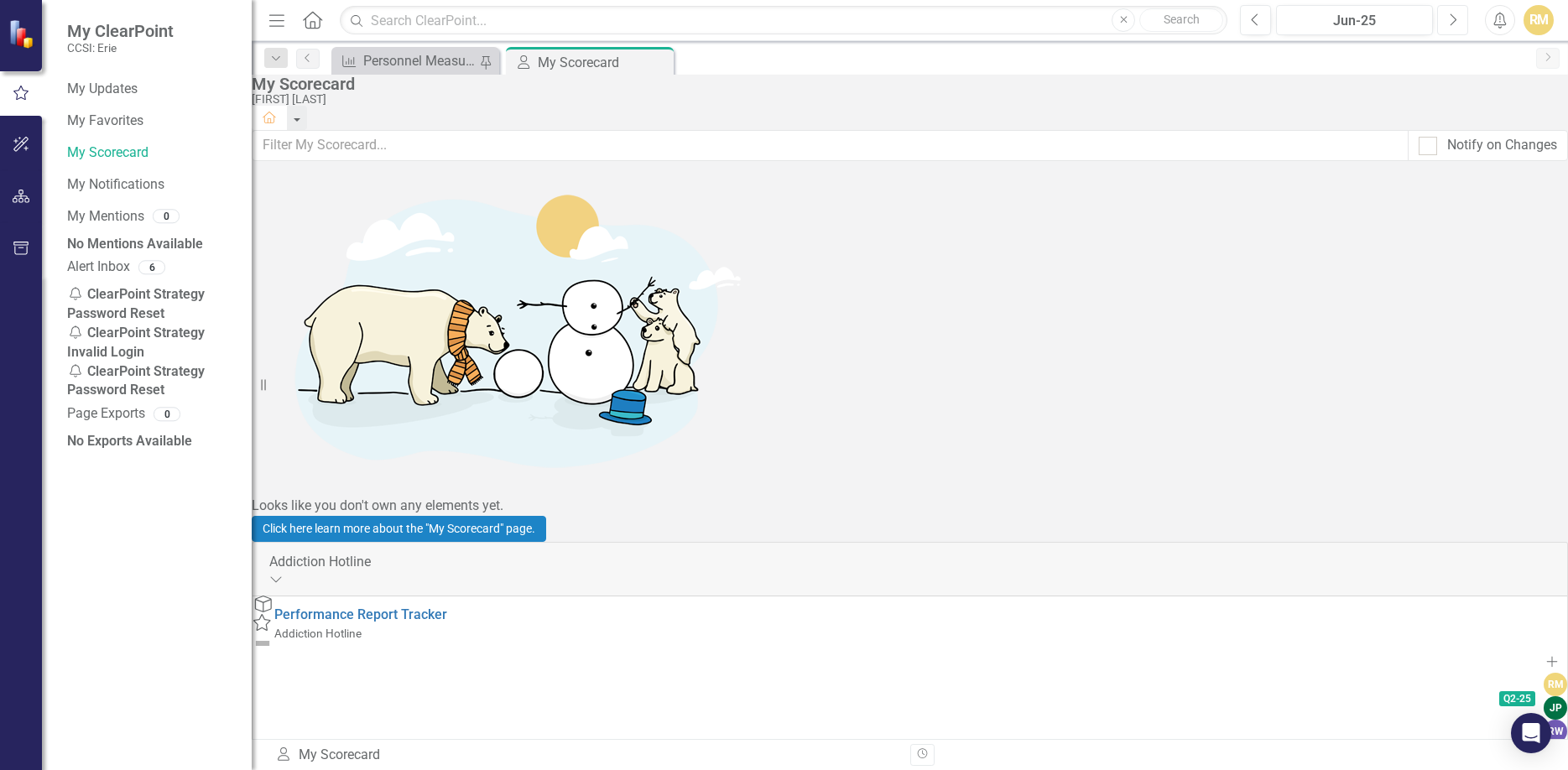 click on "Next" 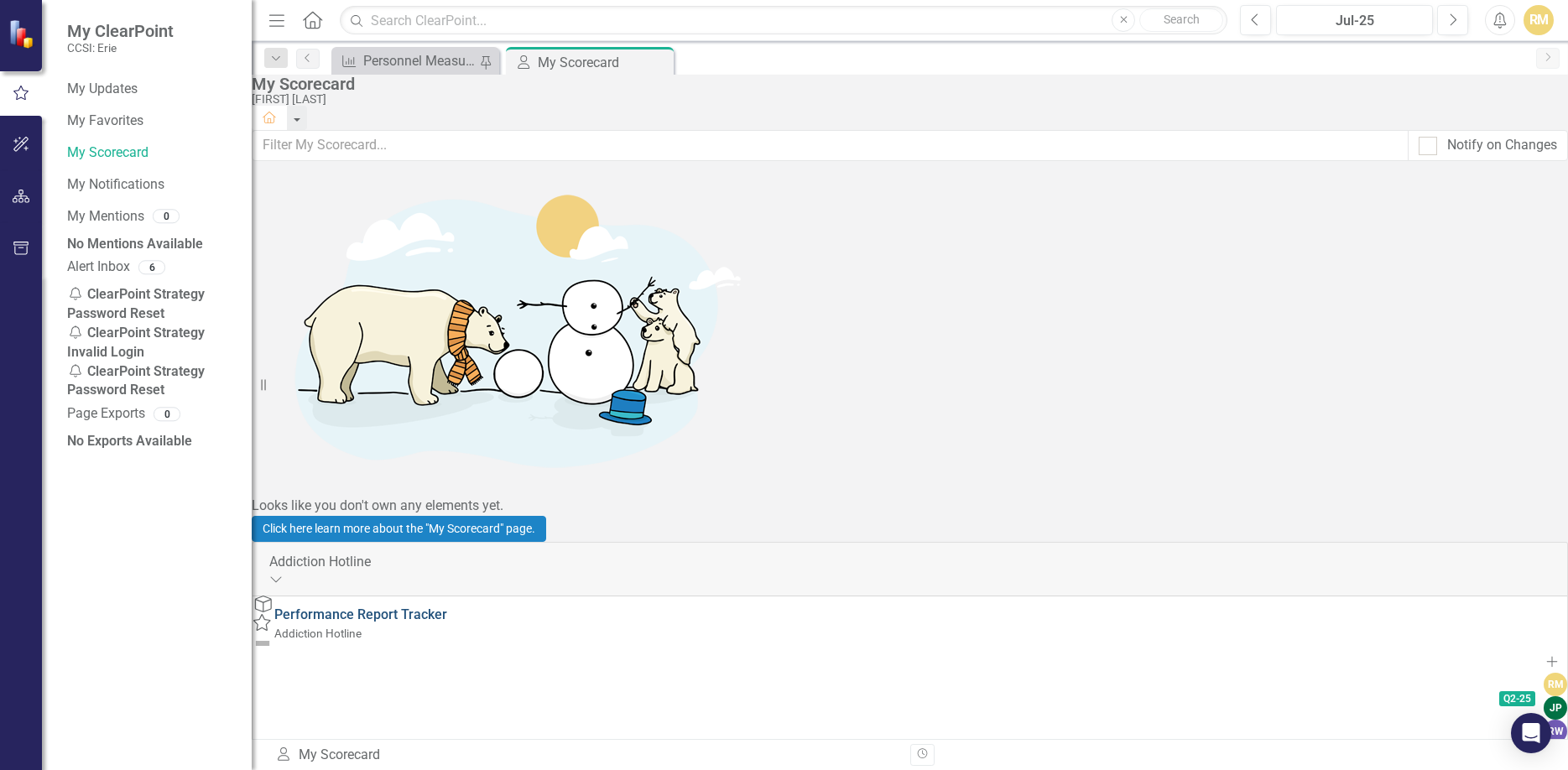 click on "Performance Report Tracker" at bounding box center (361, 614) 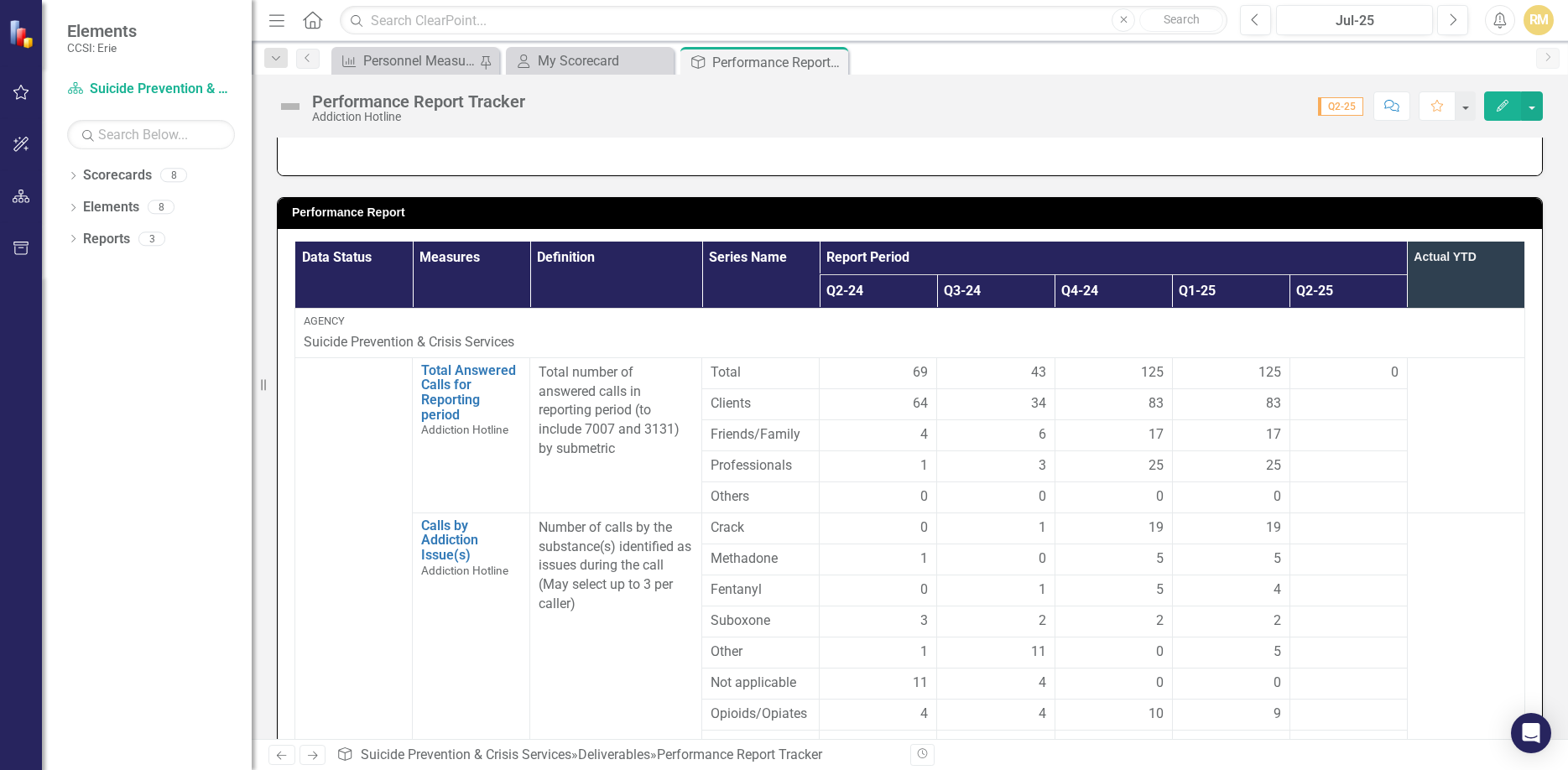 scroll, scrollTop: 287, scrollLeft: 0, axis: vertical 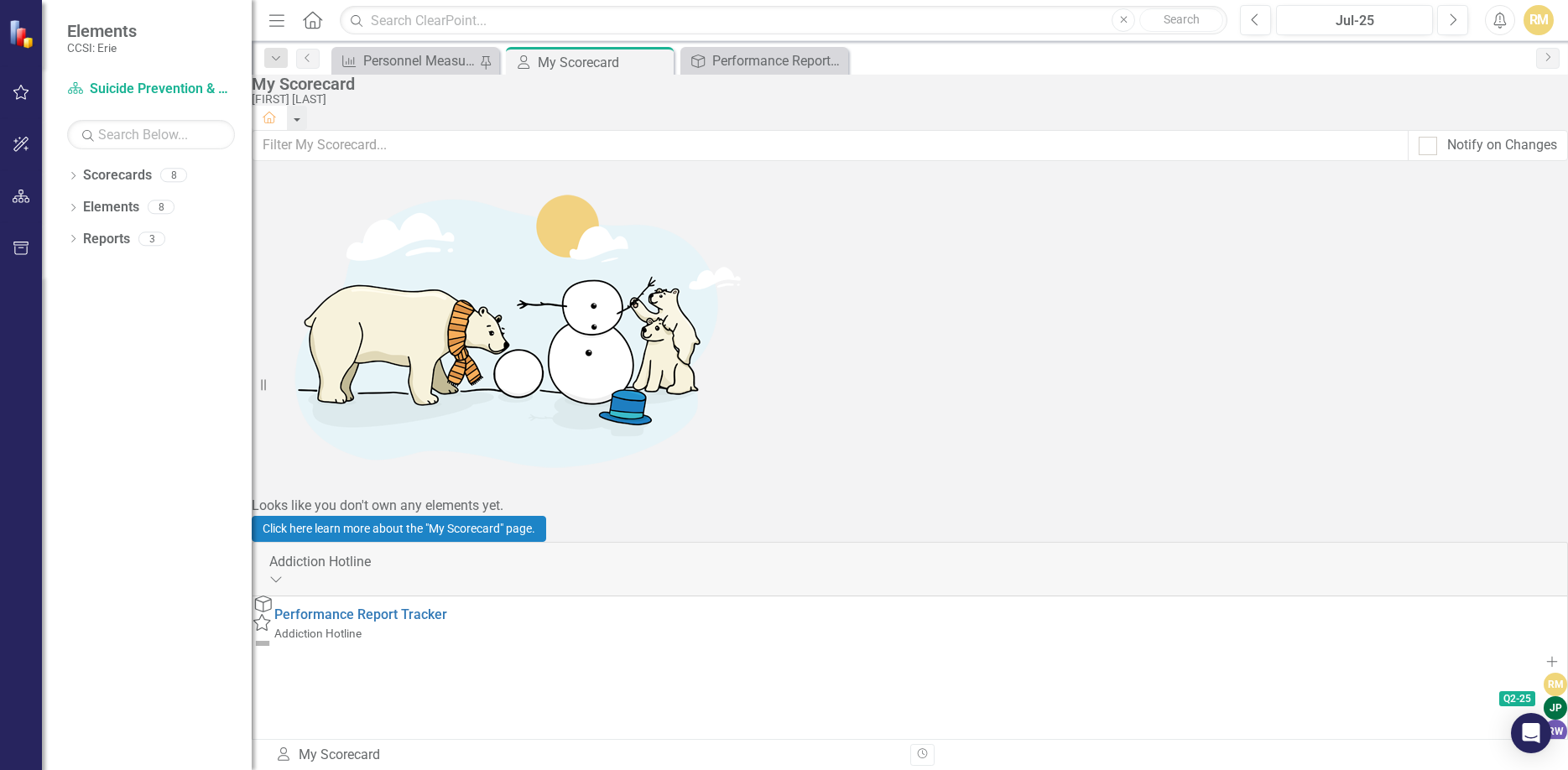 click on "Performance Report Tracker" at bounding box center (361, 816) 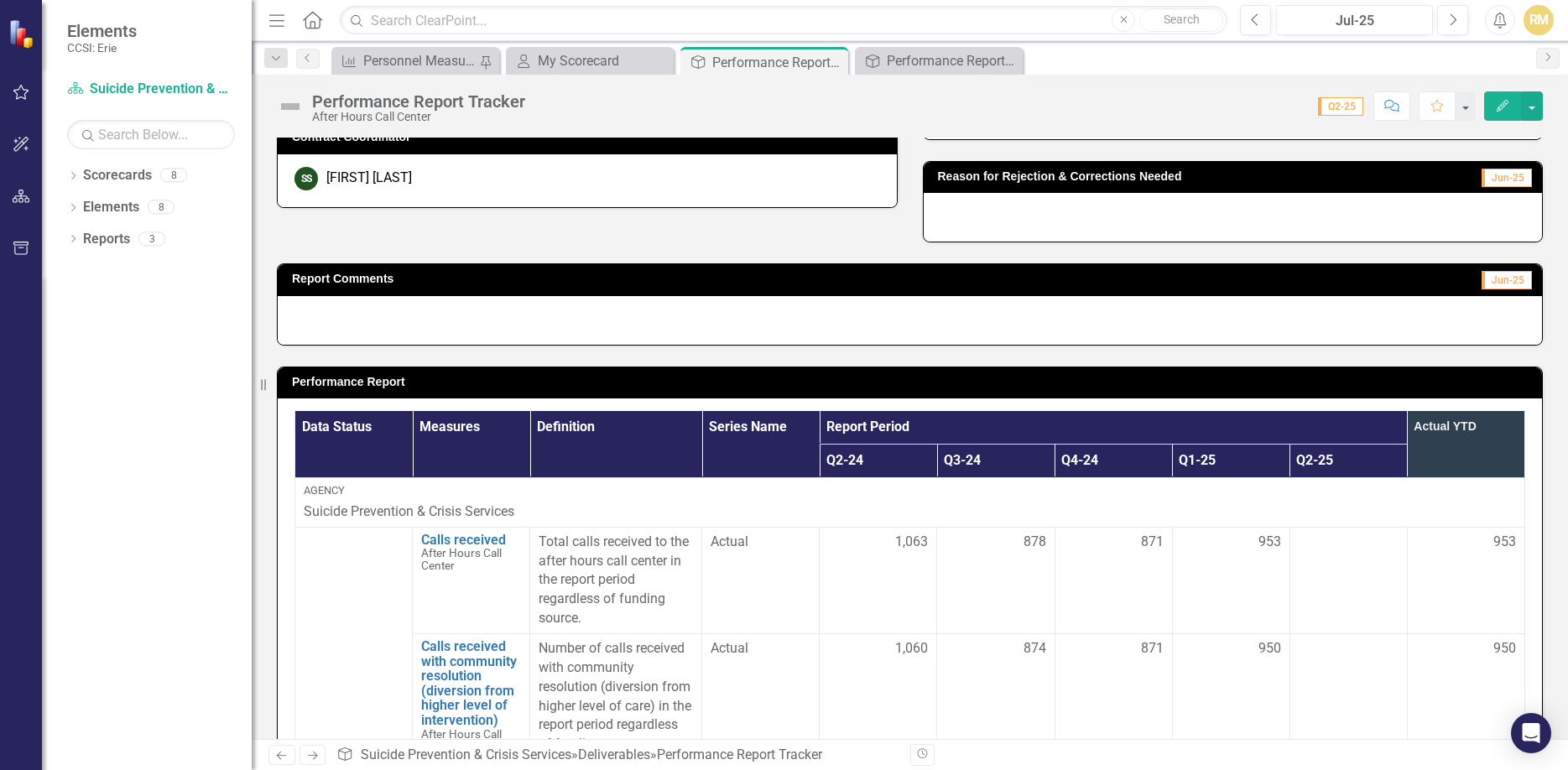 scroll, scrollTop: 382, scrollLeft: 0, axis: vertical 